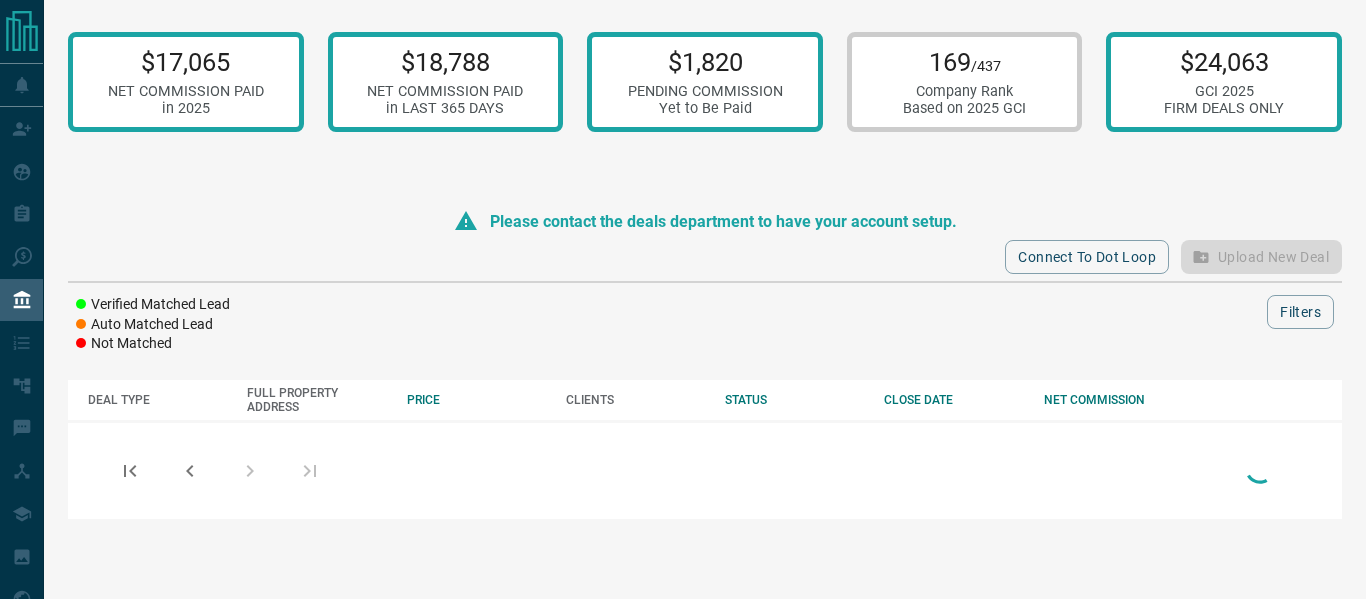 scroll, scrollTop: 0, scrollLeft: 0, axis: both 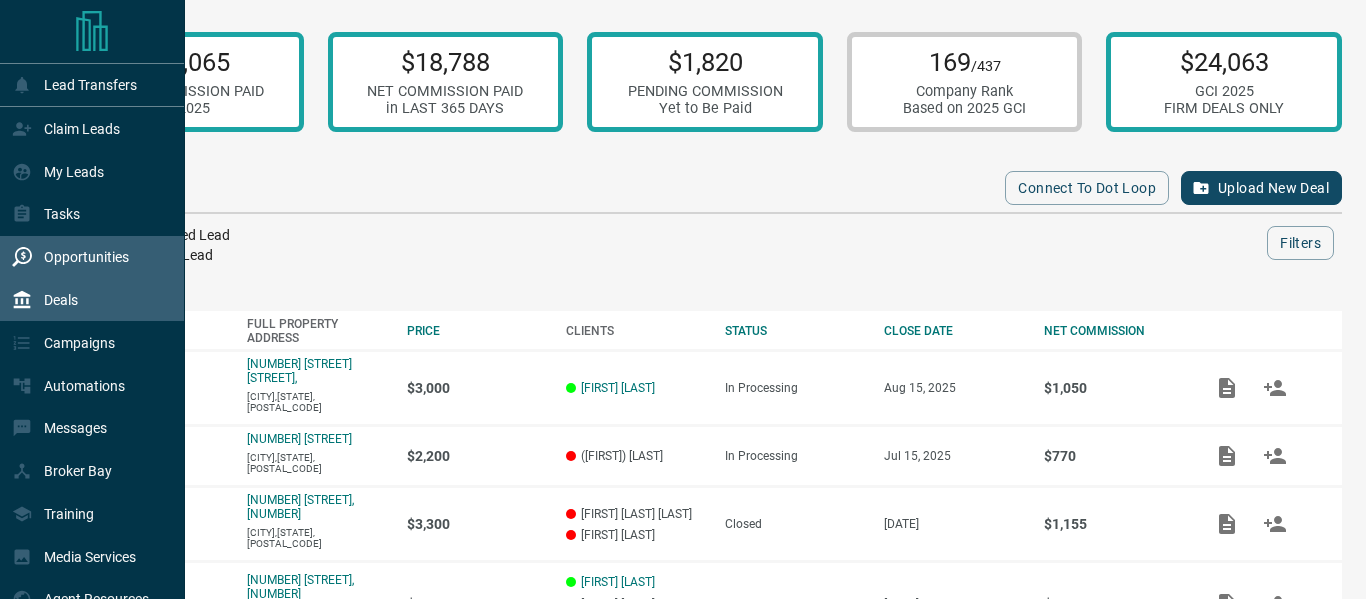 click on "Opportunities" at bounding box center (86, 257) 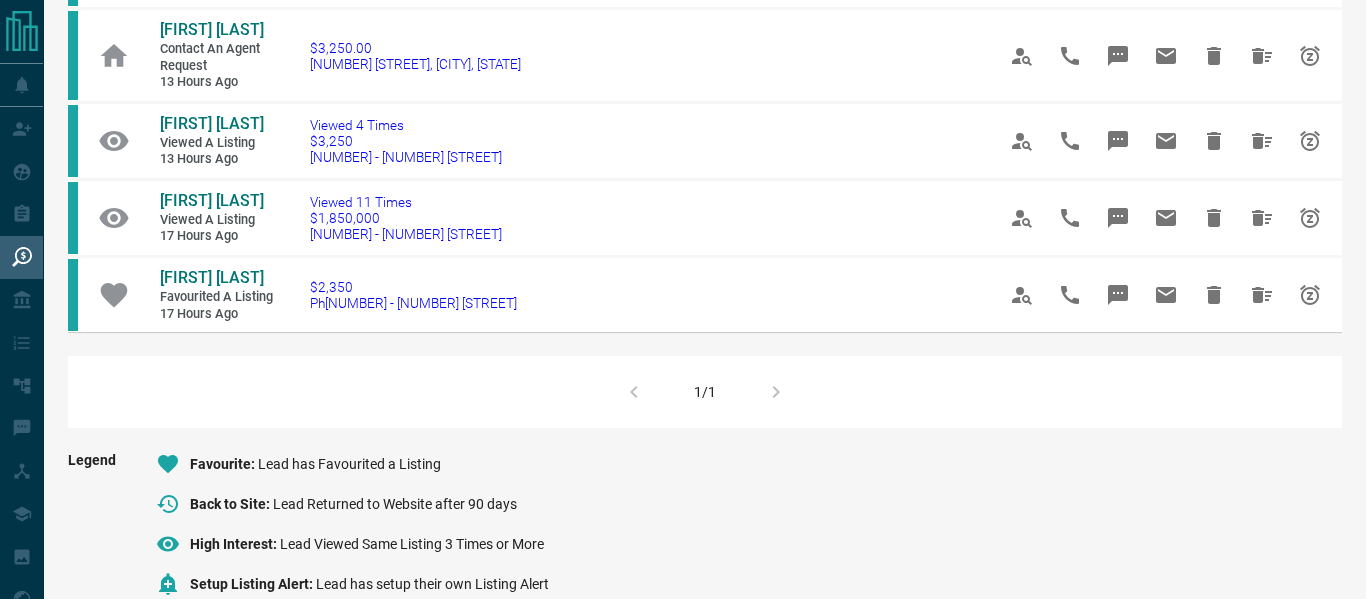 scroll, scrollTop: 673, scrollLeft: 0, axis: vertical 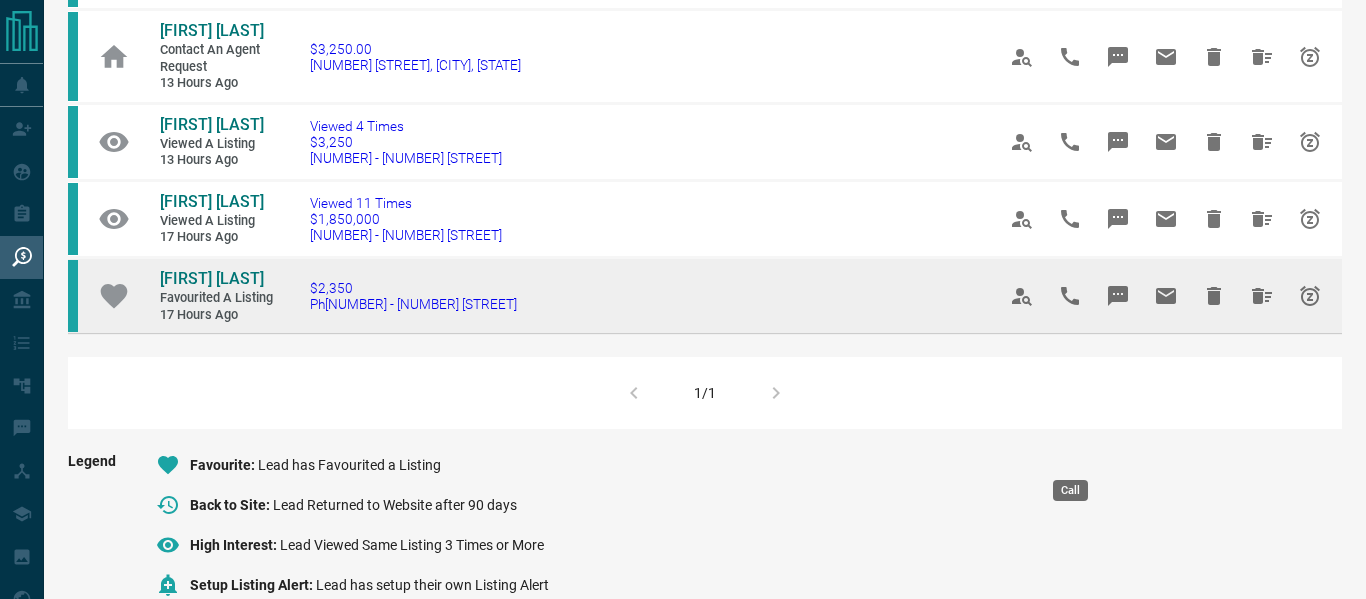 click 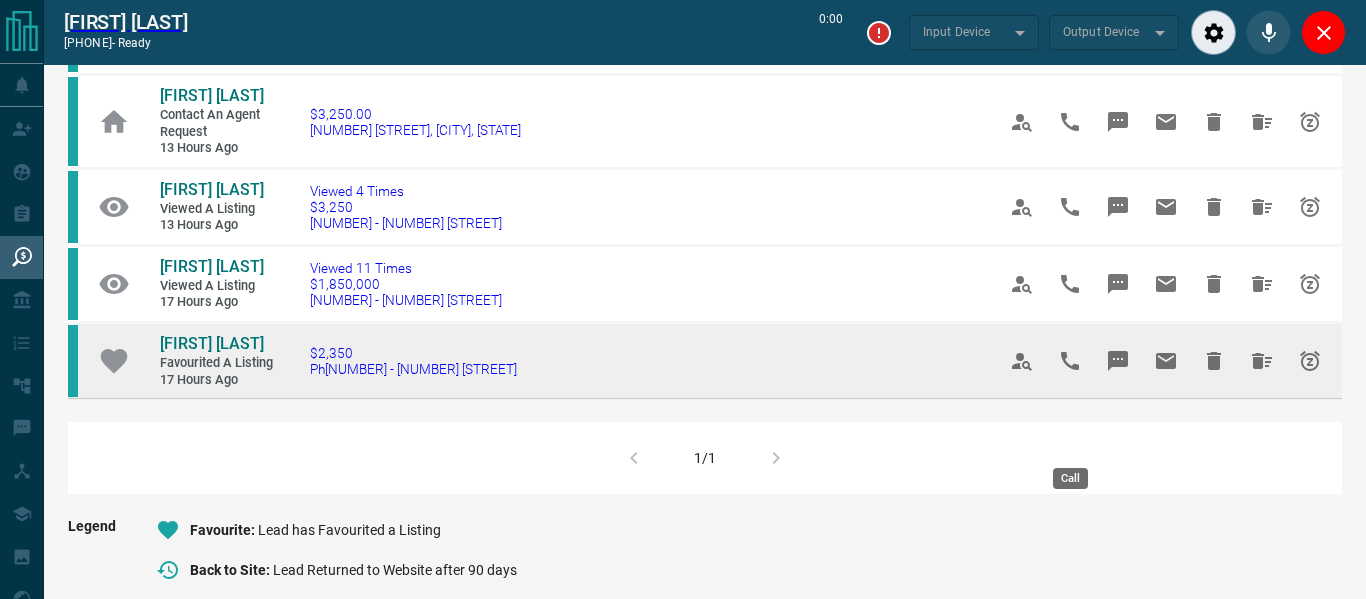type on "*******" 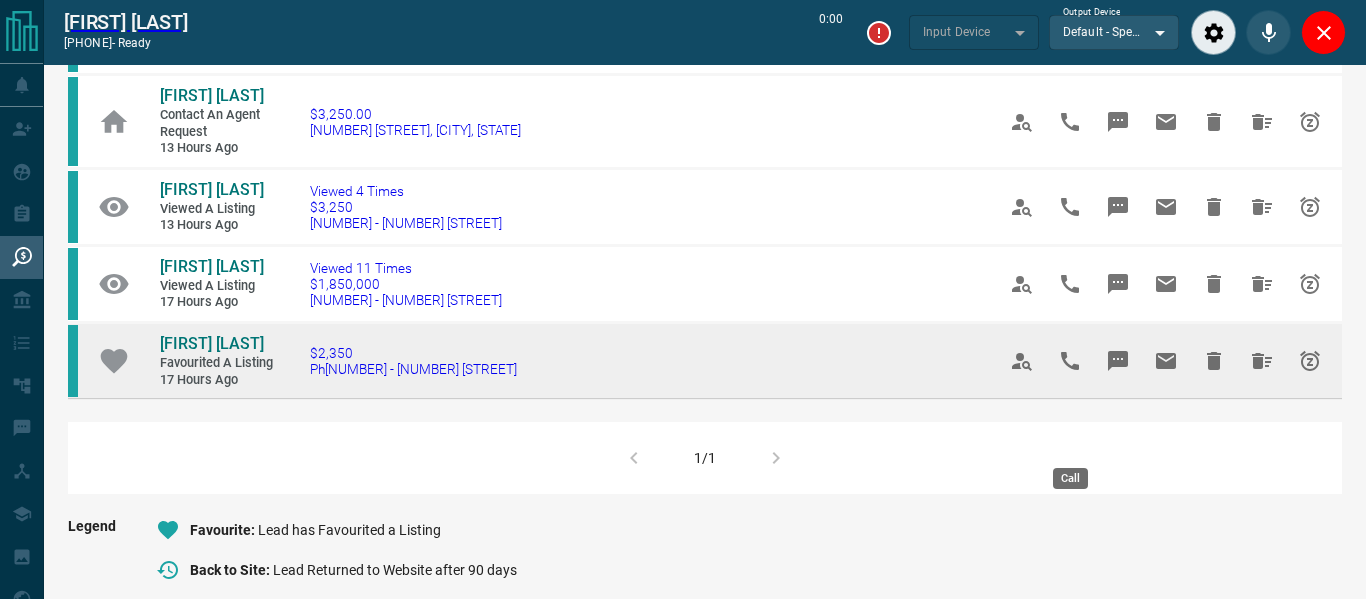type on "*******" 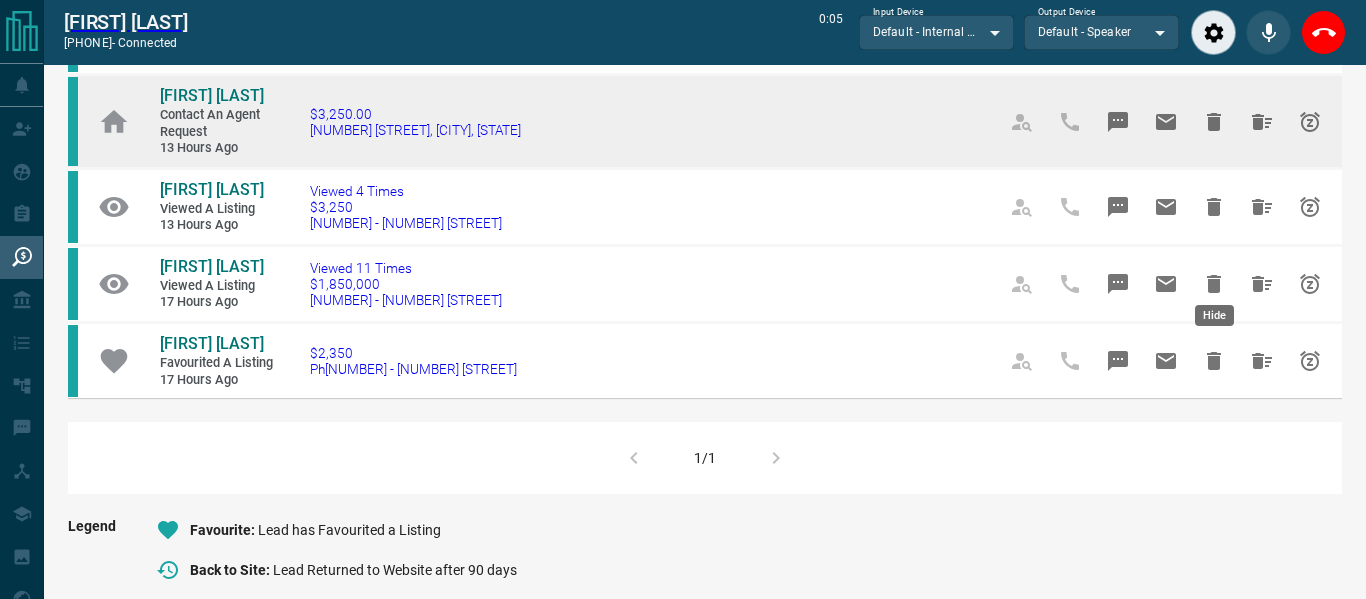 click 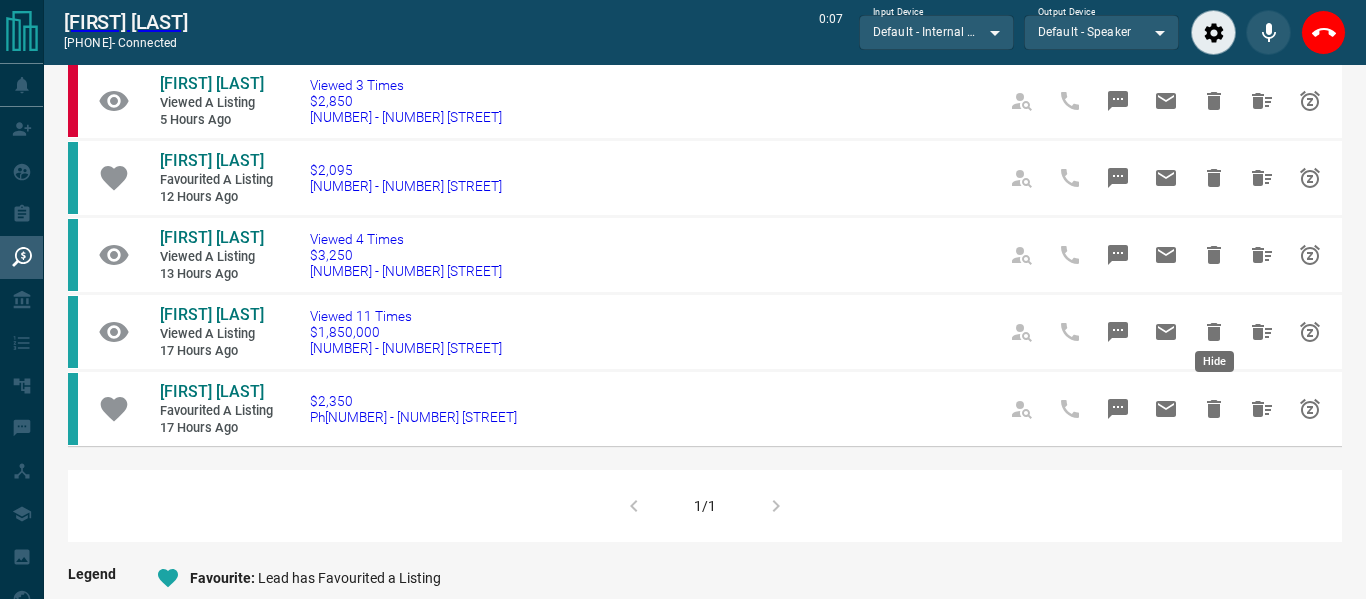 scroll, scrollTop: 526, scrollLeft: 0, axis: vertical 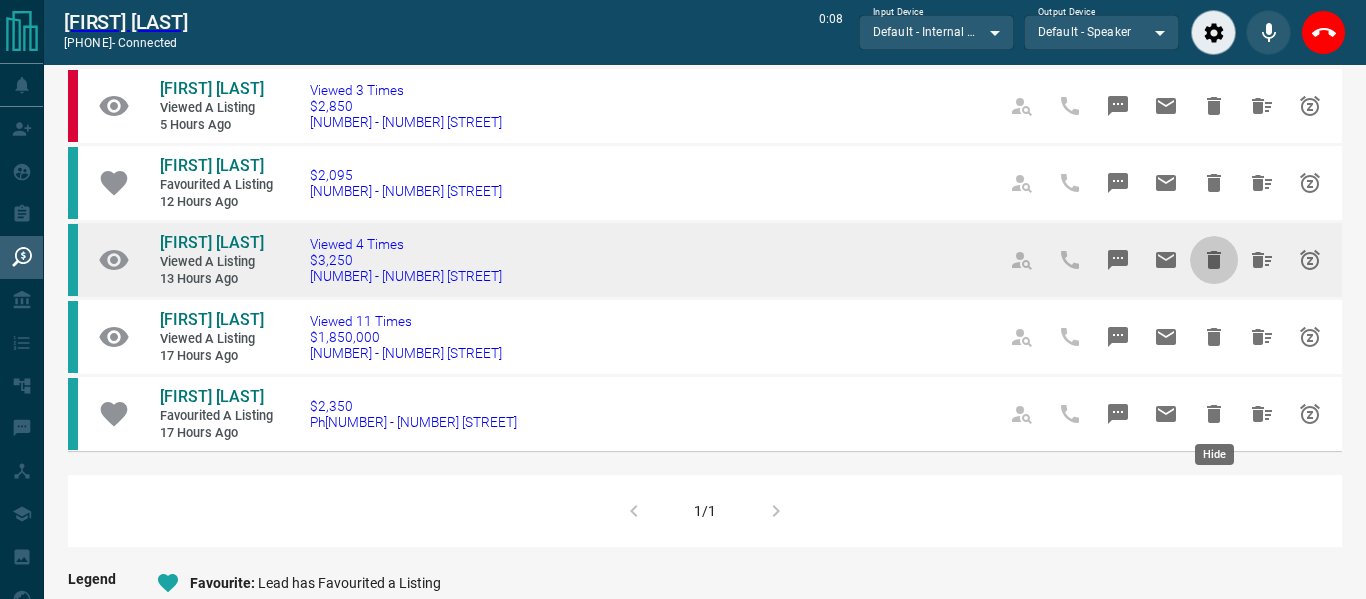 click 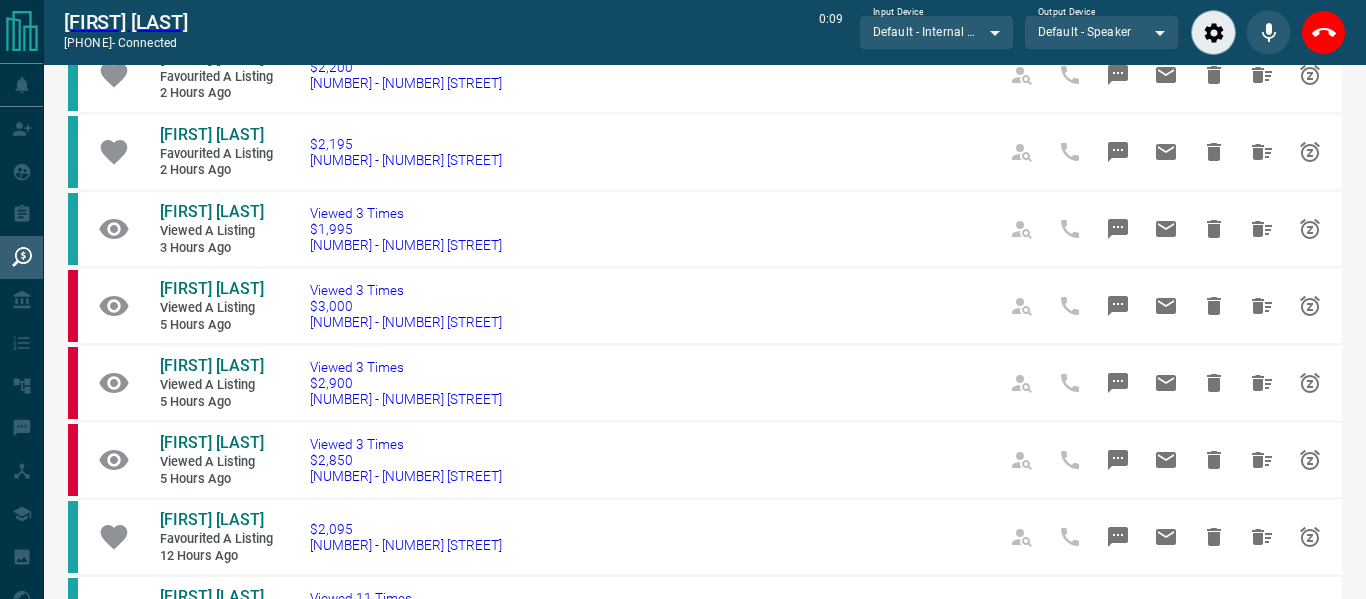 scroll, scrollTop: 526, scrollLeft: 0, axis: vertical 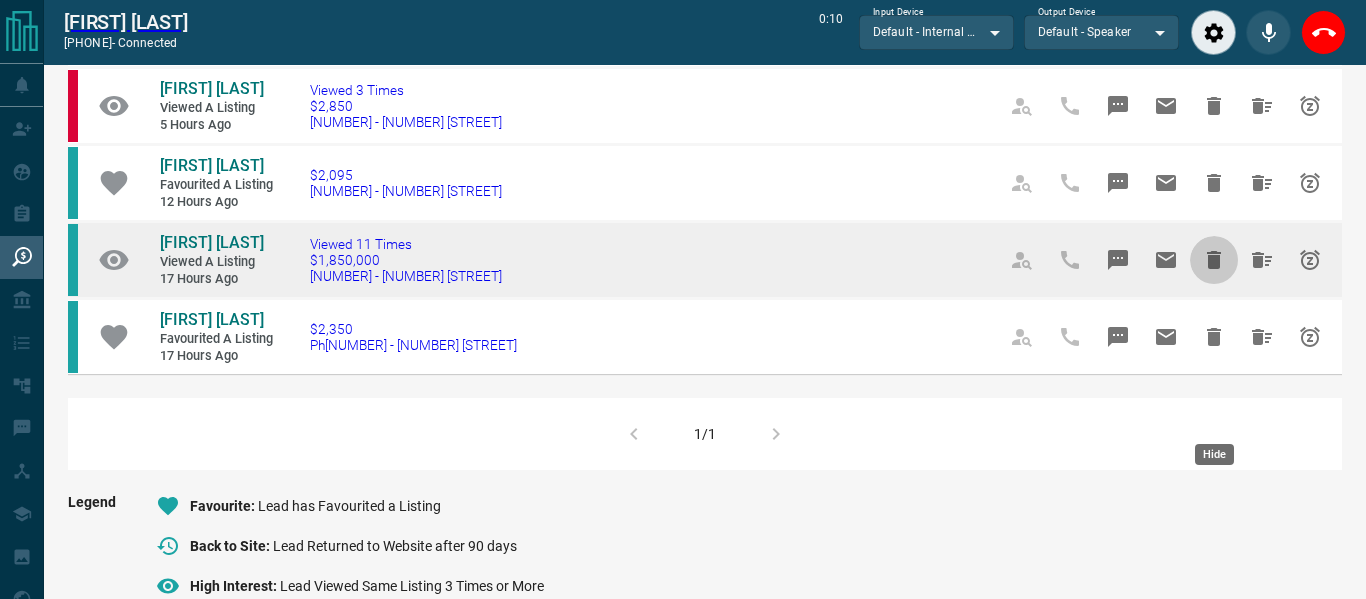 click 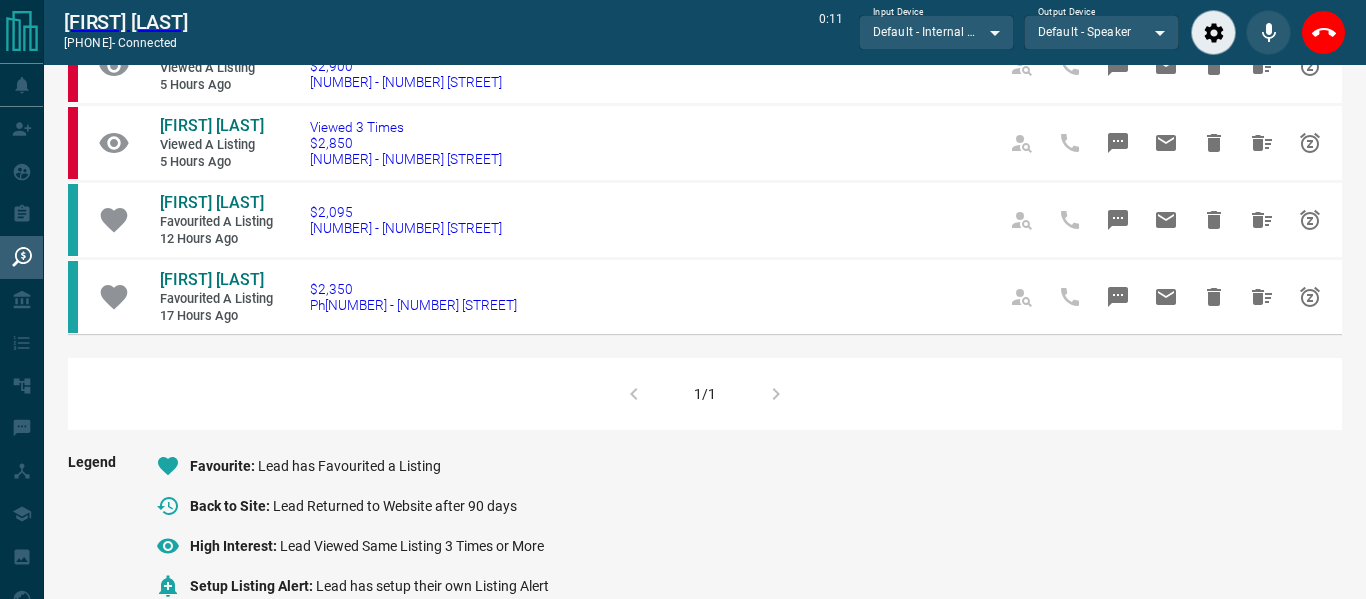 scroll, scrollTop: 486, scrollLeft: 0, axis: vertical 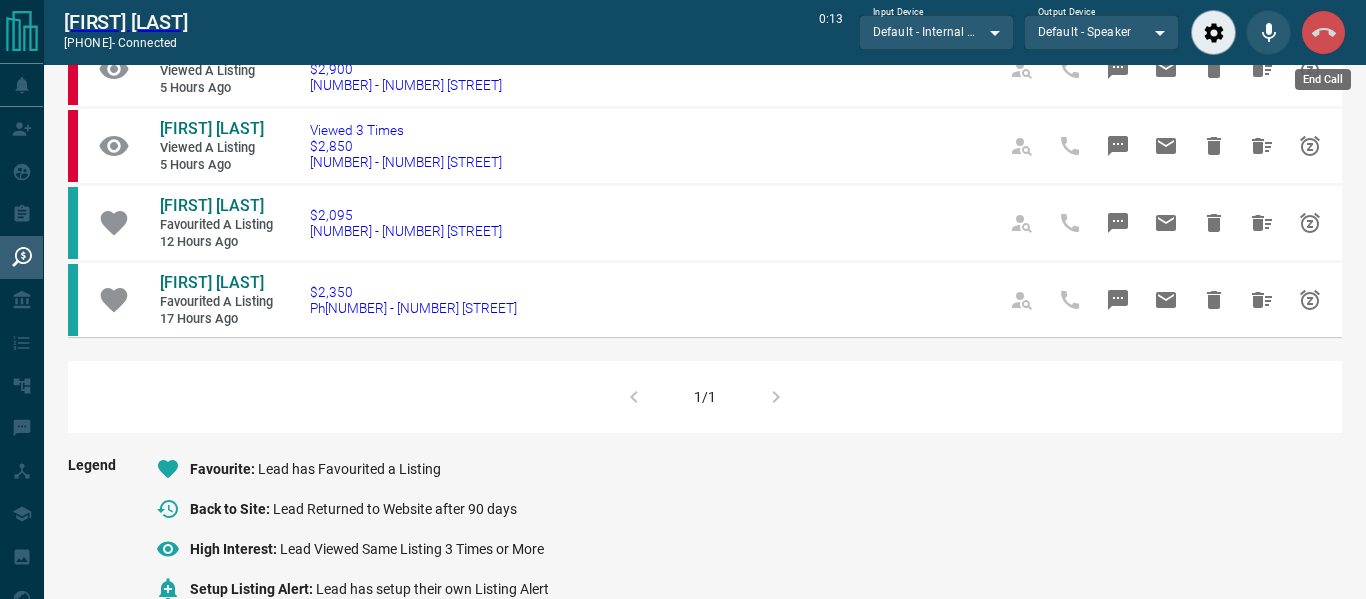 click 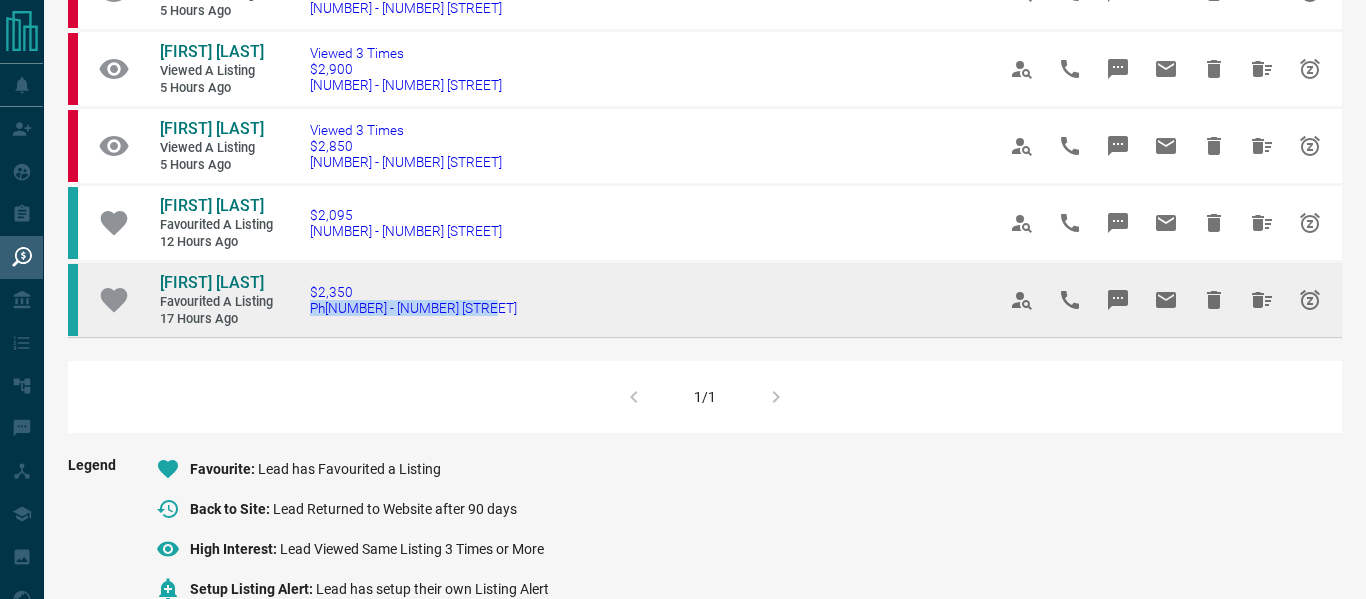 drag, startPoint x: 490, startPoint y: 453, endPoint x: 307, endPoint y: 453, distance: 183 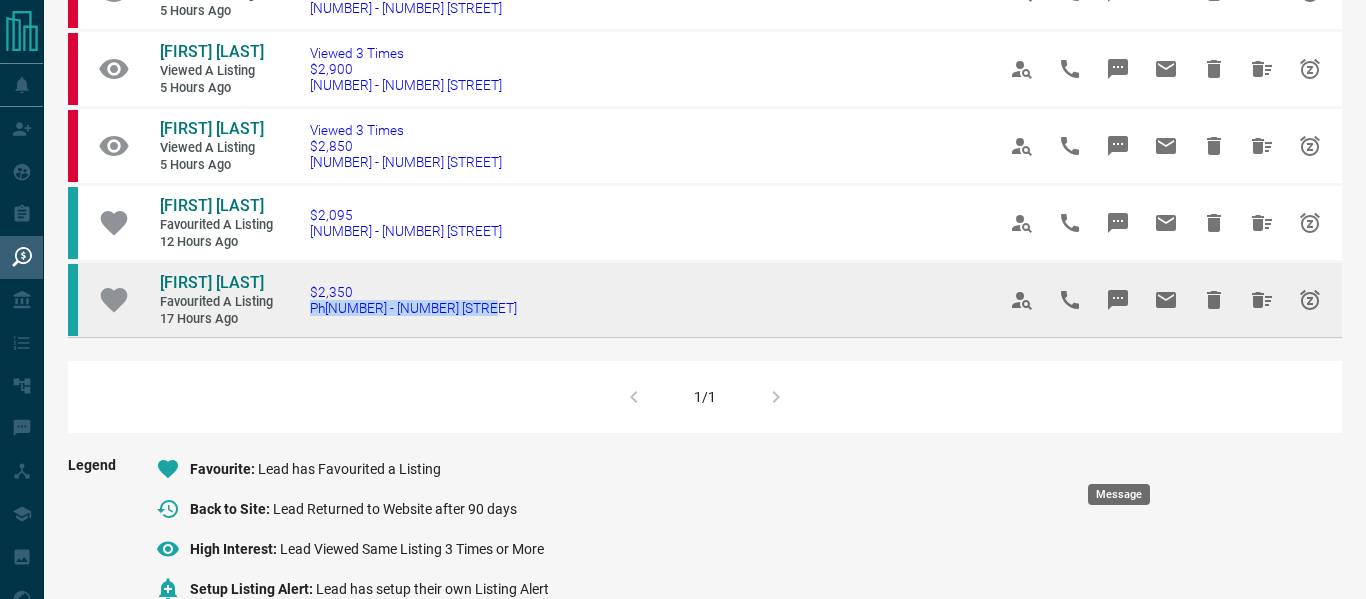 click 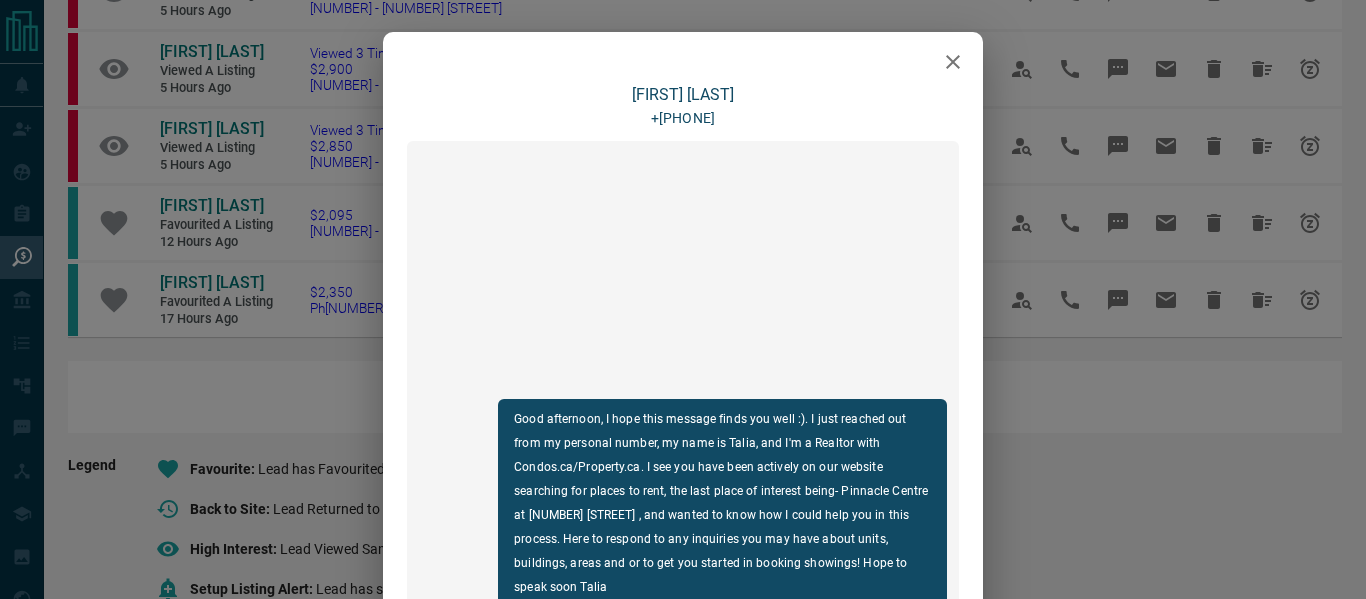 type on "**********" 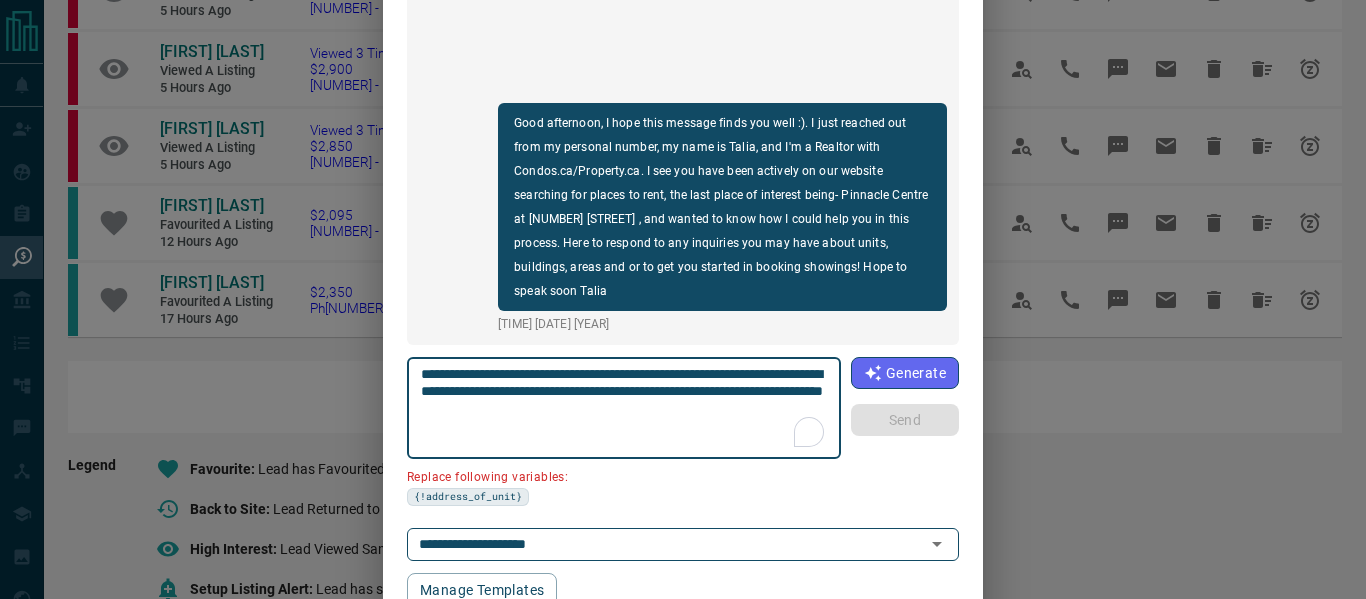 click on "**********" at bounding box center [624, 408] 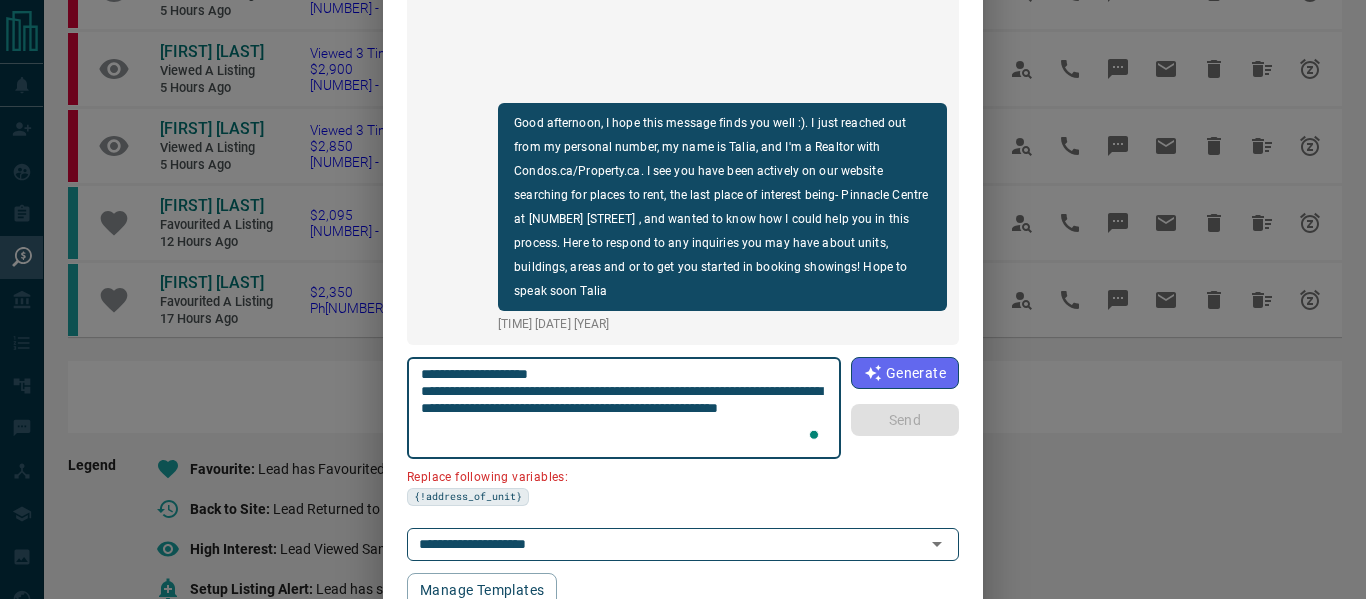 drag, startPoint x: 703, startPoint y: 392, endPoint x: 590, endPoint y: 393, distance: 113.004425 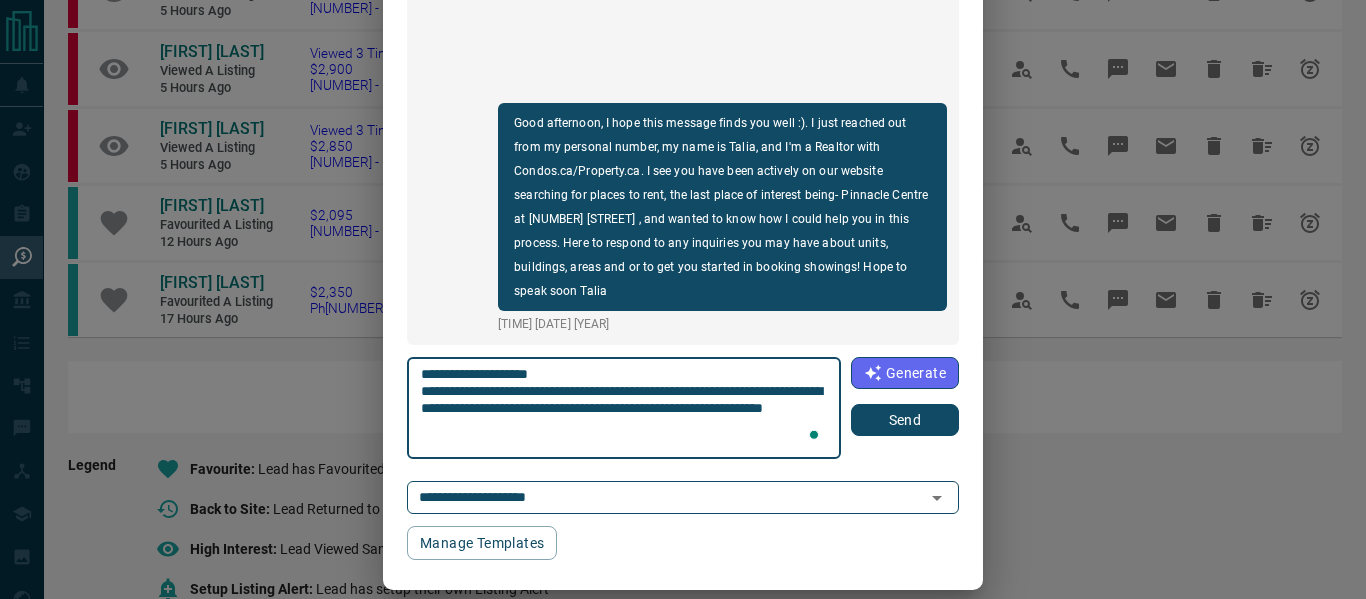 type on "**********" 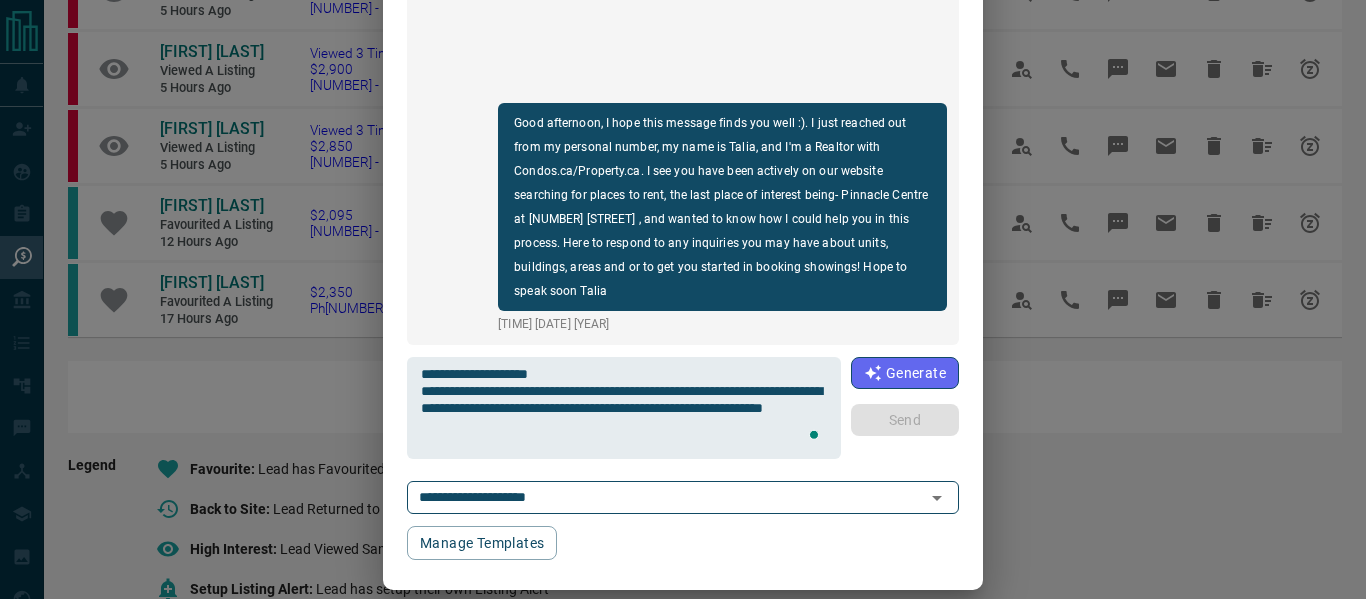 type 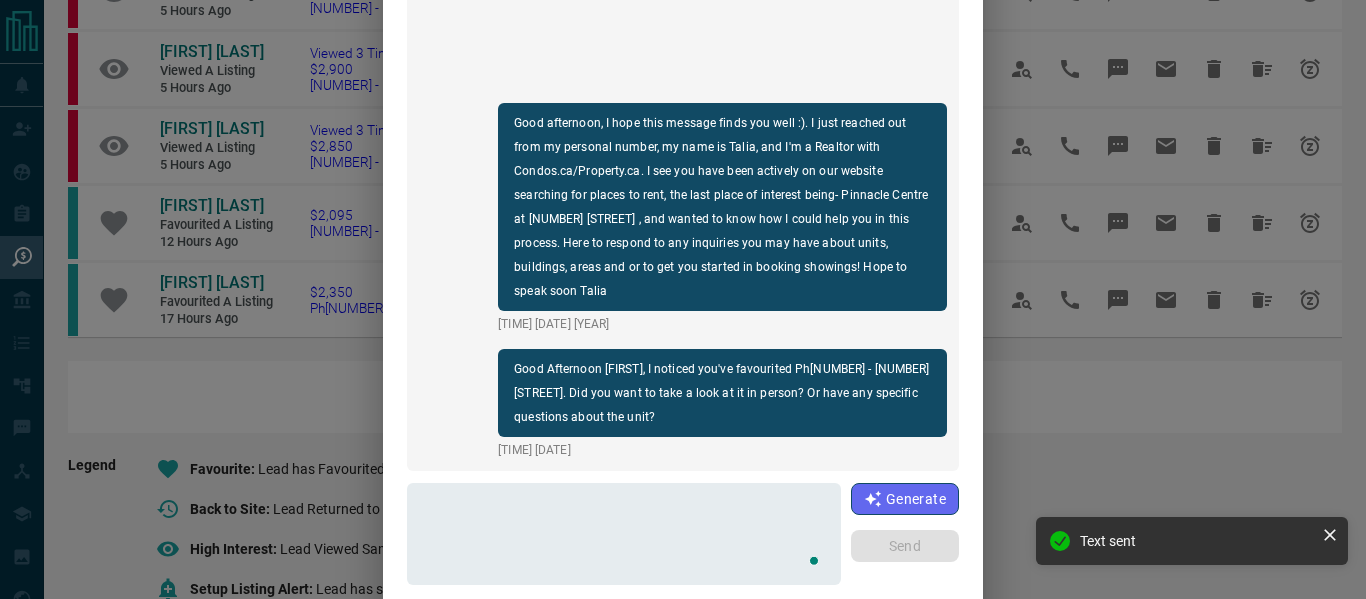 scroll, scrollTop: 0, scrollLeft: 0, axis: both 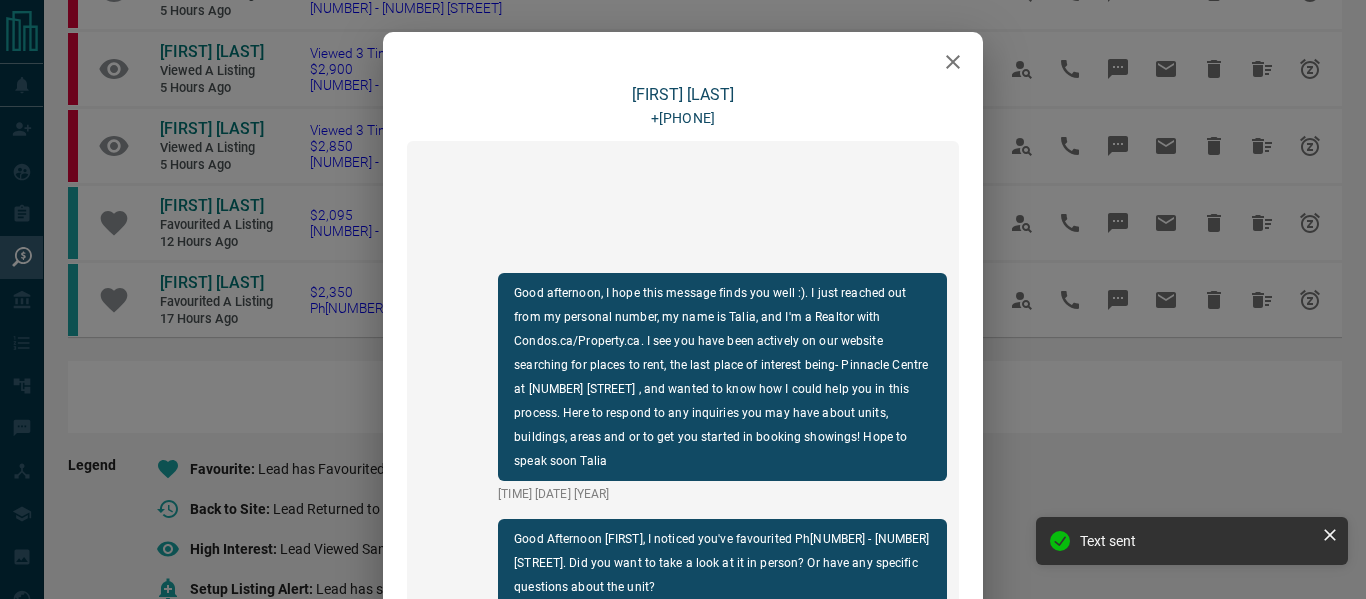 click 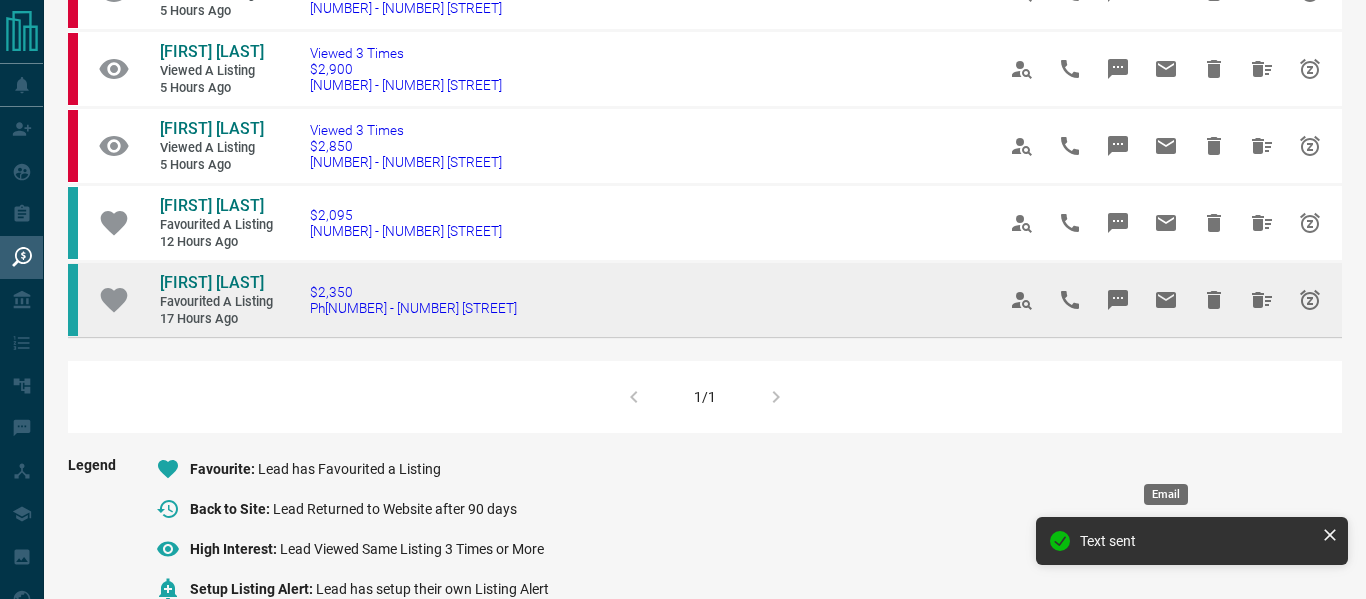 click 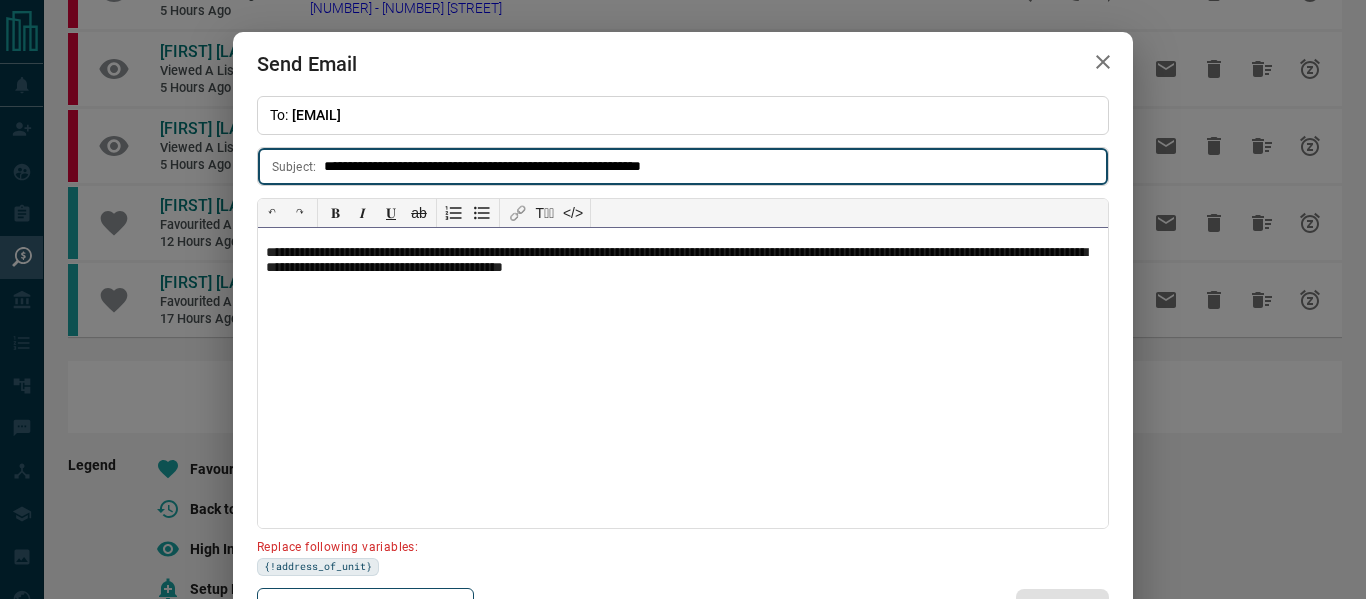 click on "**********" at bounding box center [683, 261] 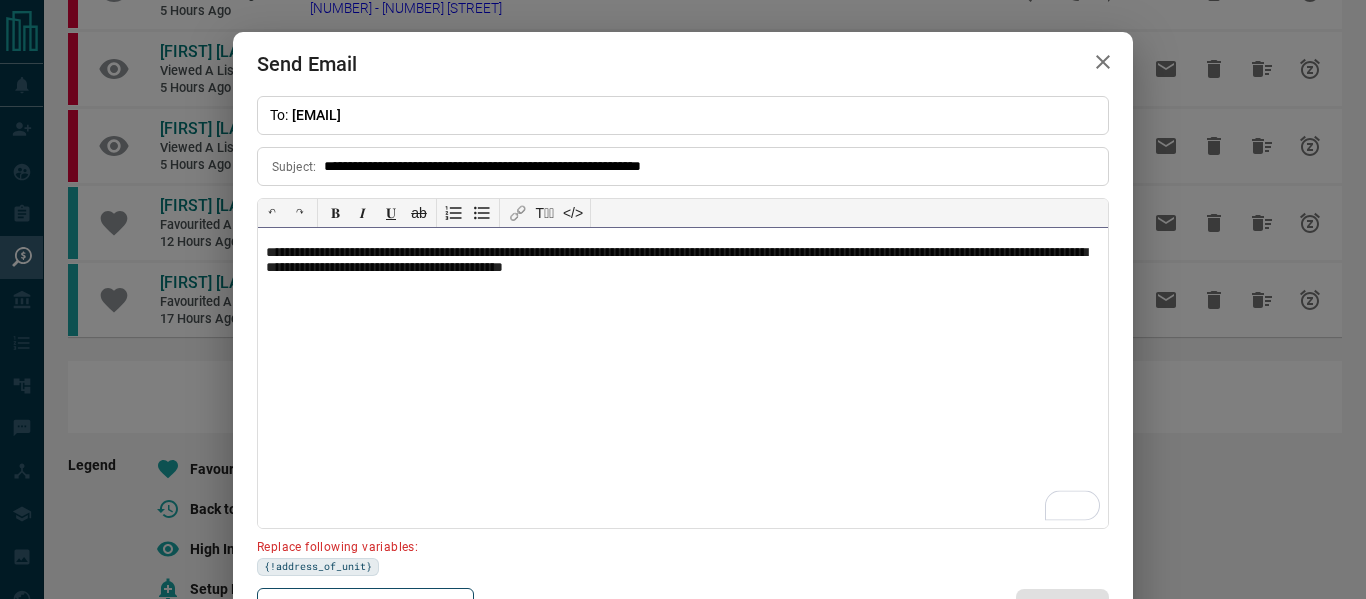 type 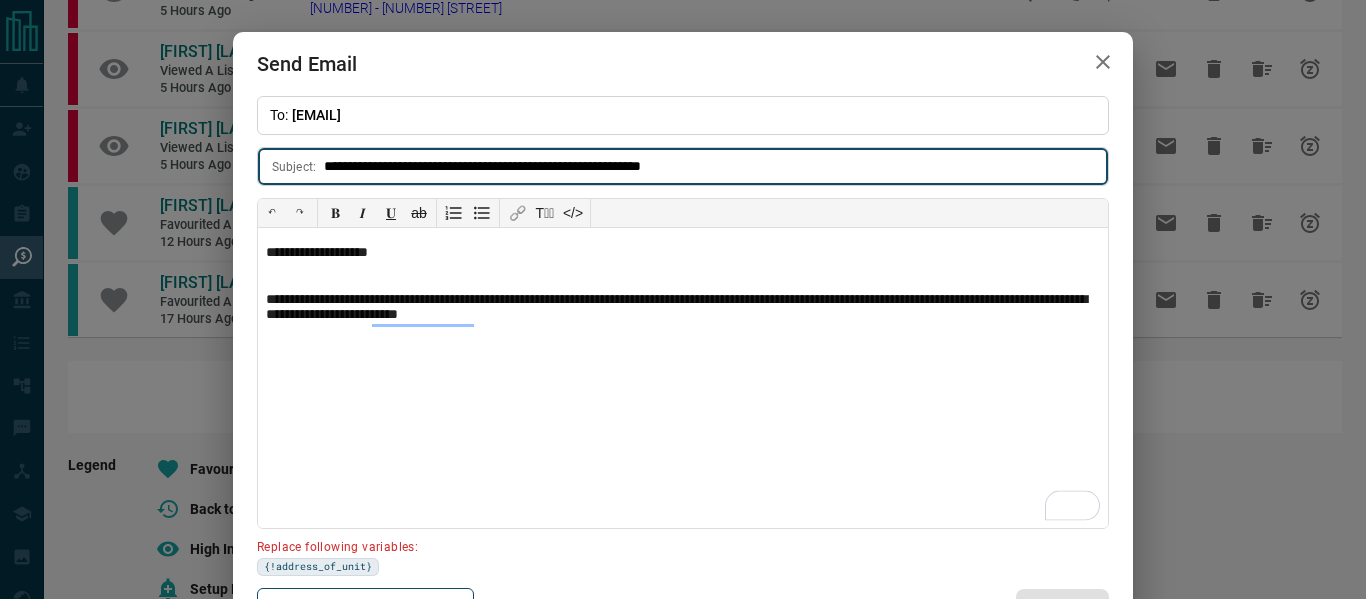 click on "**********" at bounding box center (716, 166) 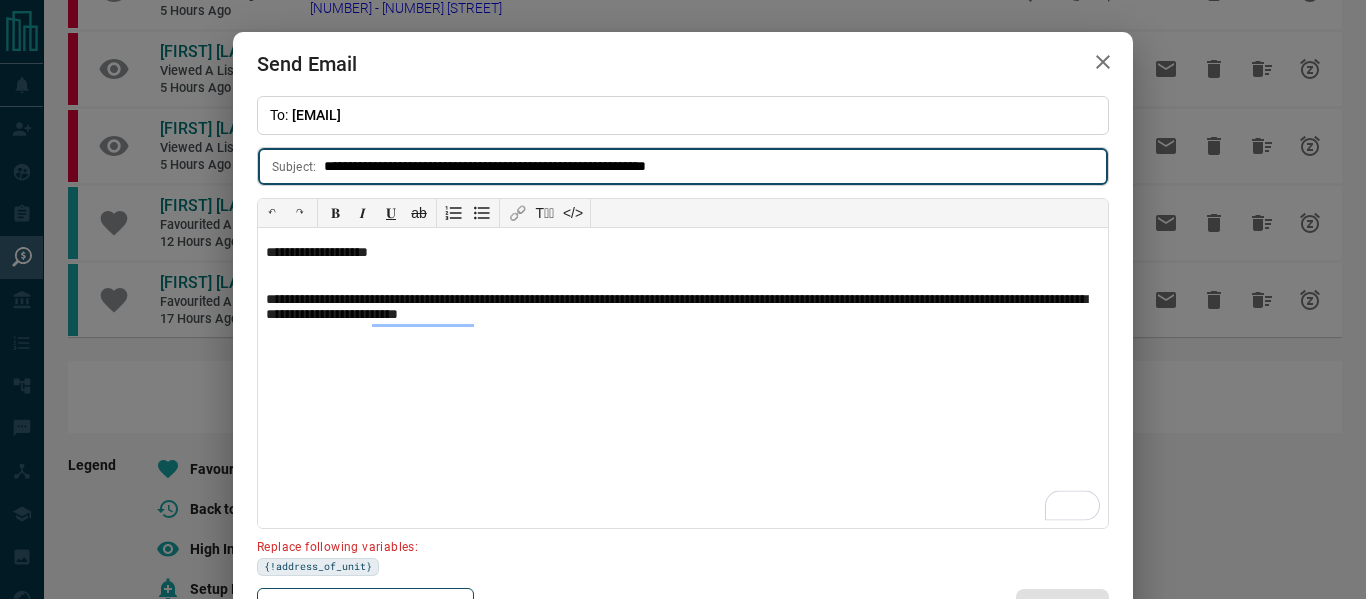 paste on "**********" 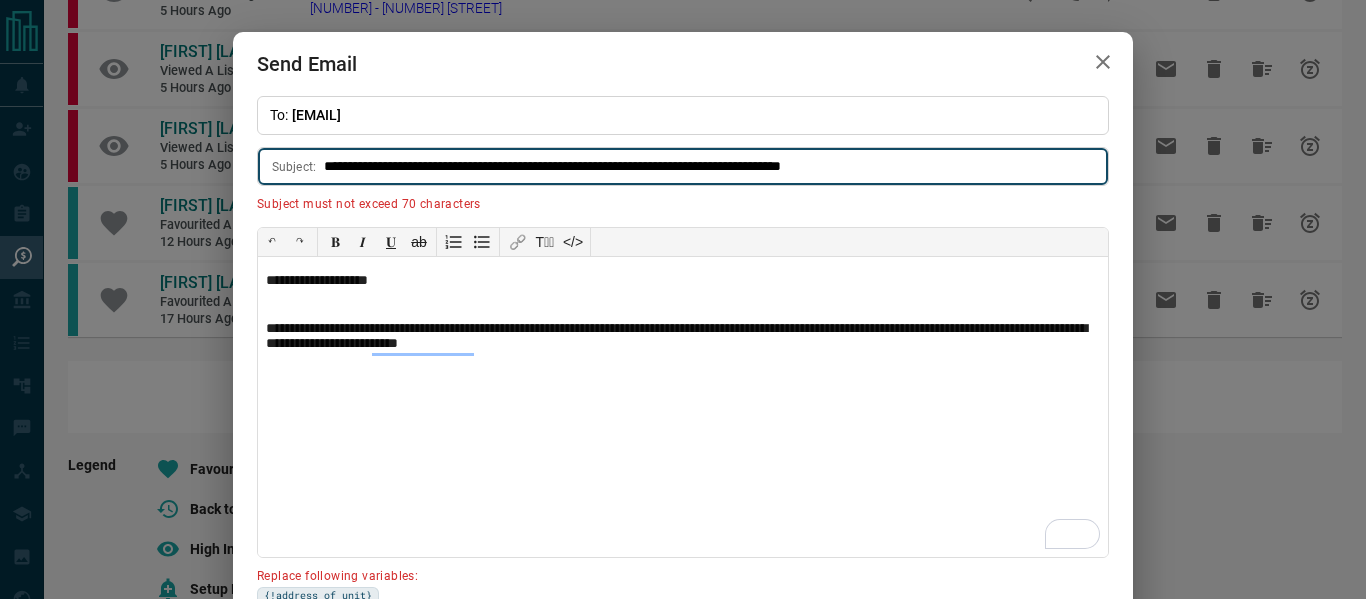 drag, startPoint x: 487, startPoint y: 169, endPoint x: 307, endPoint y: 163, distance: 180.09998 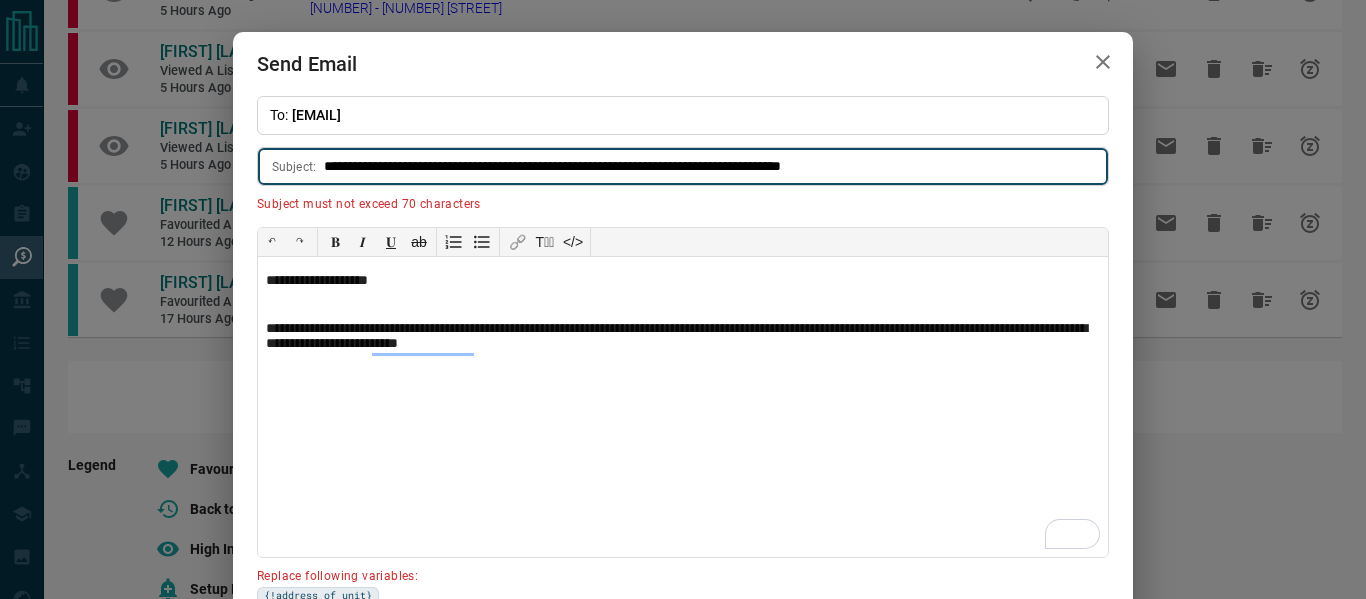 drag, startPoint x: 488, startPoint y: 165, endPoint x: 709, endPoint y: 168, distance: 221.02036 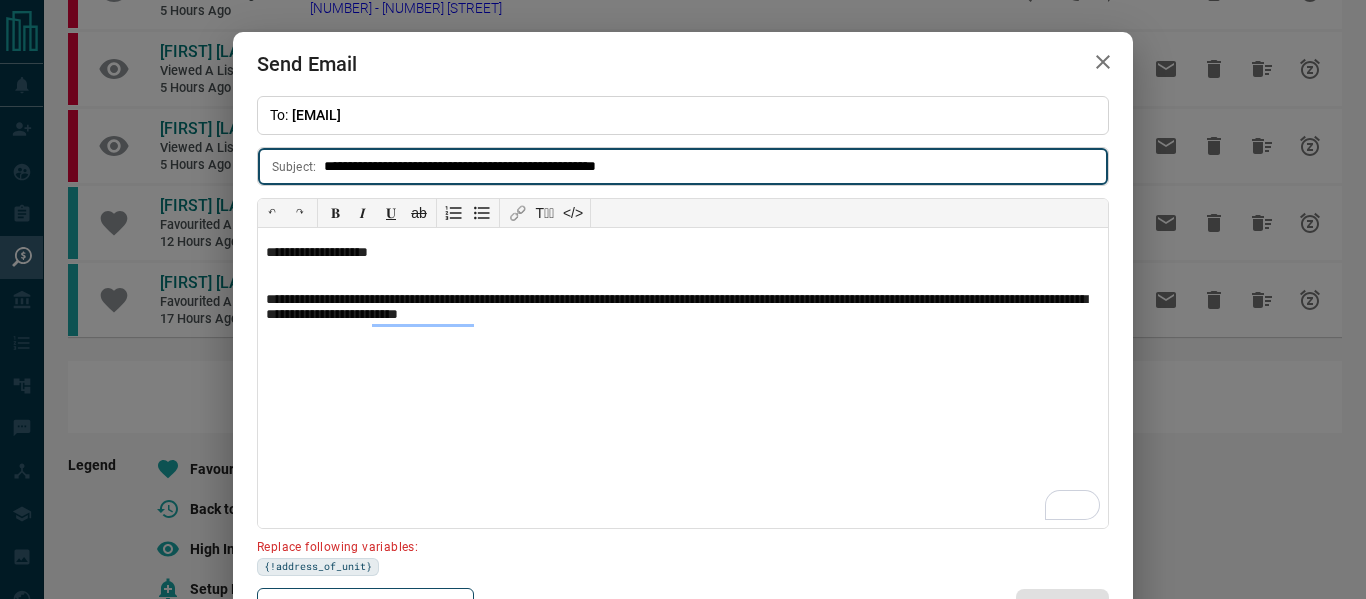 type on "**********" 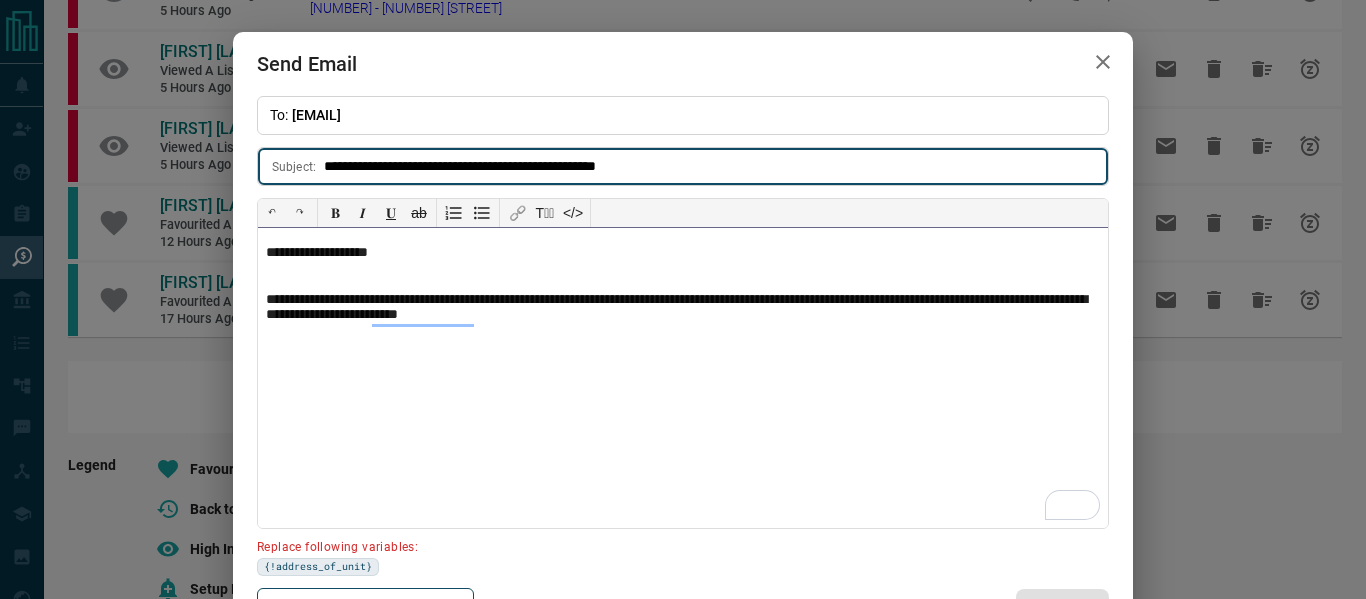click on "**********" at bounding box center (683, 308) 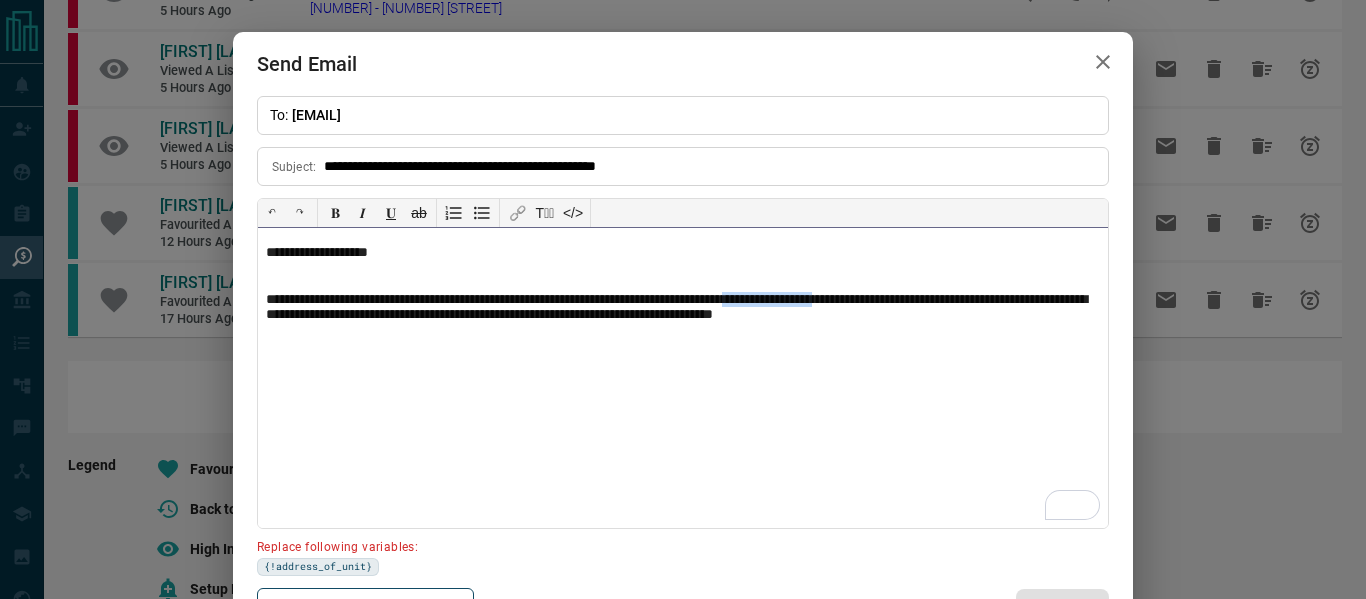 drag, startPoint x: 937, startPoint y: 299, endPoint x: 824, endPoint y: 301, distance: 113.0177 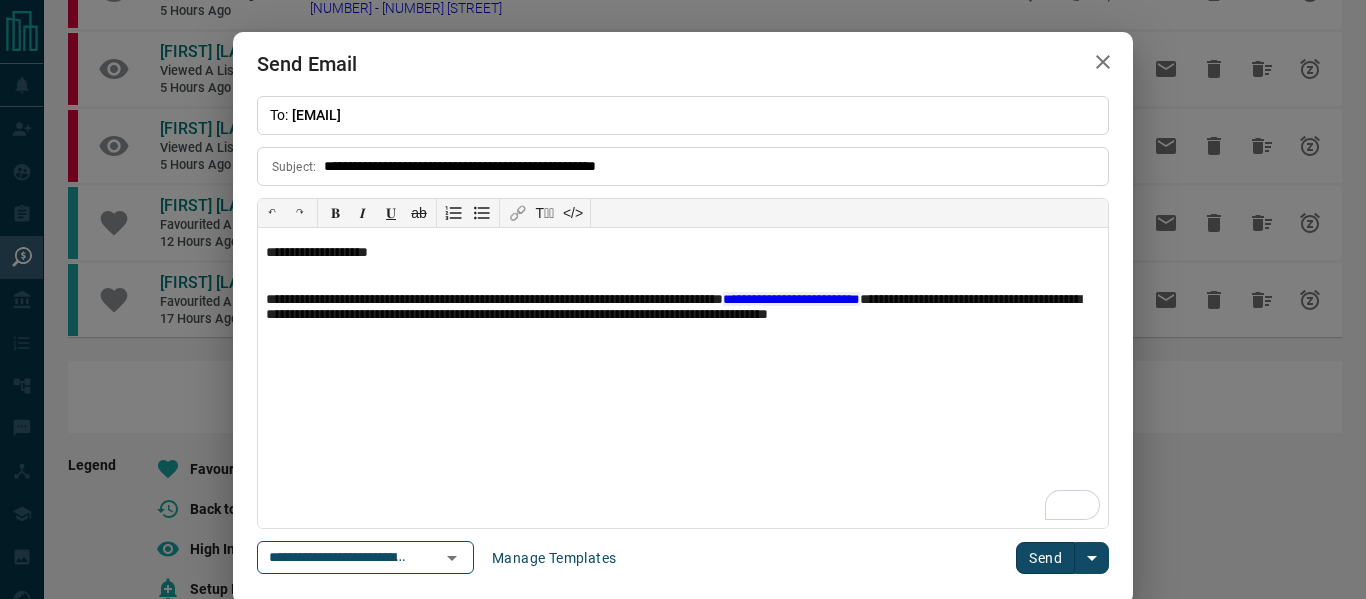 click on "Send" at bounding box center [1045, 558] 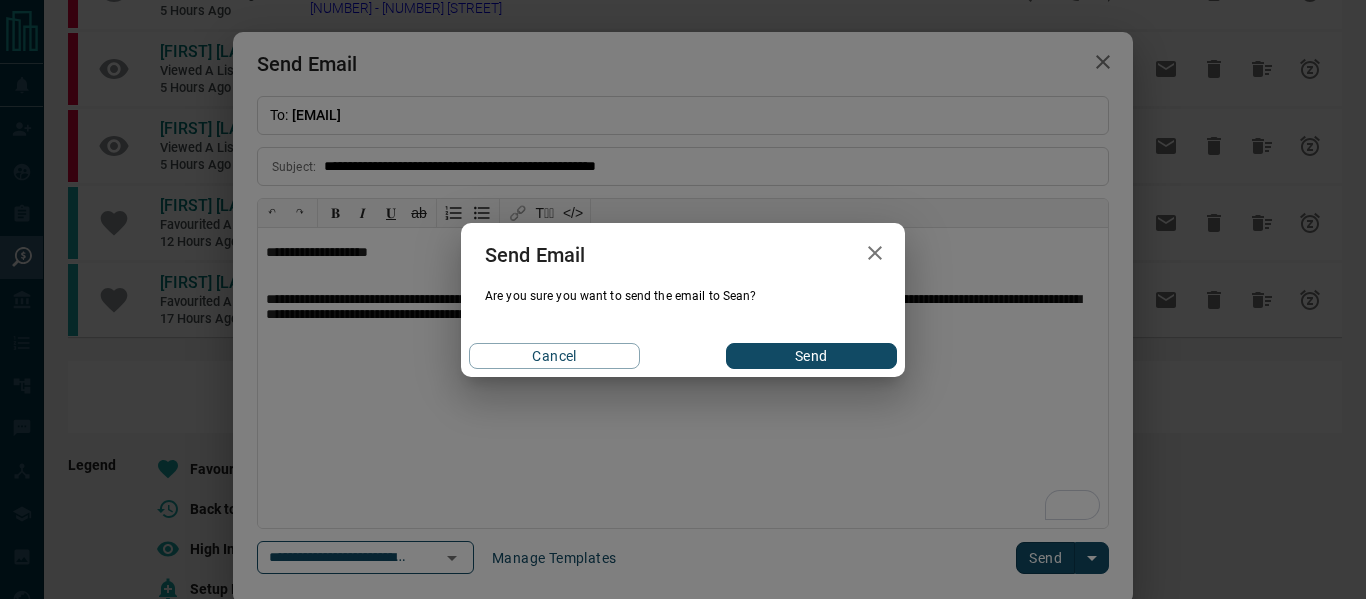 click on "Cancel Send" at bounding box center [683, 356] 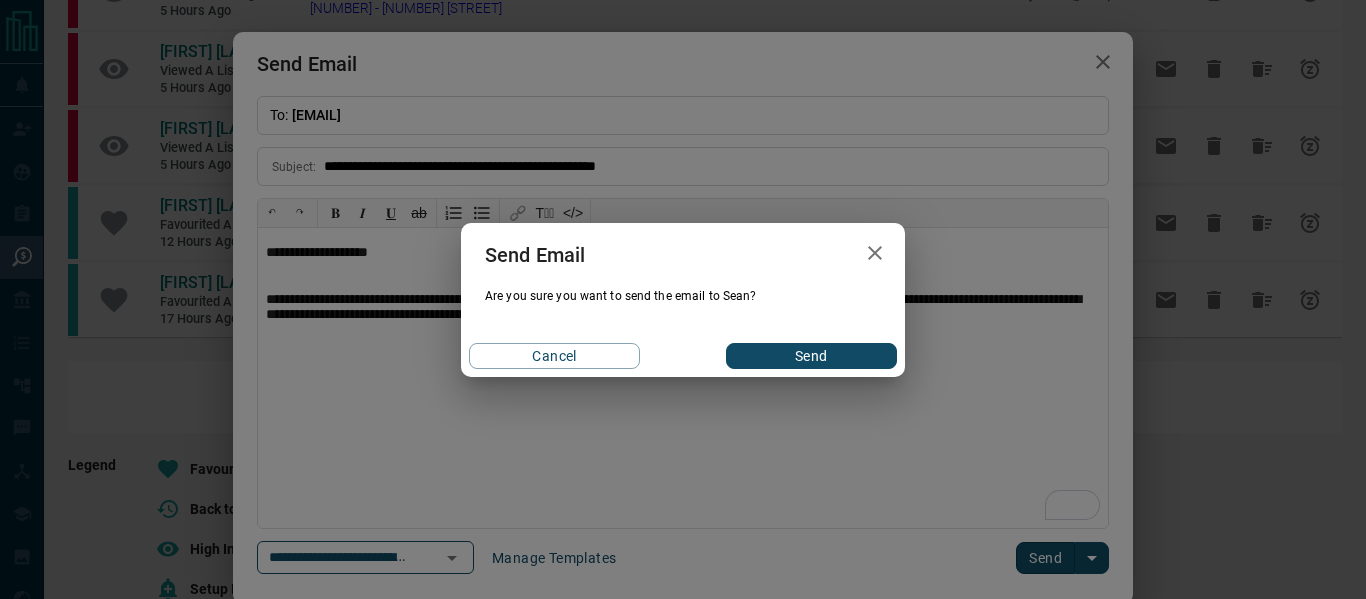 click on "Send" at bounding box center (811, 356) 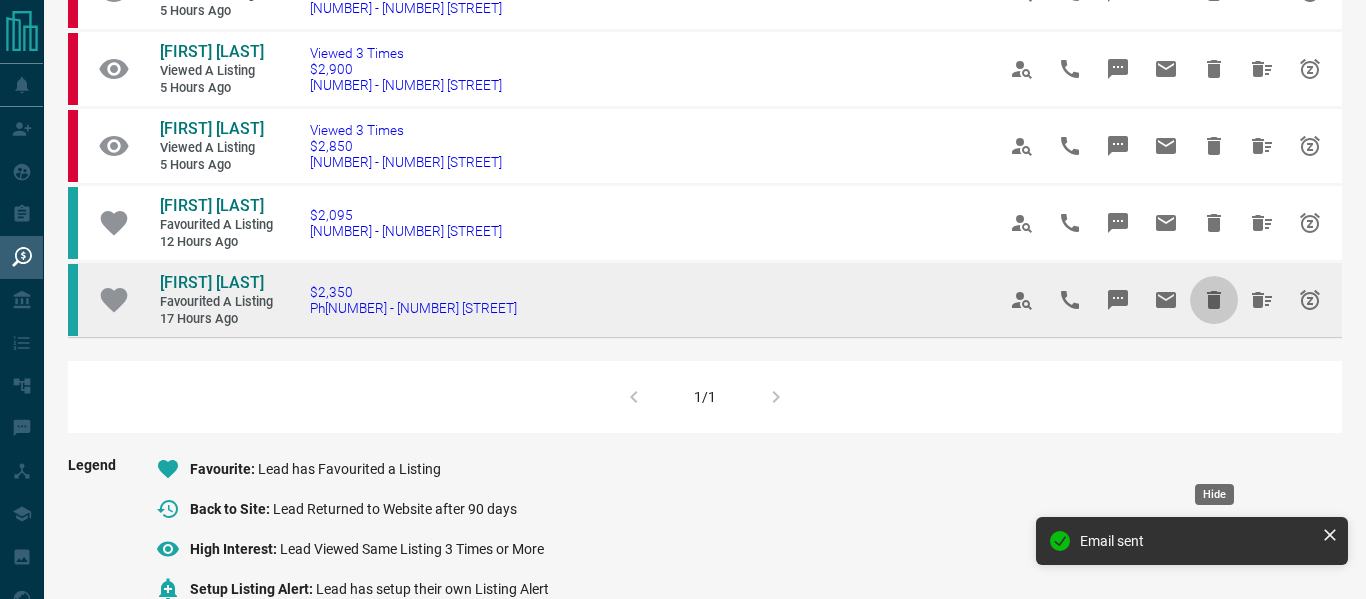 click 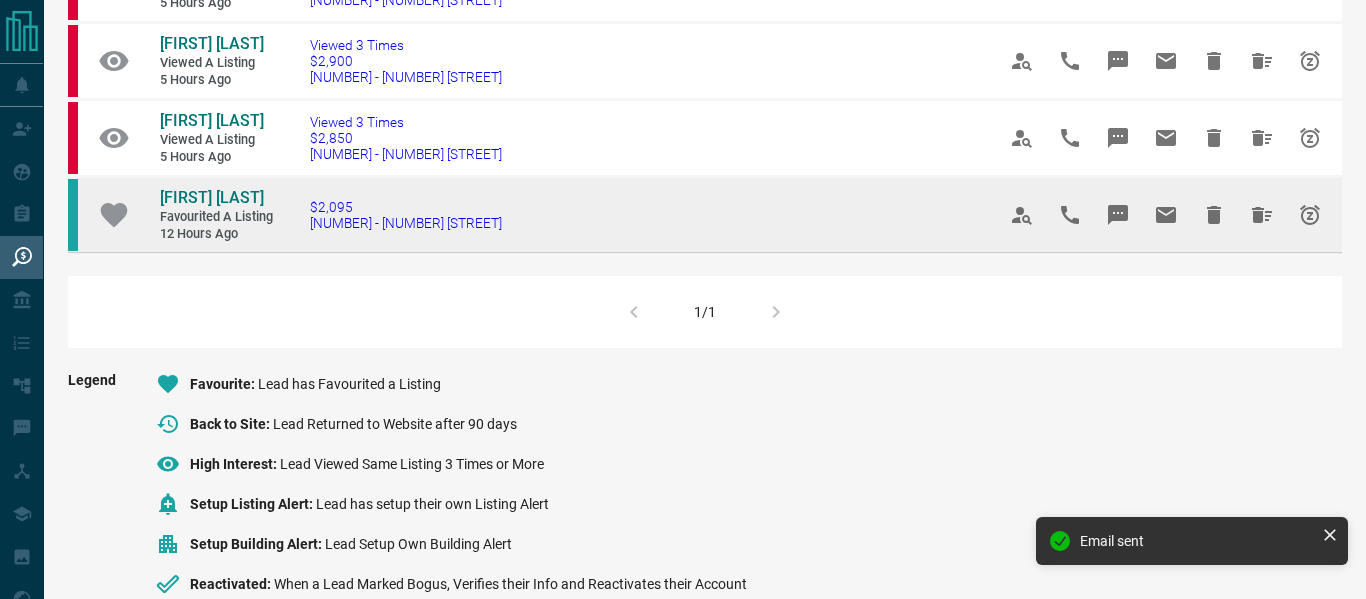 scroll, scrollTop: 431, scrollLeft: 0, axis: vertical 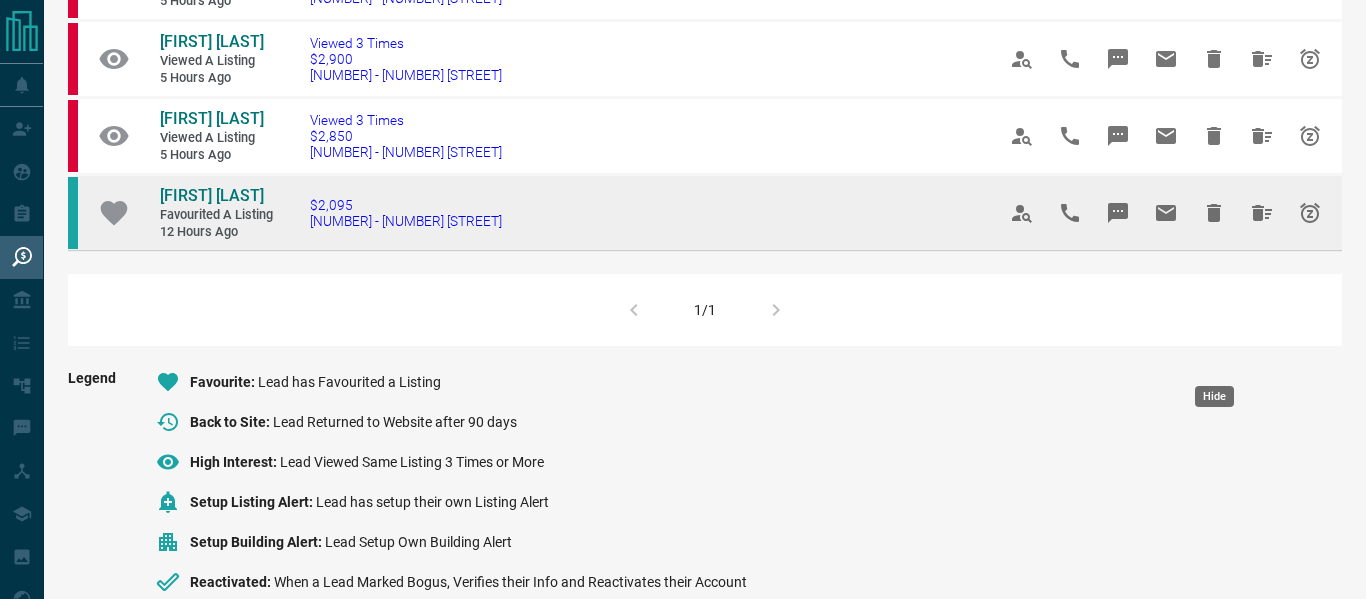 click 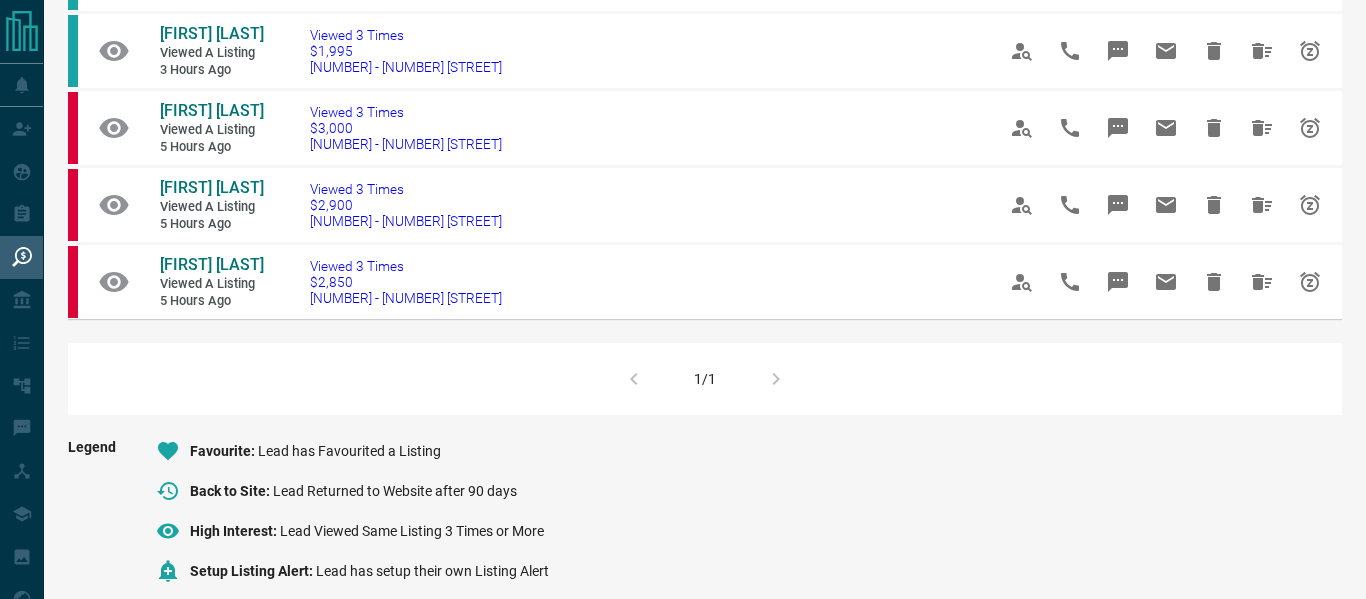 scroll, scrollTop: 281, scrollLeft: 0, axis: vertical 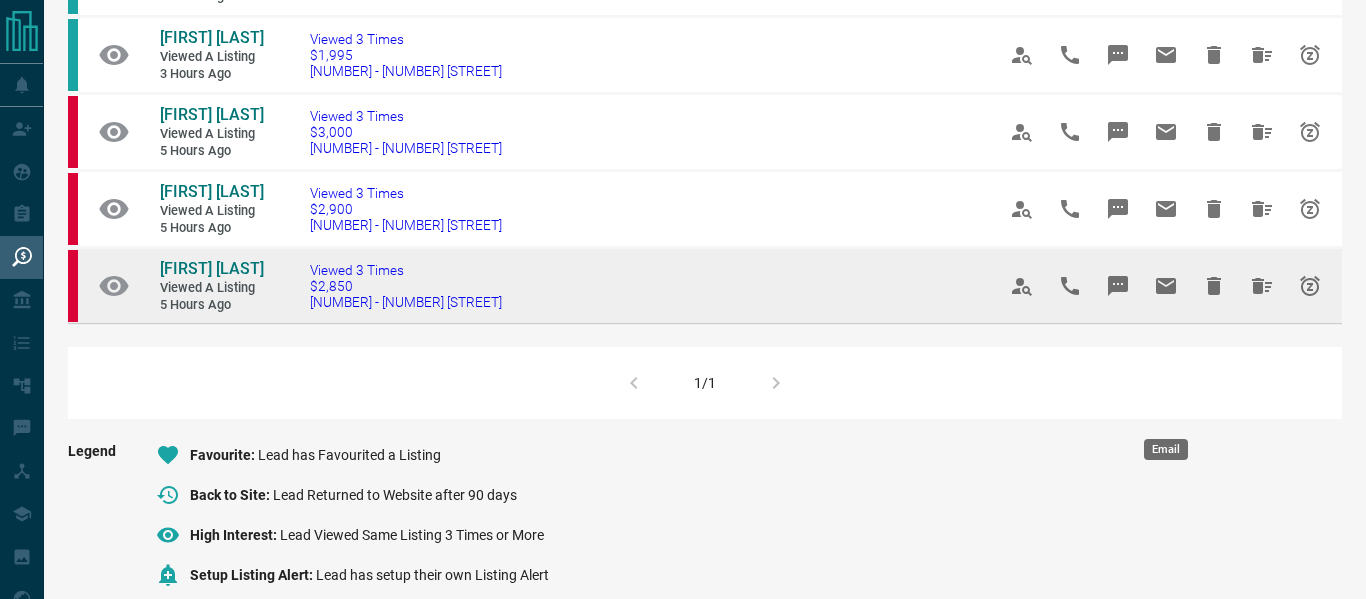 click 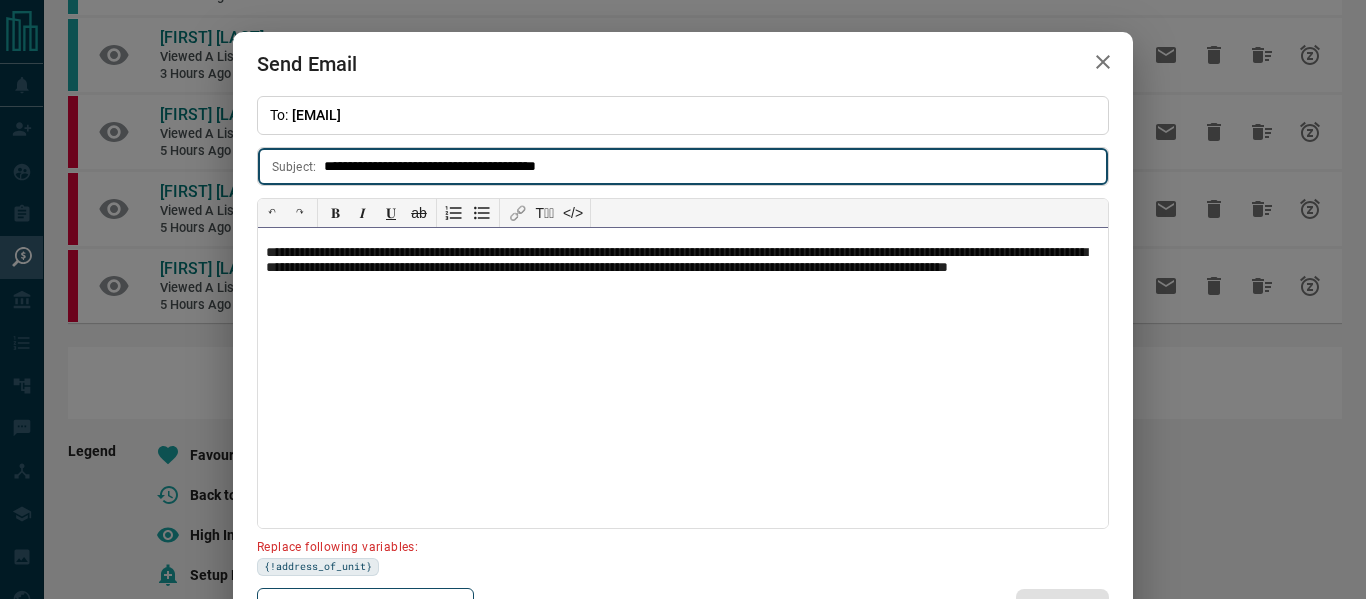 click on "**********" at bounding box center [683, 269] 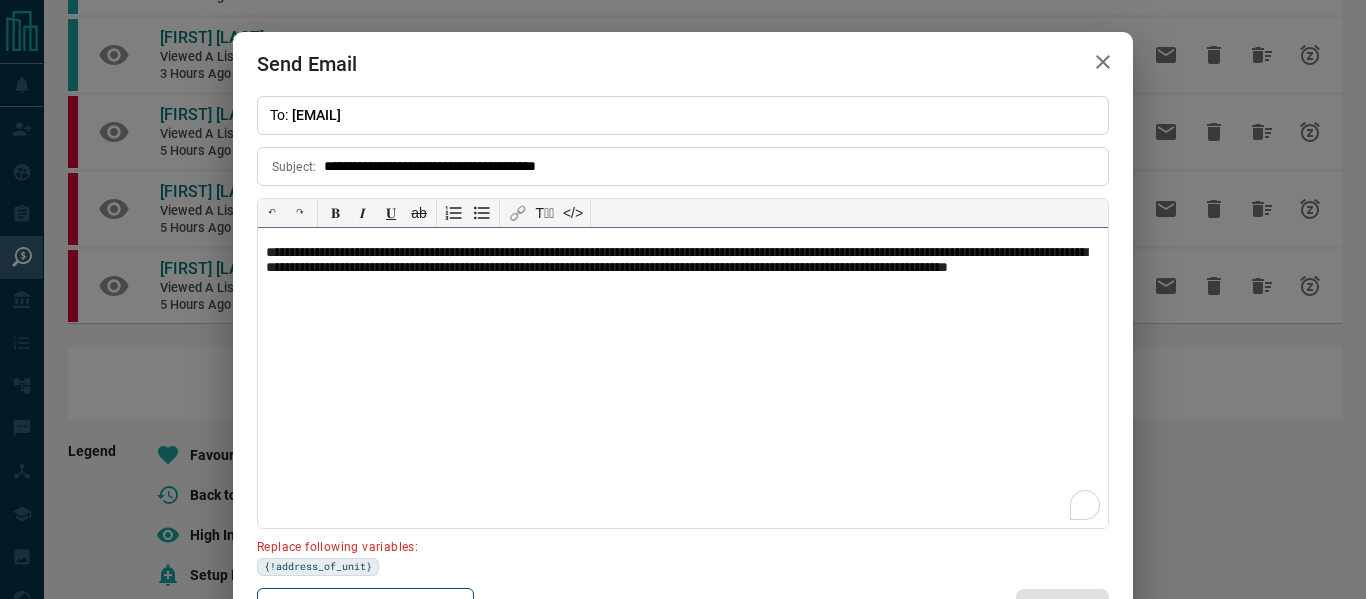 type 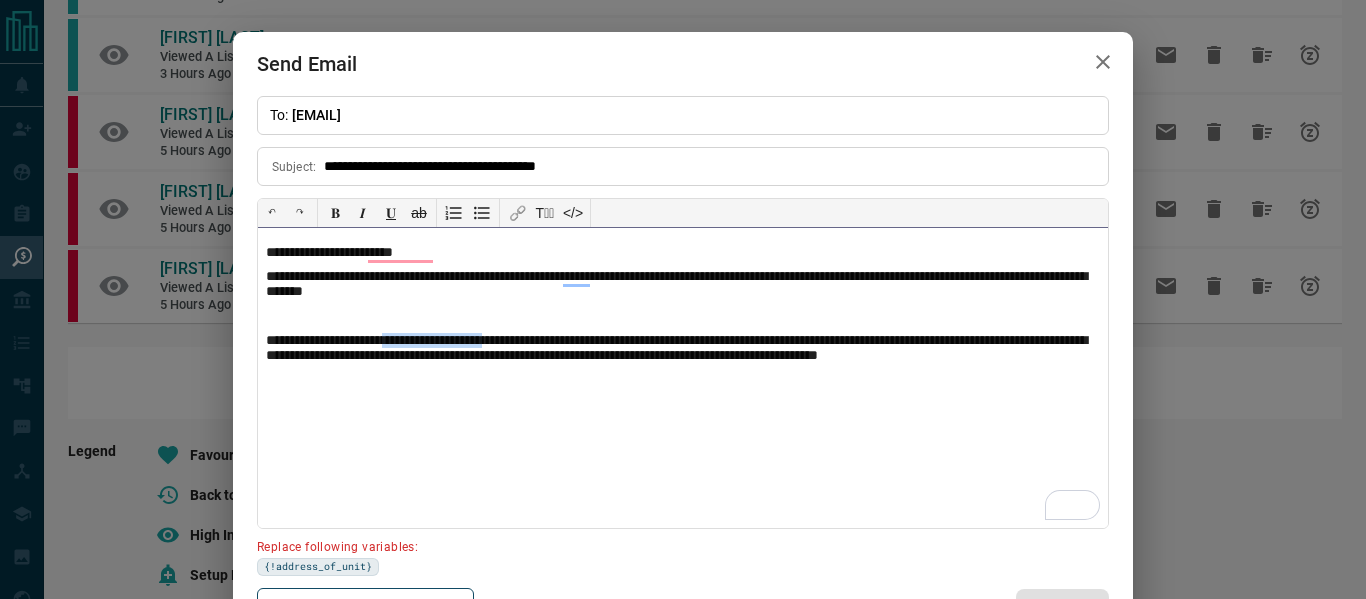 drag, startPoint x: 526, startPoint y: 341, endPoint x: 406, endPoint y: 336, distance: 120.10412 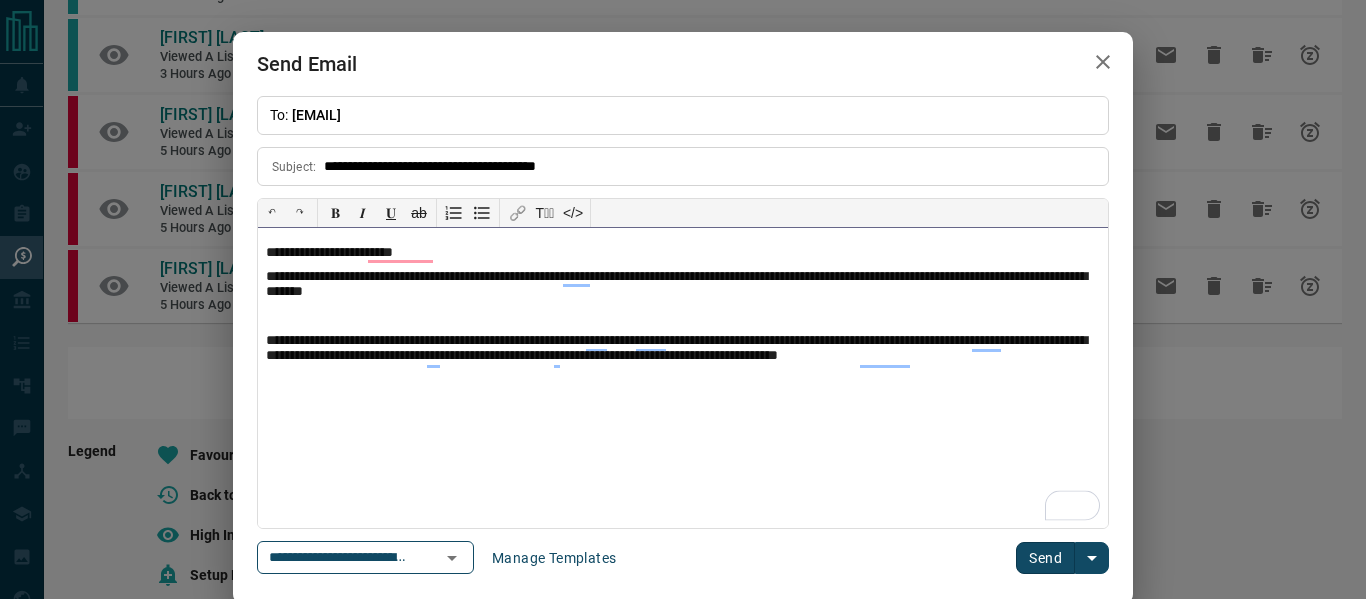 click on "**********" at bounding box center (683, 349) 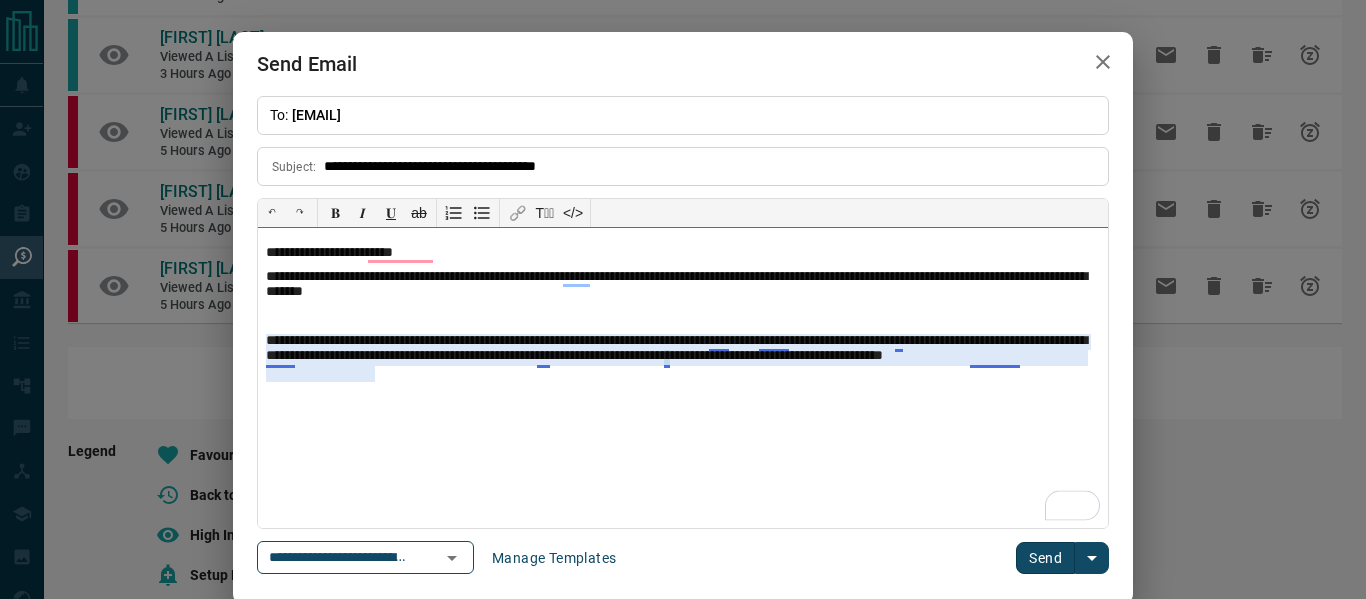 click on "**********" at bounding box center [683, 357] 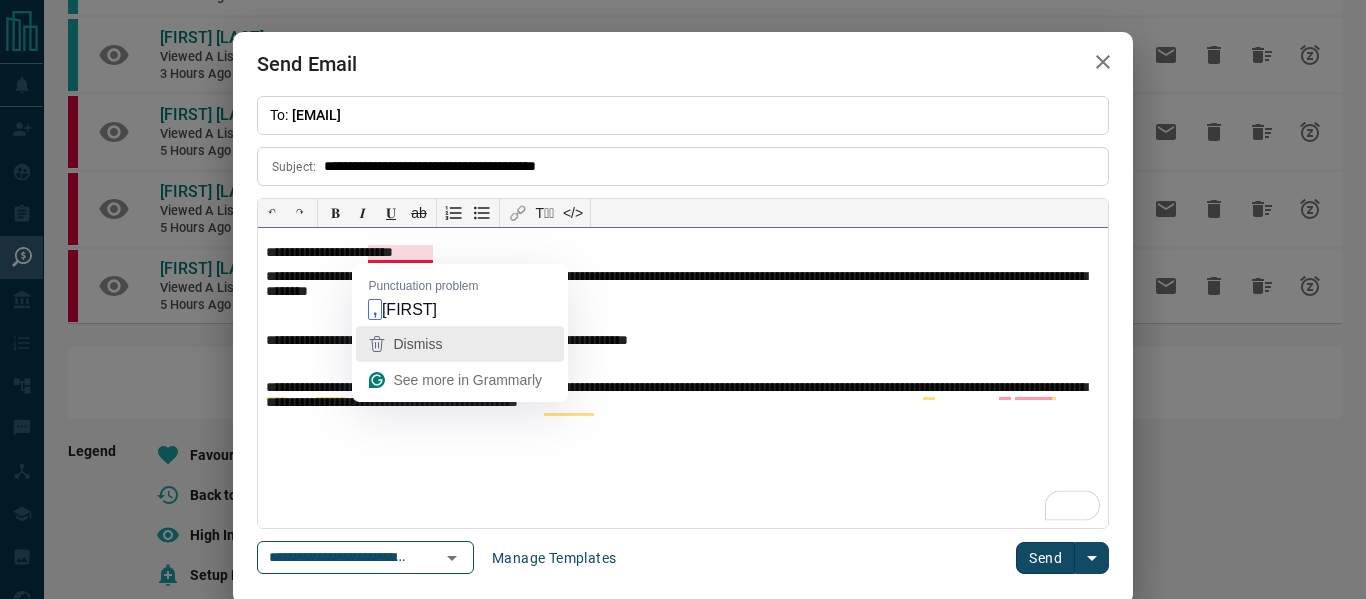 click on "Dismiss" at bounding box center (417, 344) 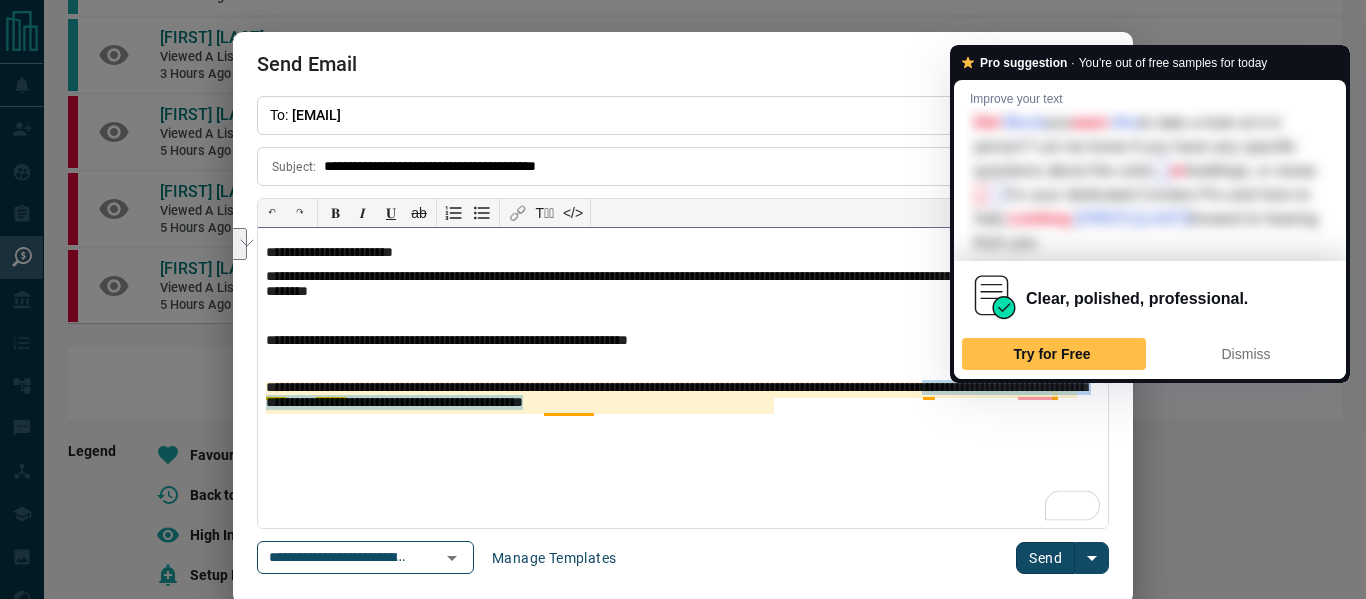 drag, startPoint x: 1055, startPoint y: 394, endPoint x: 1077, endPoint y: 429, distance: 41.340054 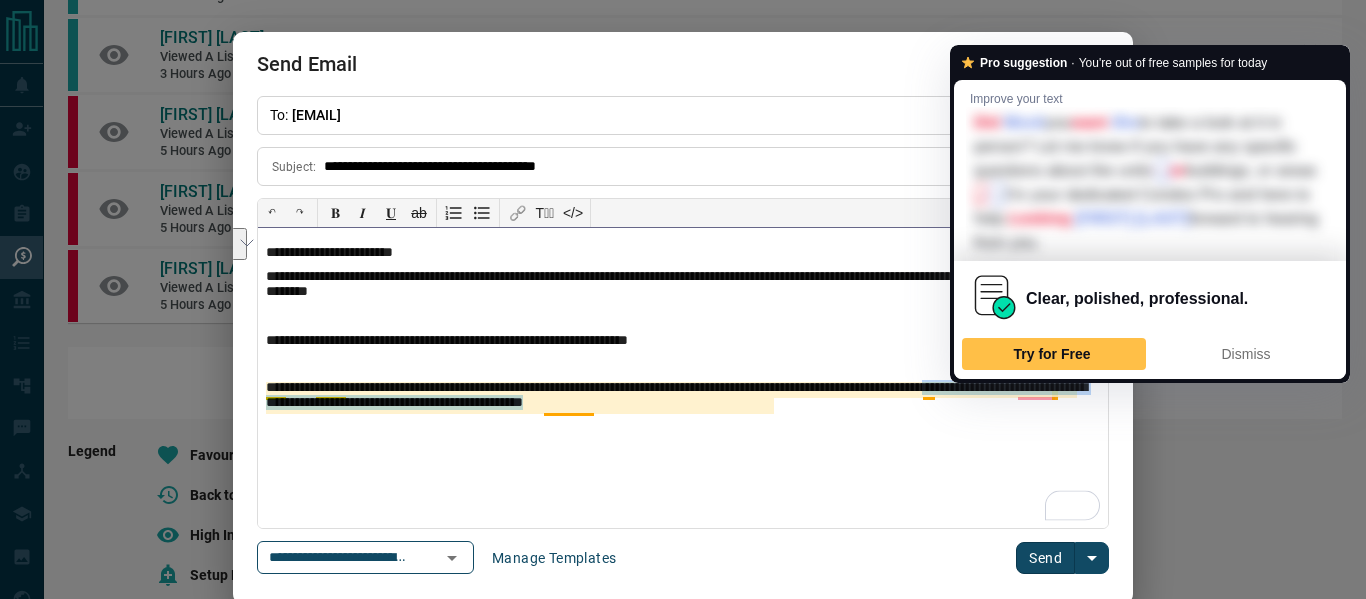 click on "**********" at bounding box center (683, 378) 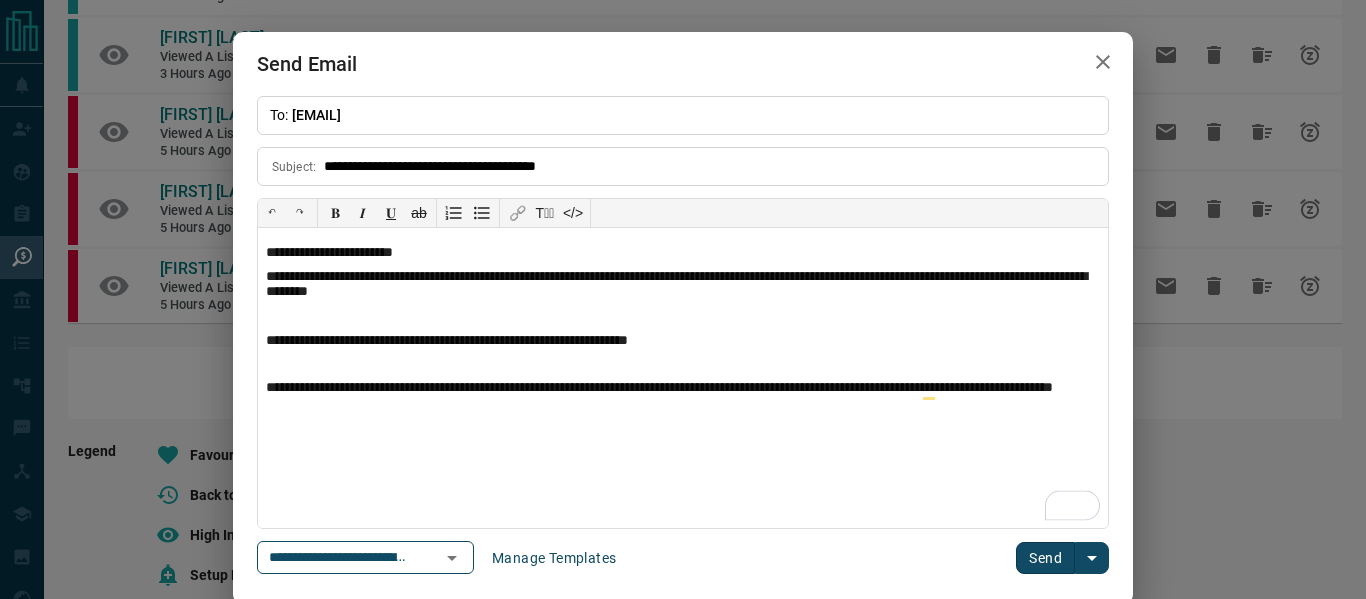 click on "Send" at bounding box center [1045, 558] 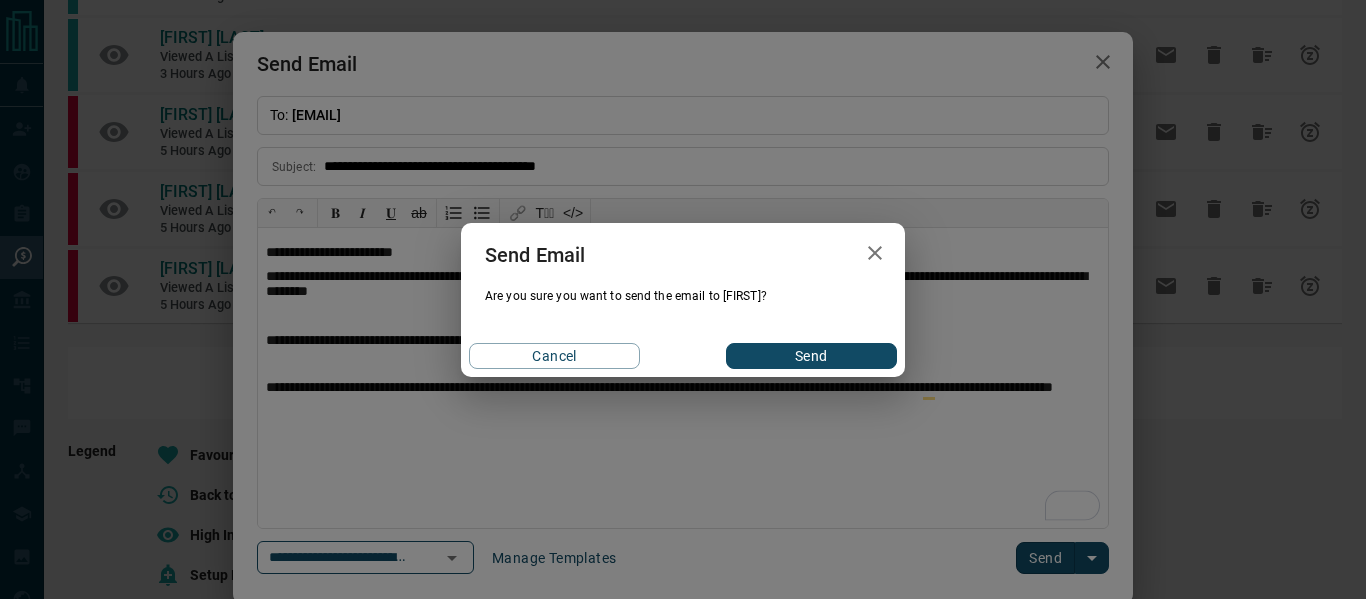 click on "Send" at bounding box center (811, 356) 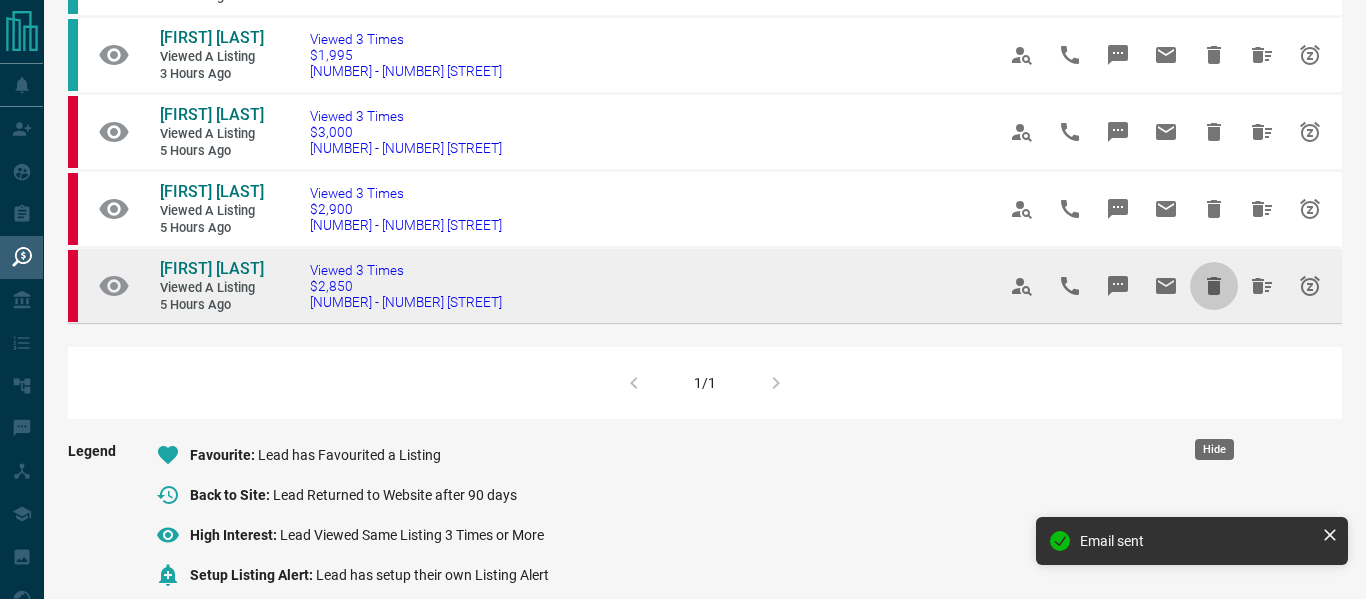 click 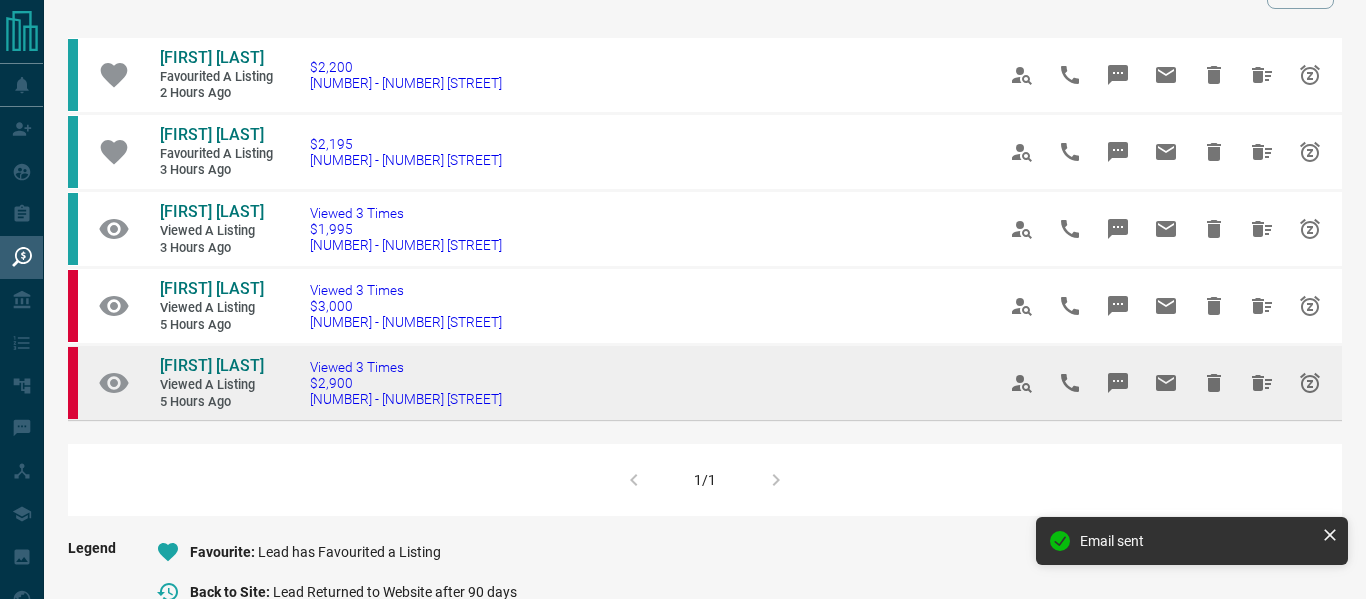 scroll, scrollTop: 281, scrollLeft: 0, axis: vertical 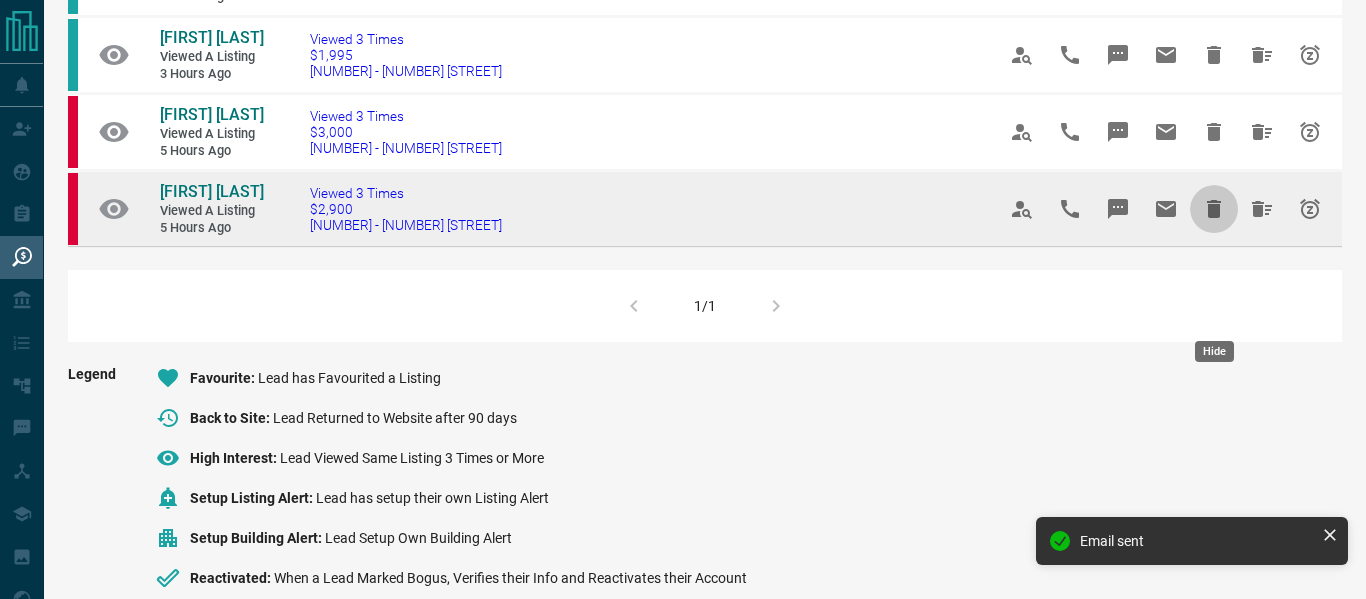 click 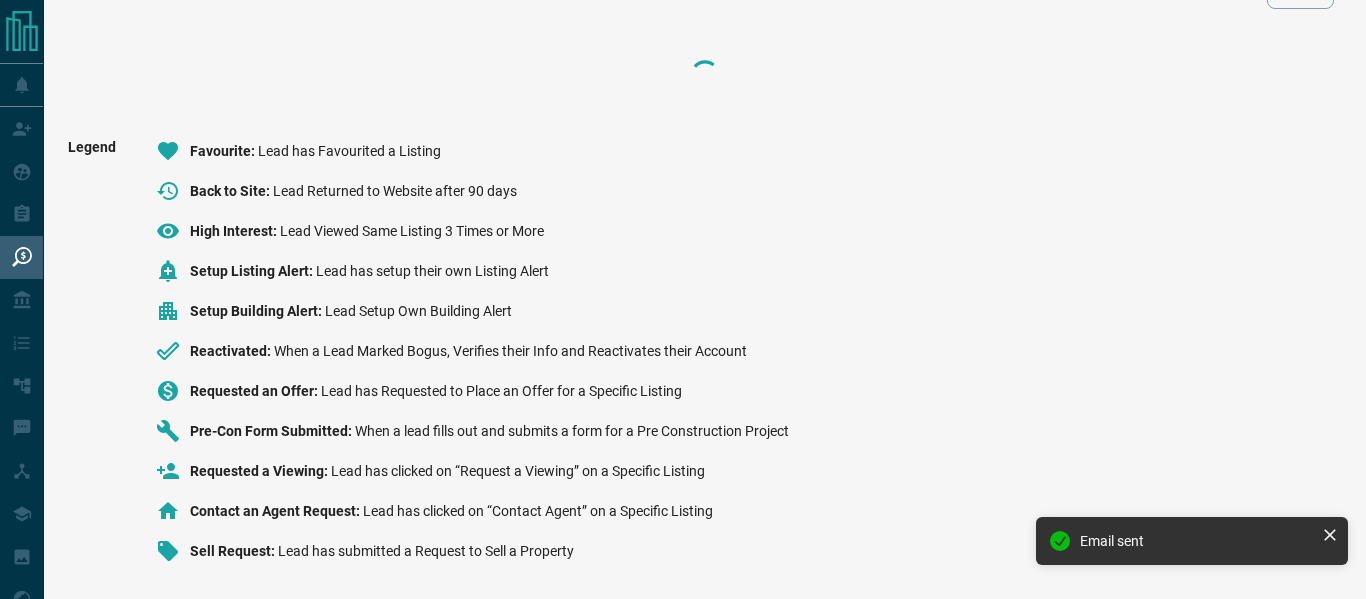 scroll, scrollTop: 281, scrollLeft: 0, axis: vertical 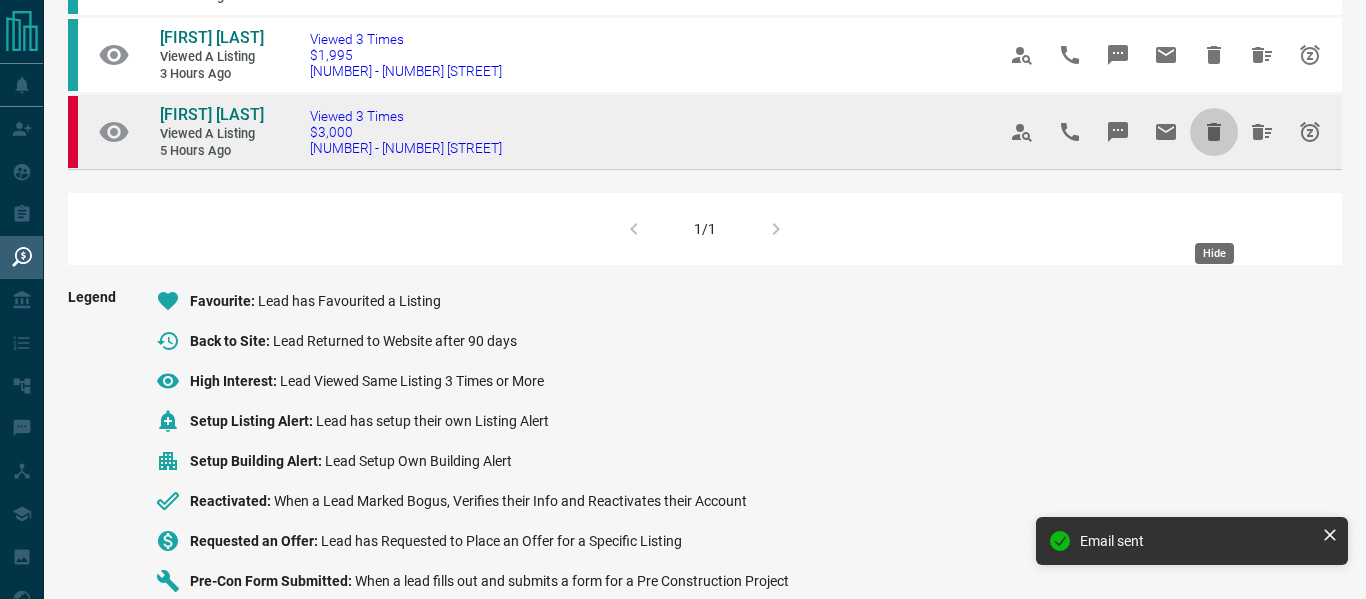click 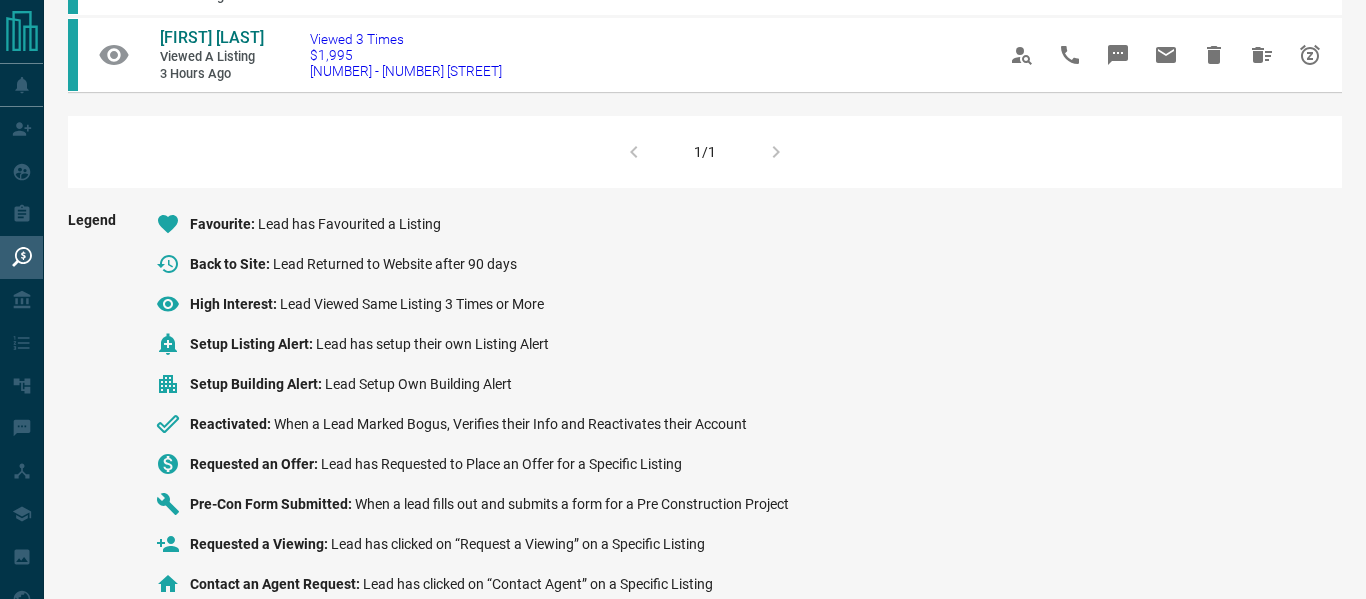 scroll, scrollTop: 137, scrollLeft: 0, axis: vertical 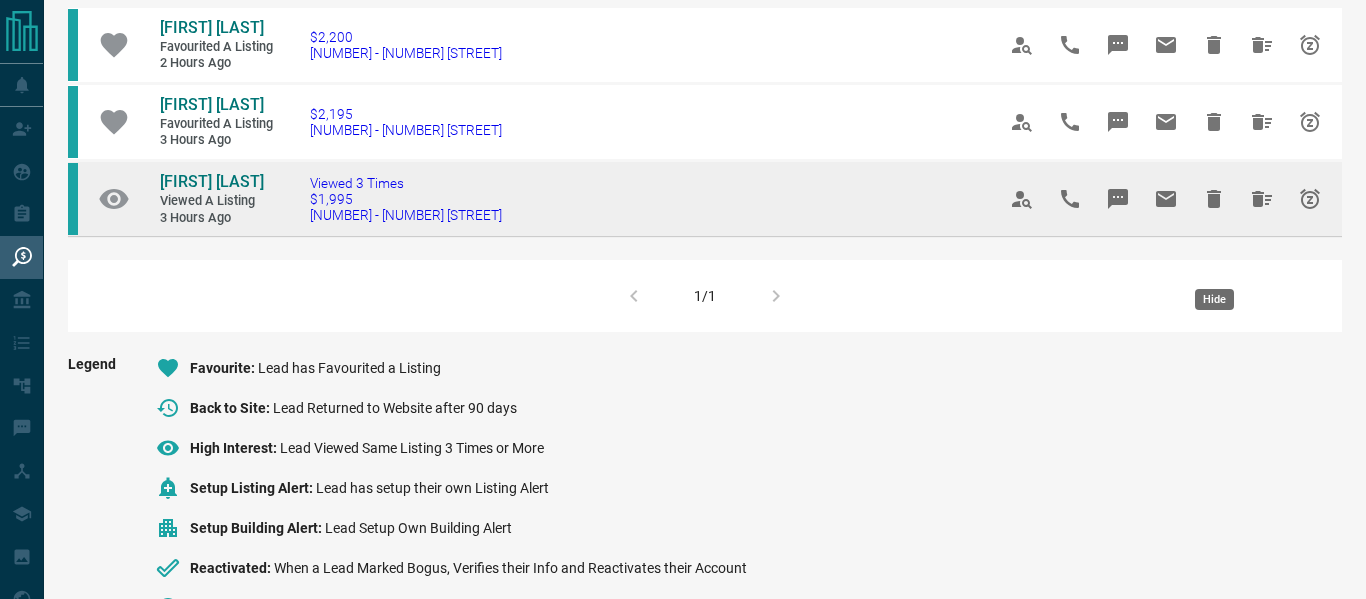 click 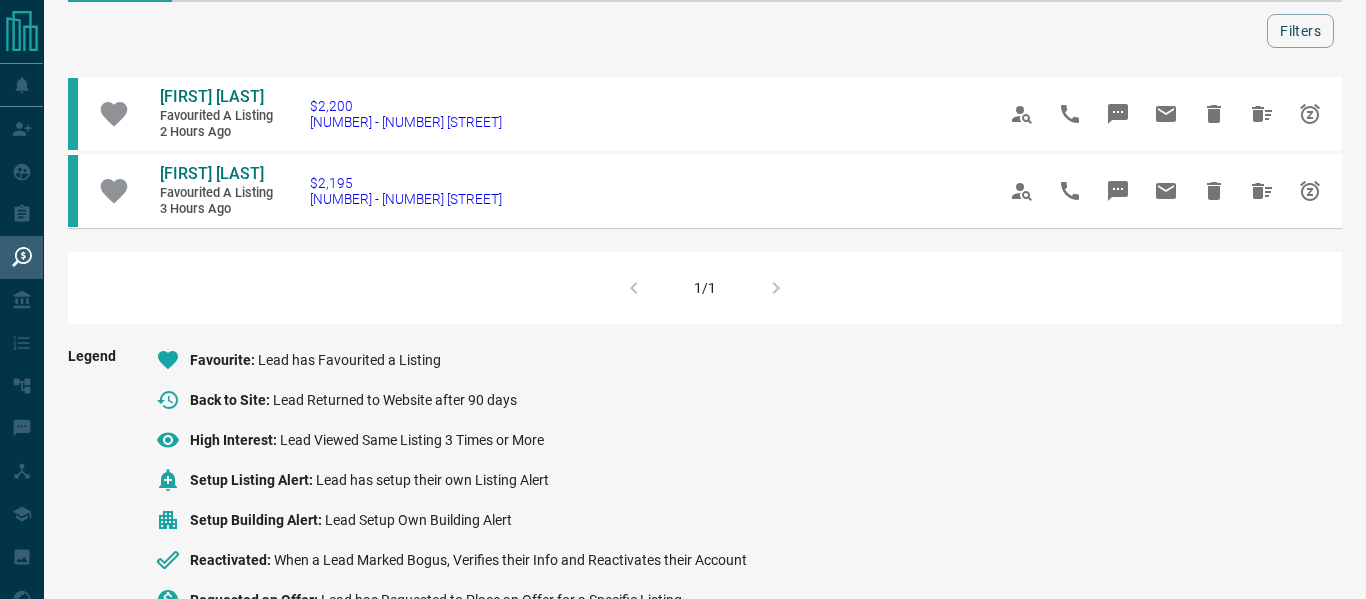 scroll, scrollTop: 62, scrollLeft: 0, axis: vertical 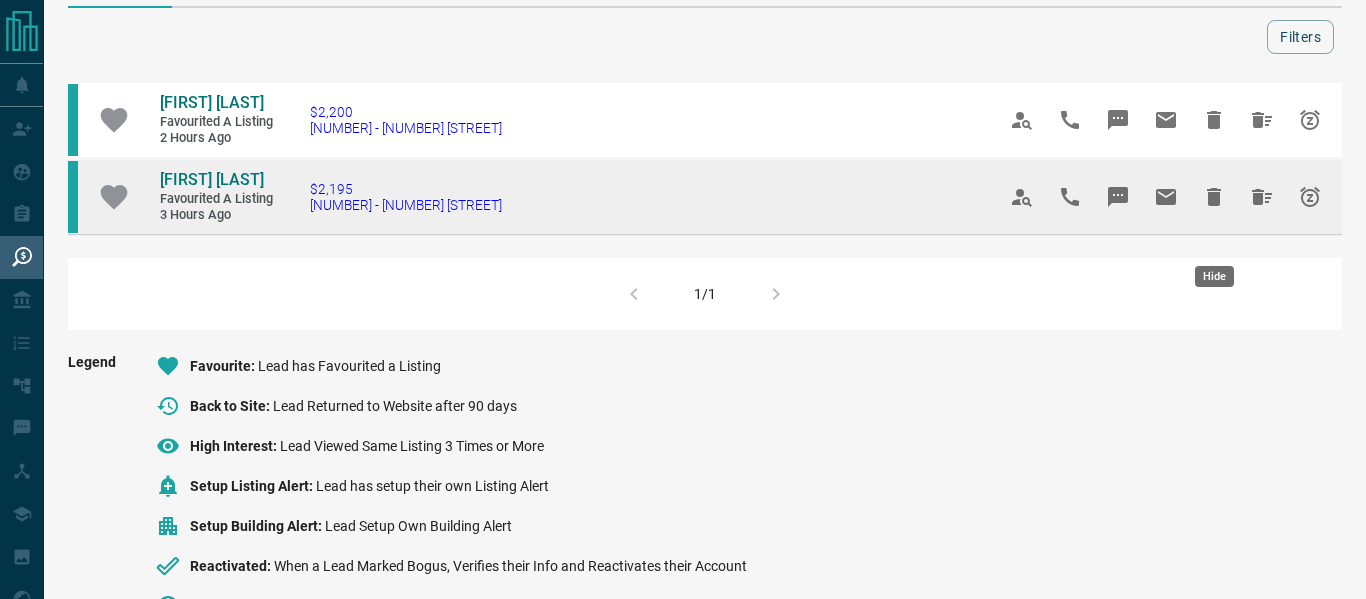 click 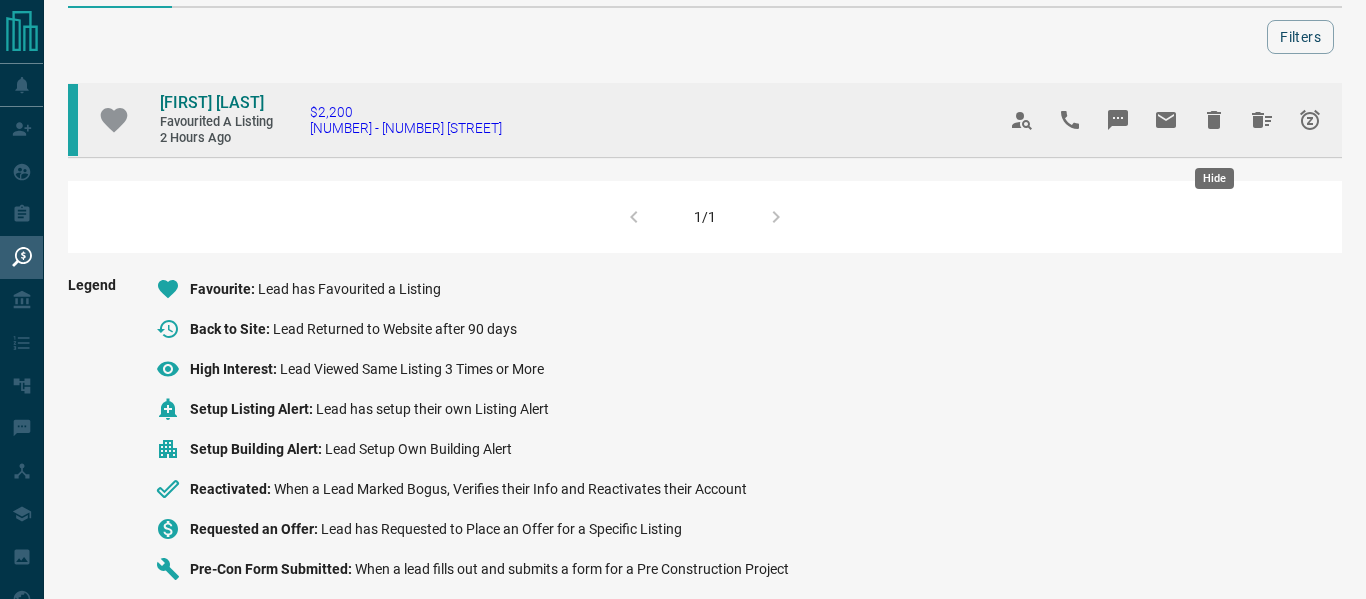 click 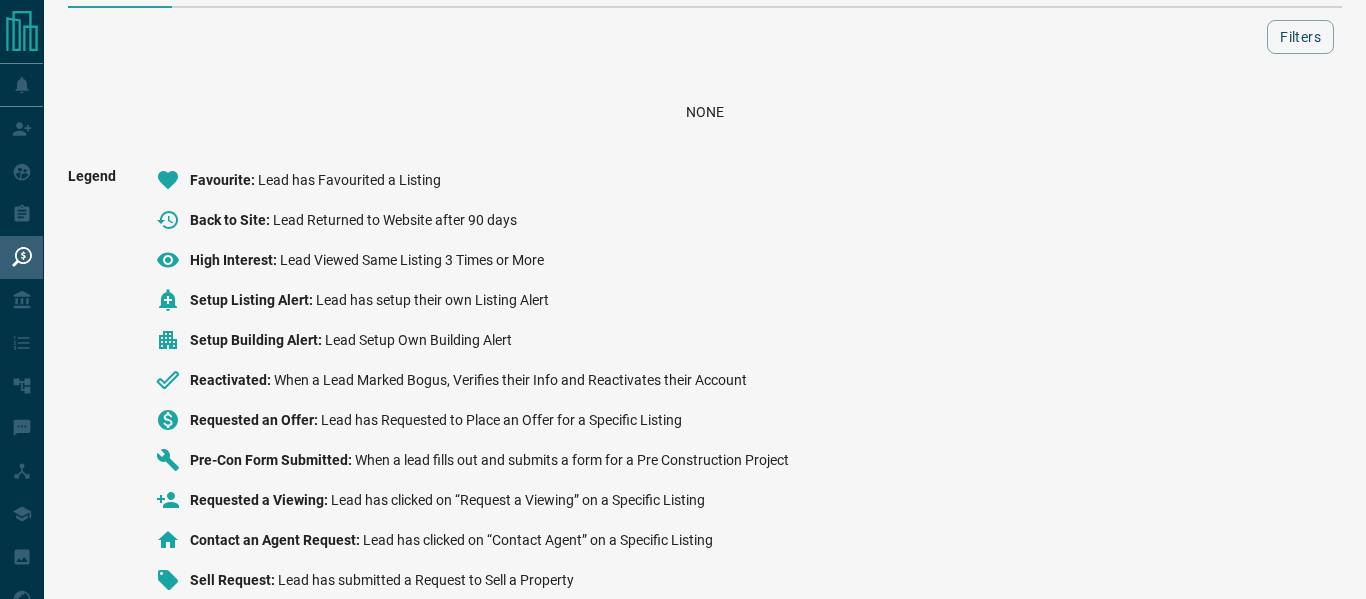scroll, scrollTop: 0, scrollLeft: 0, axis: both 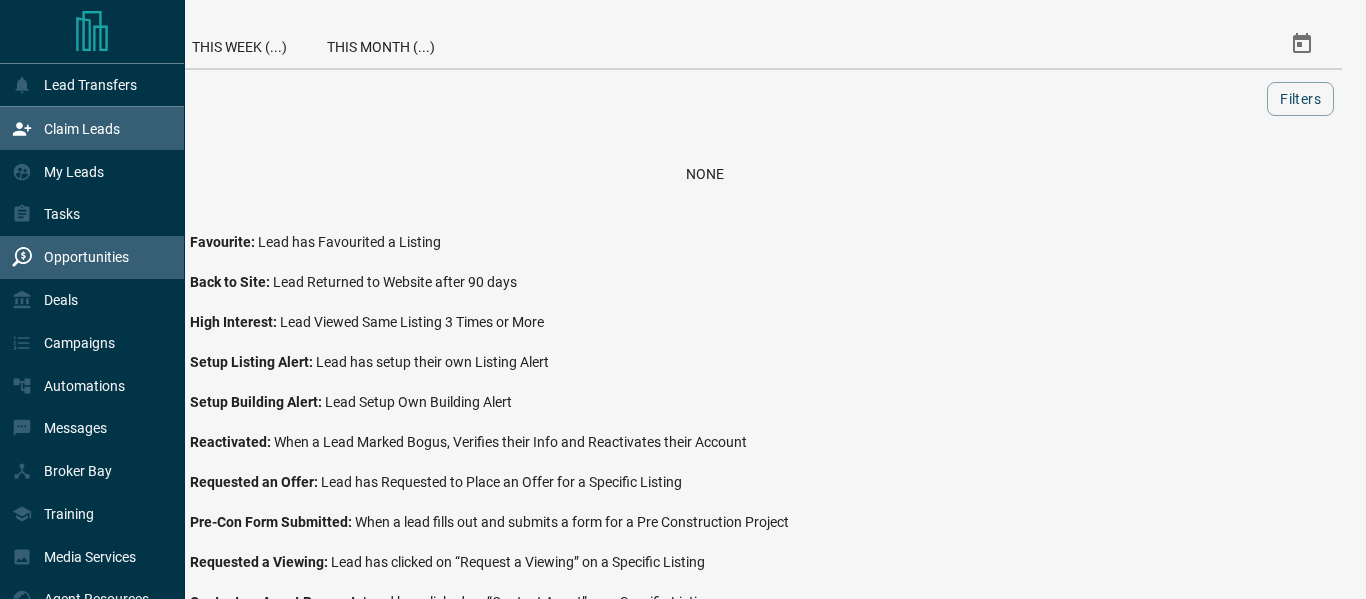 click on "Claim Leads" at bounding box center [82, 129] 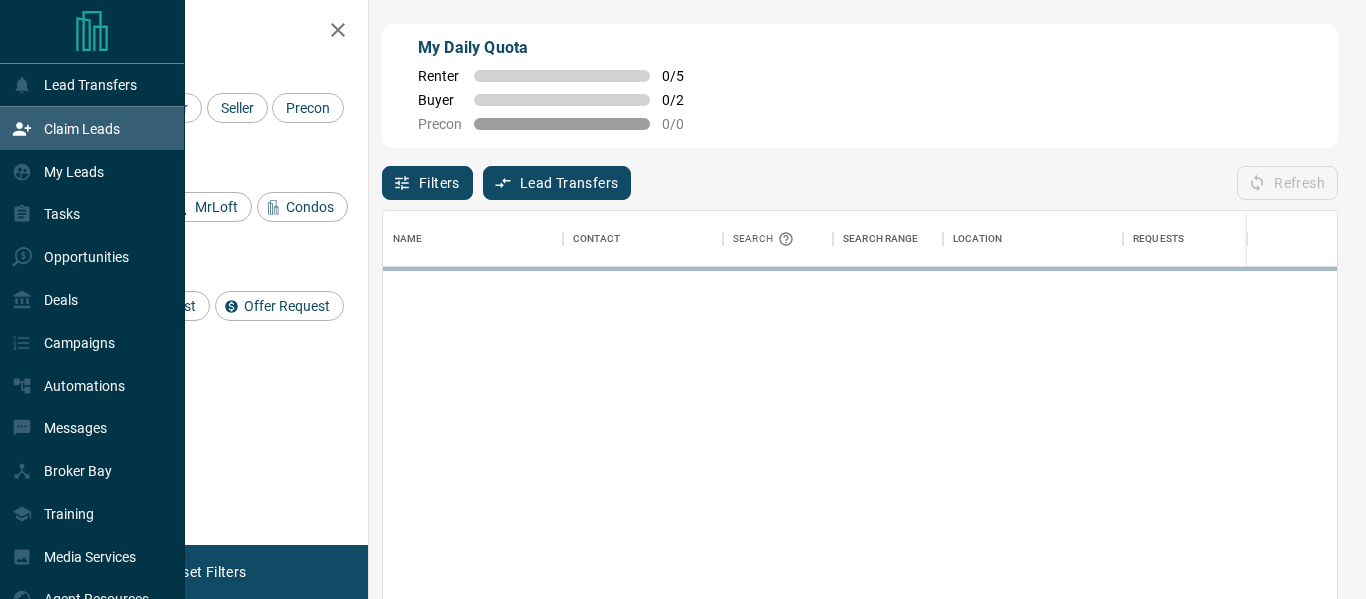 scroll, scrollTop: 1, scrollLeft: 1, axis: both 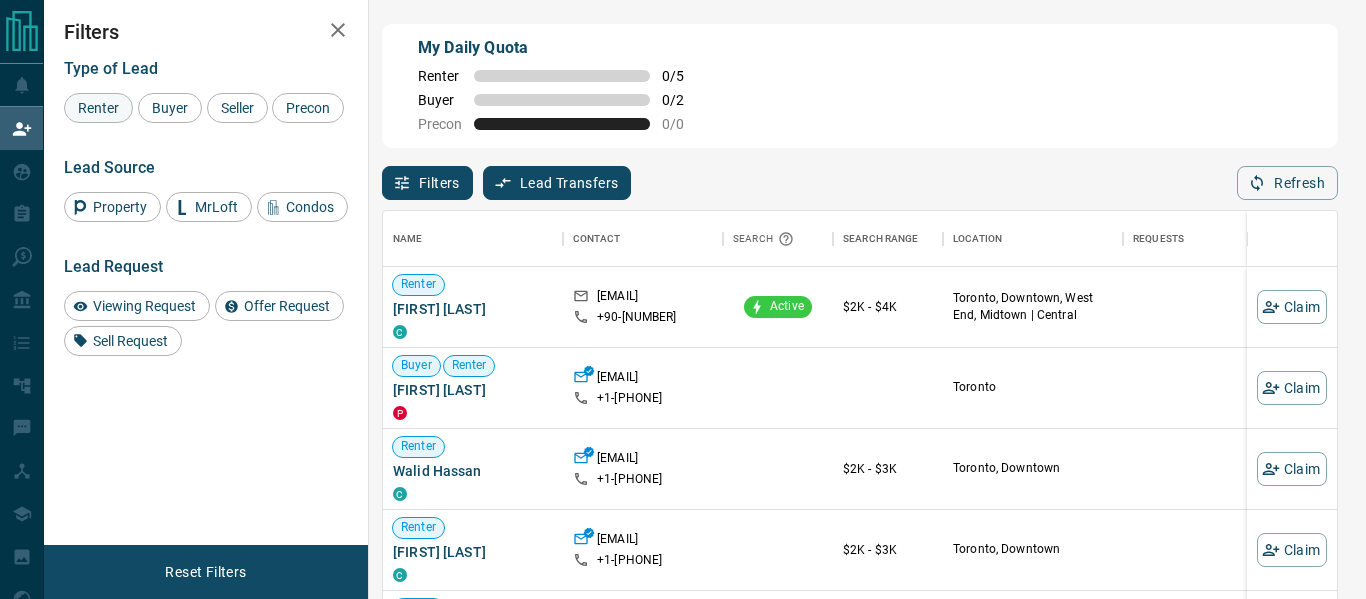 click on "Renter" at bounding box center [98, 108] 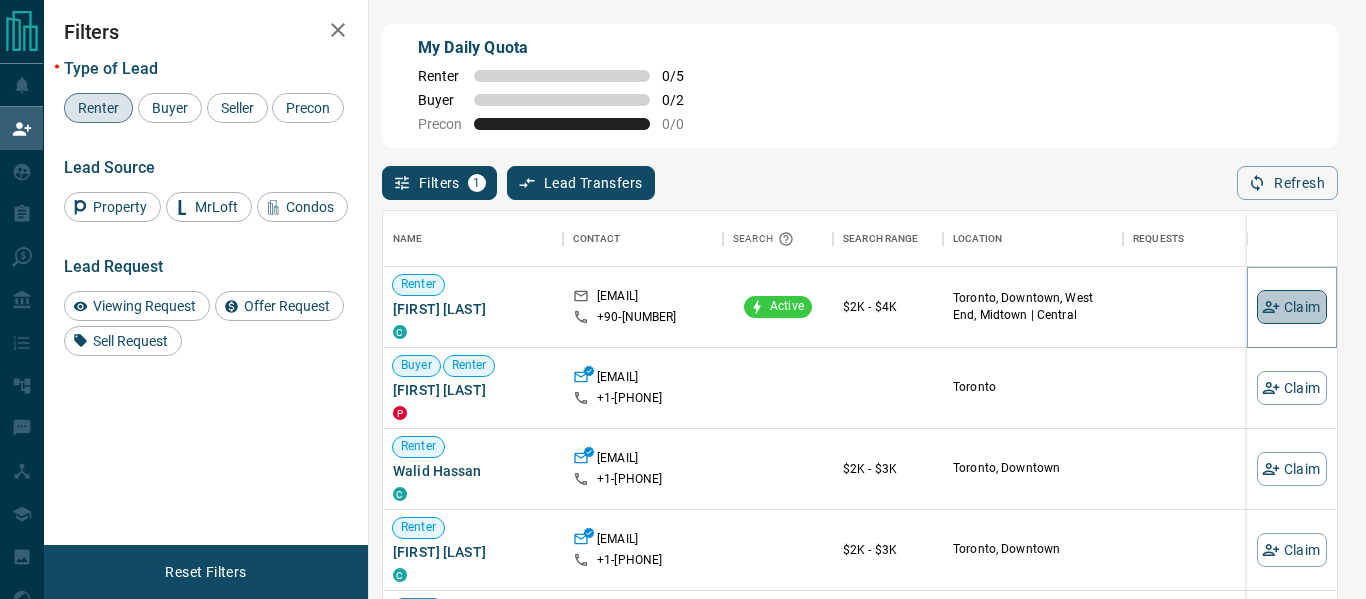 click on "Claim" at bounding box center (1292, 307) 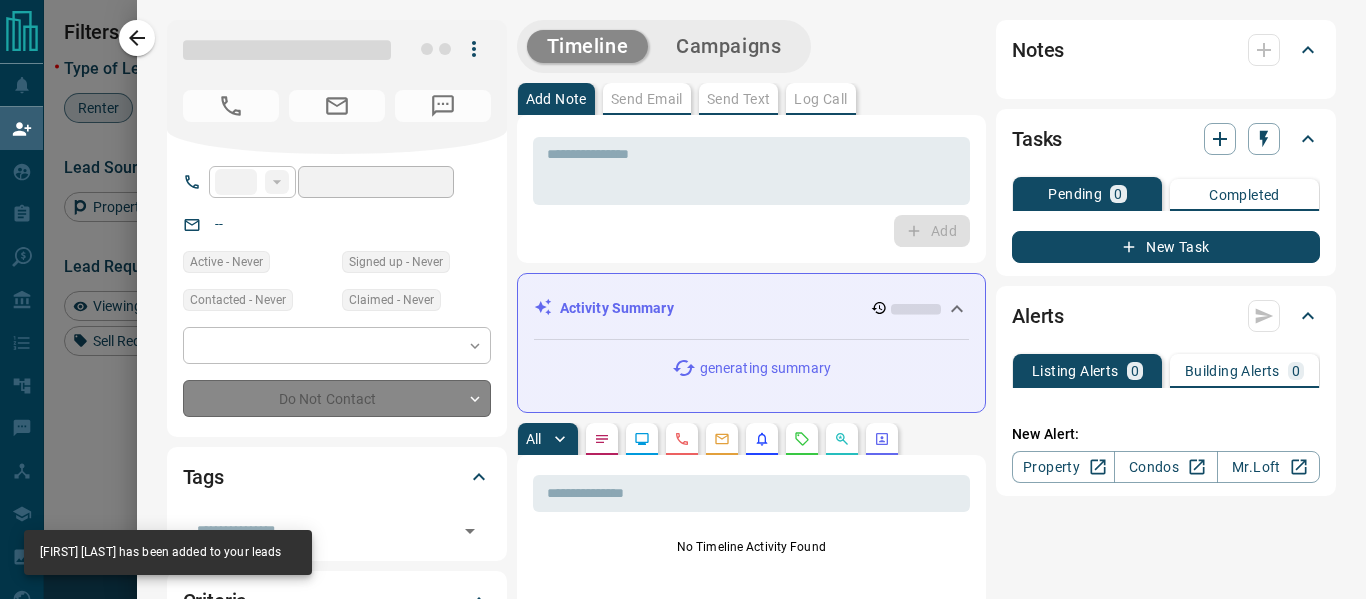 type on "***" 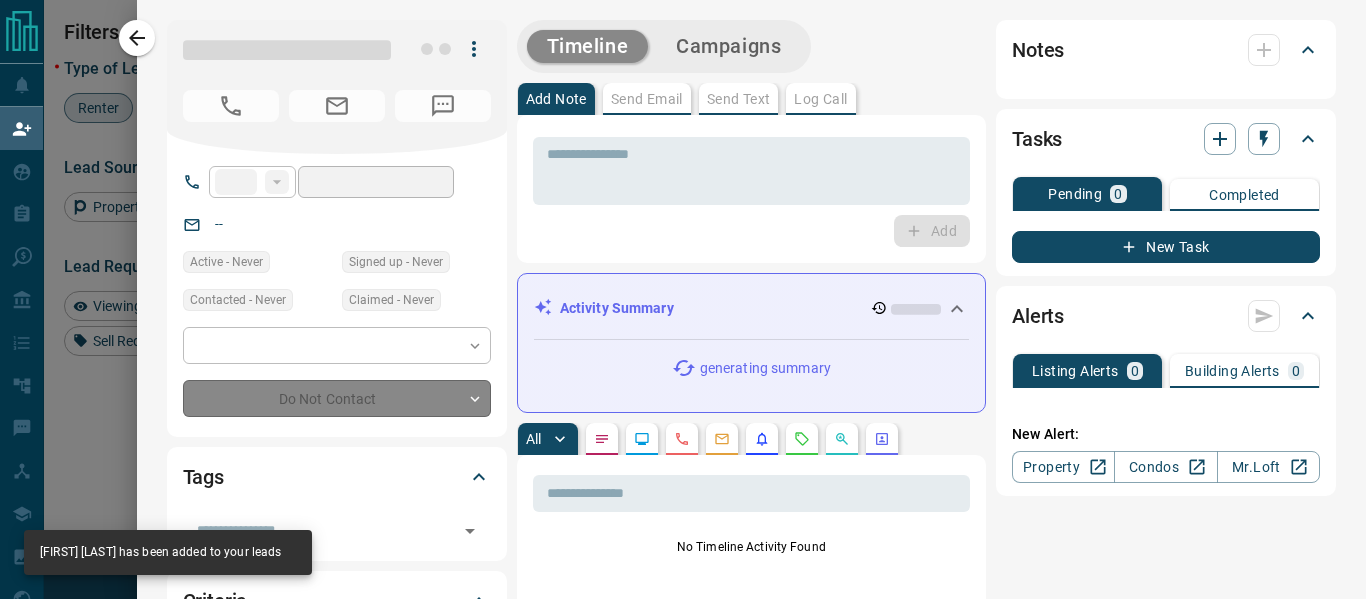 type on "**********" 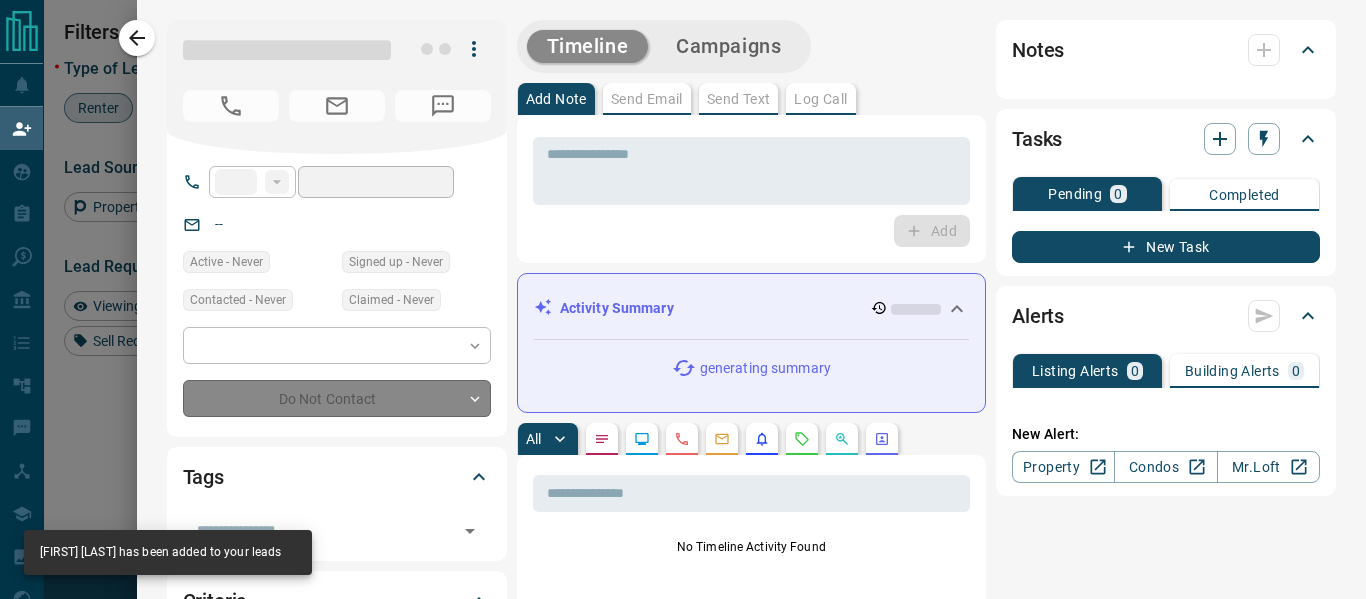 type on "**********" 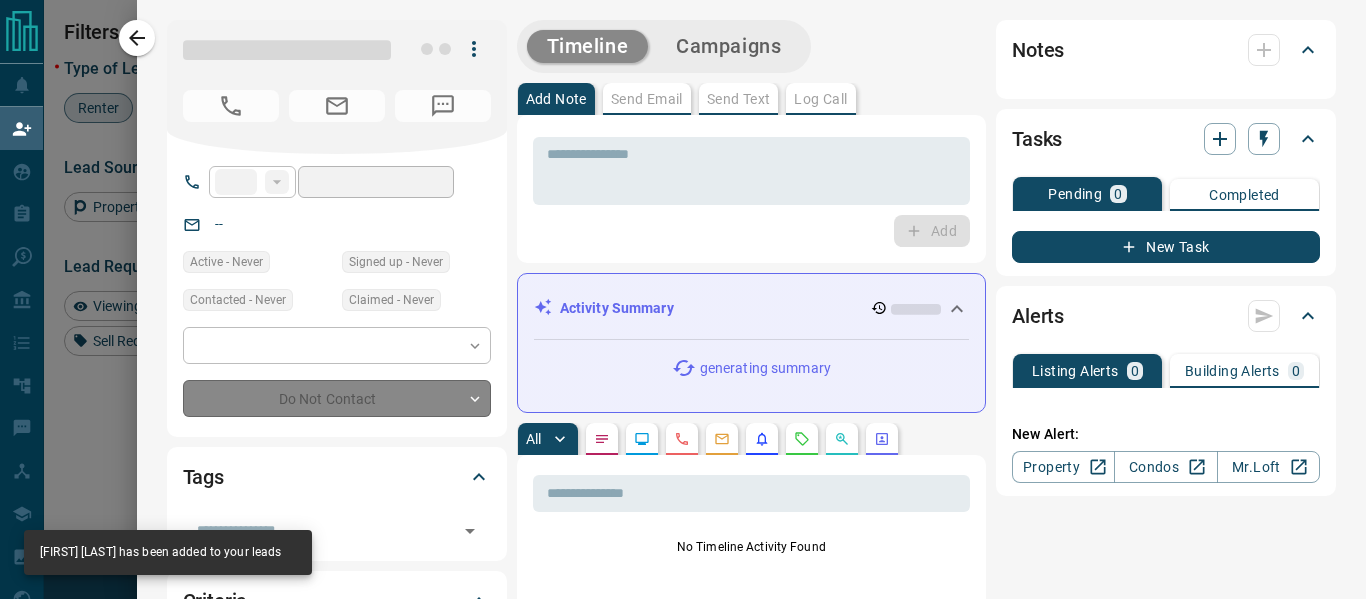 type on "**" 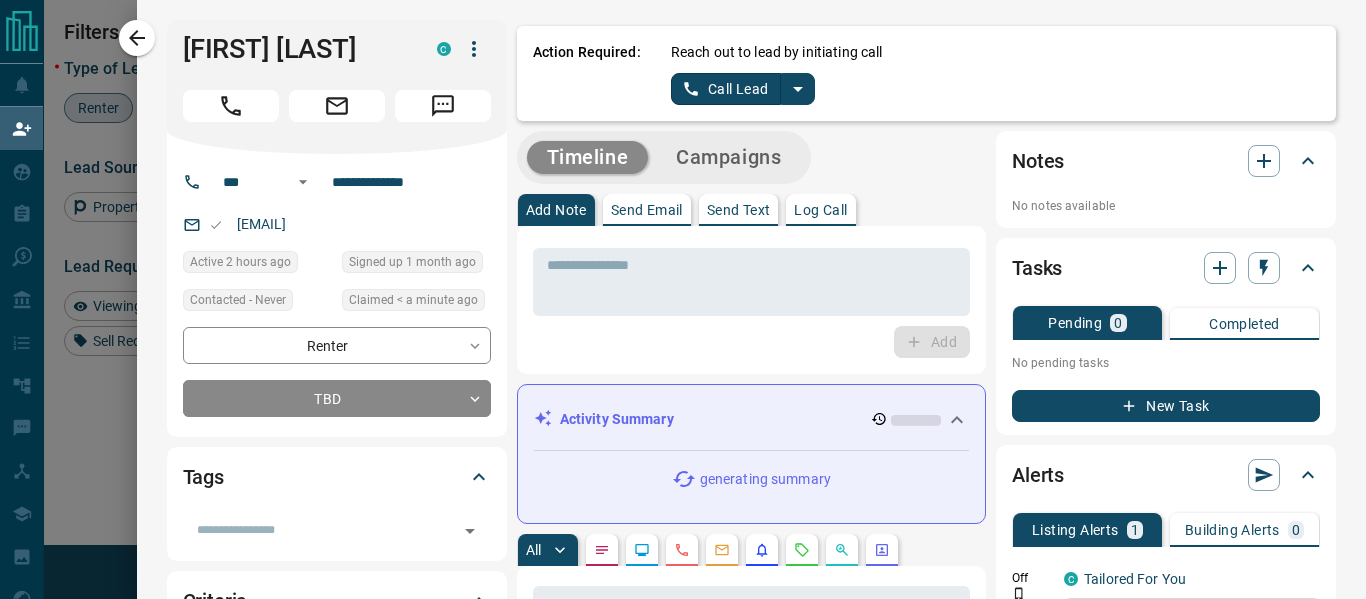 click on "Call Lead" at bounding box center (726, 89) 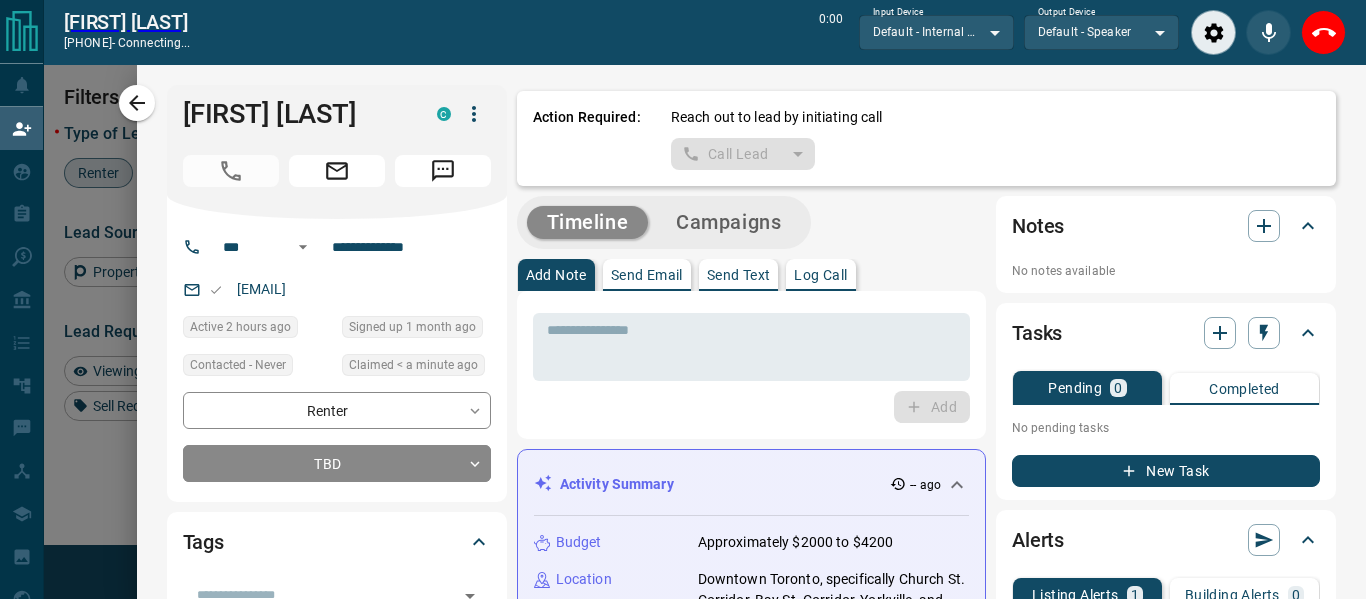 scroll, scrollTop: 397, scrollLeft: 954, axis: both 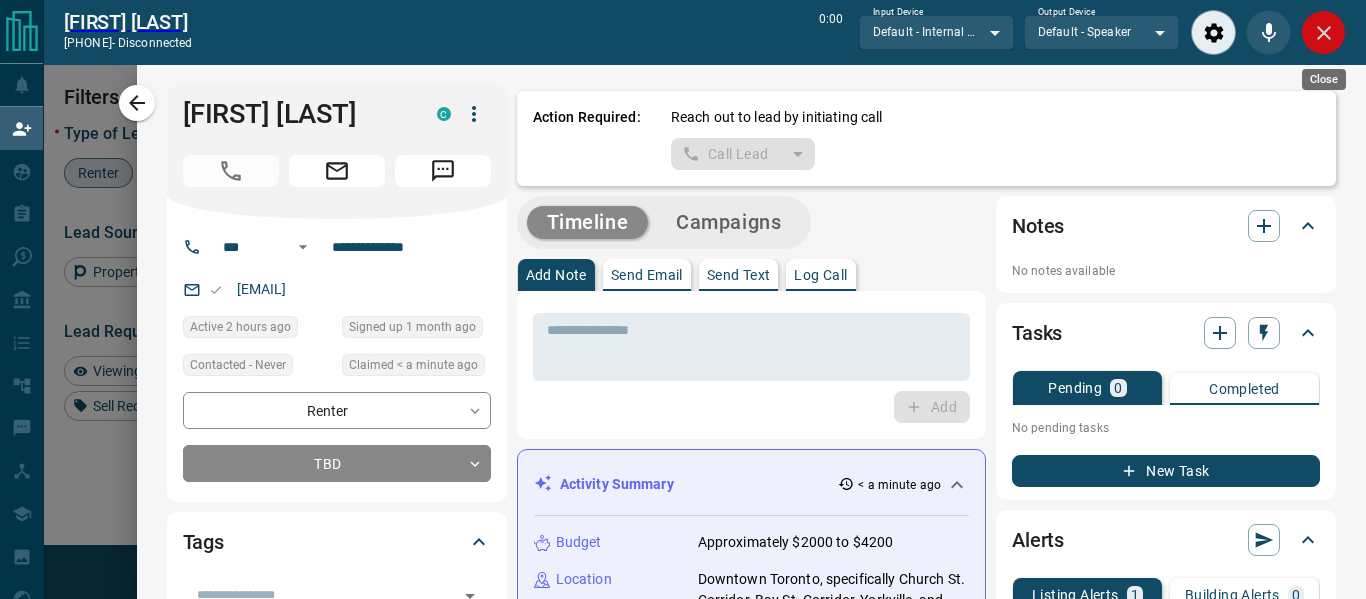 click 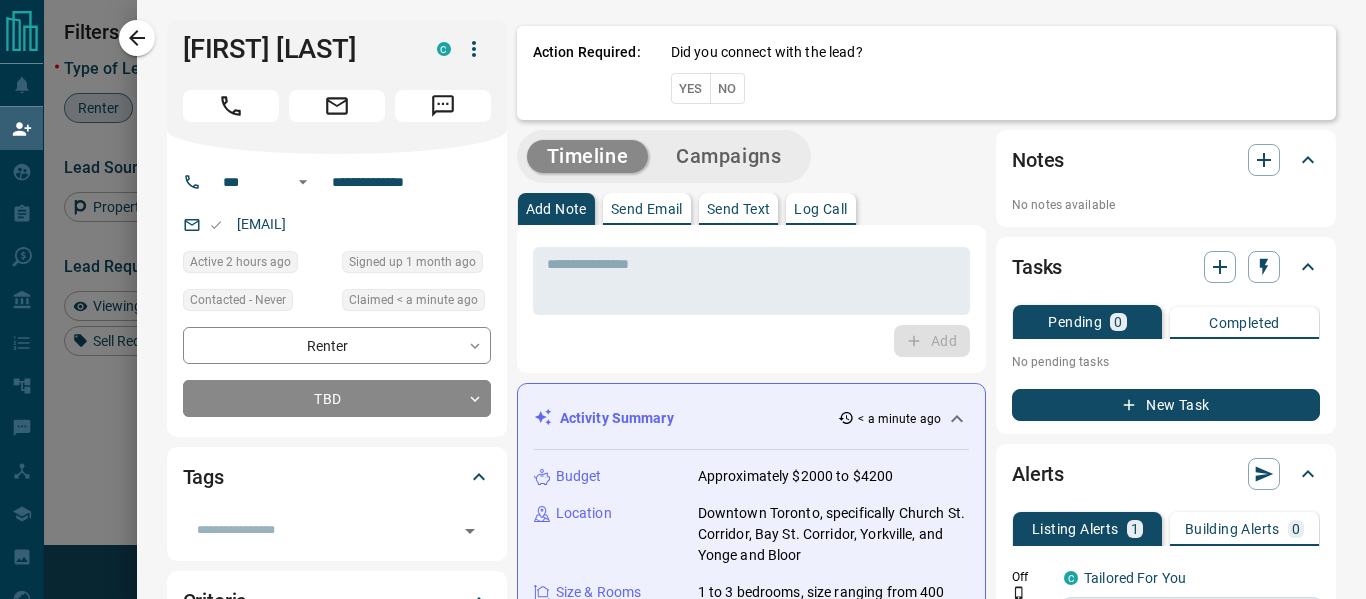 scroll, scrollTop: 1, scrollLeft: 1, axis: both 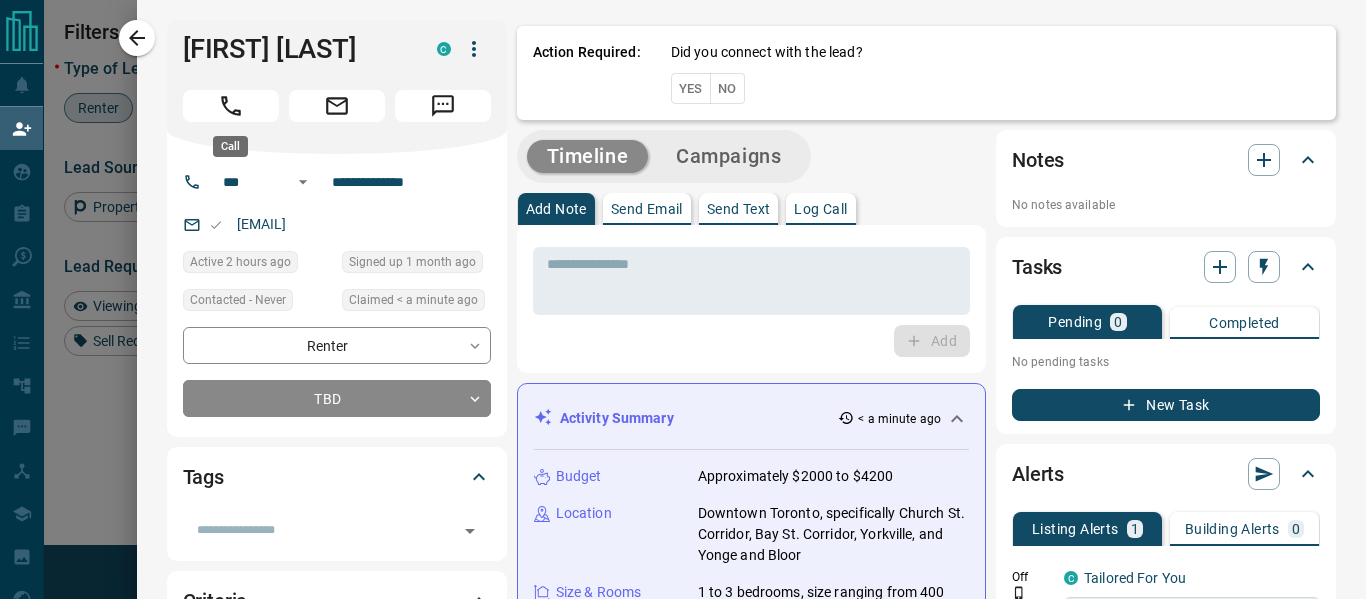 click at bounding box center (231, 106) 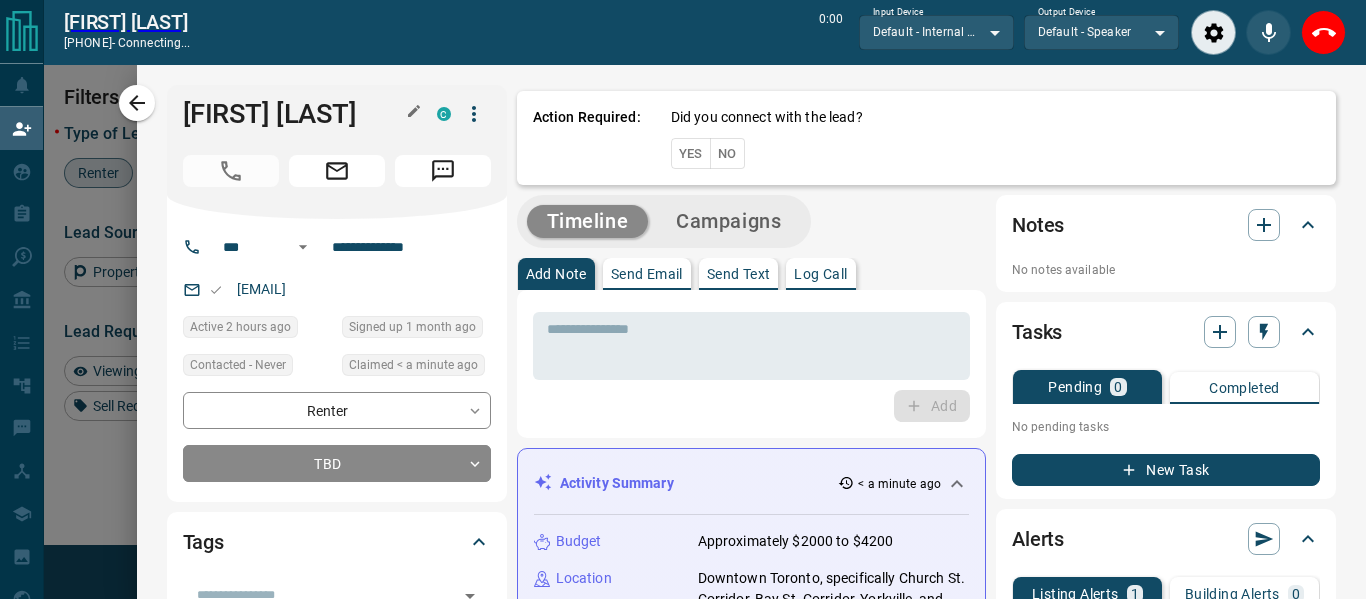 scroll, scrollTop: 397, scrollLeft: 954, axis: both 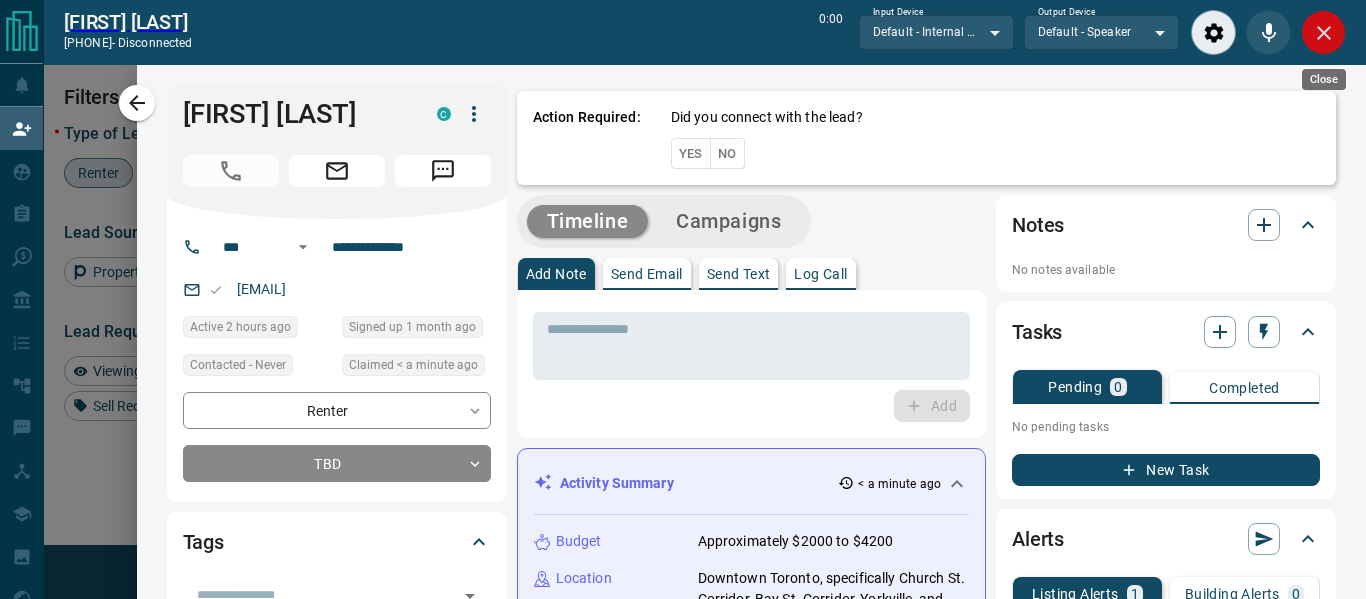 click 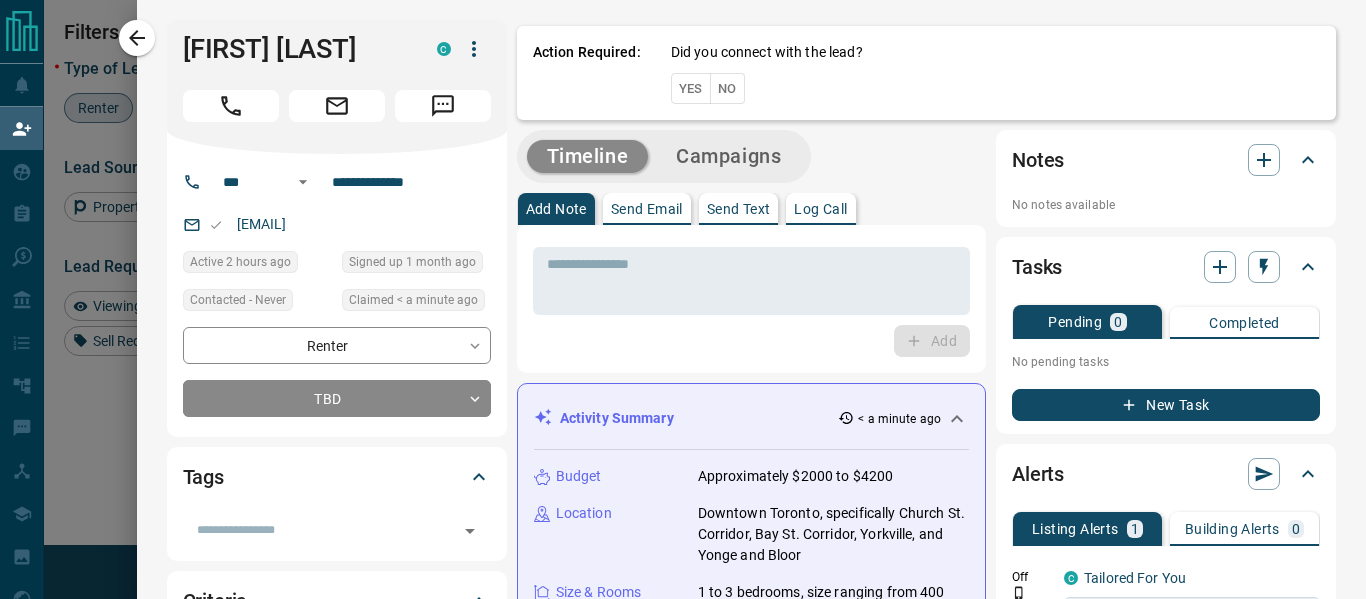 scroll, scrollTop: 1, scrollLeft: 1, axis: both 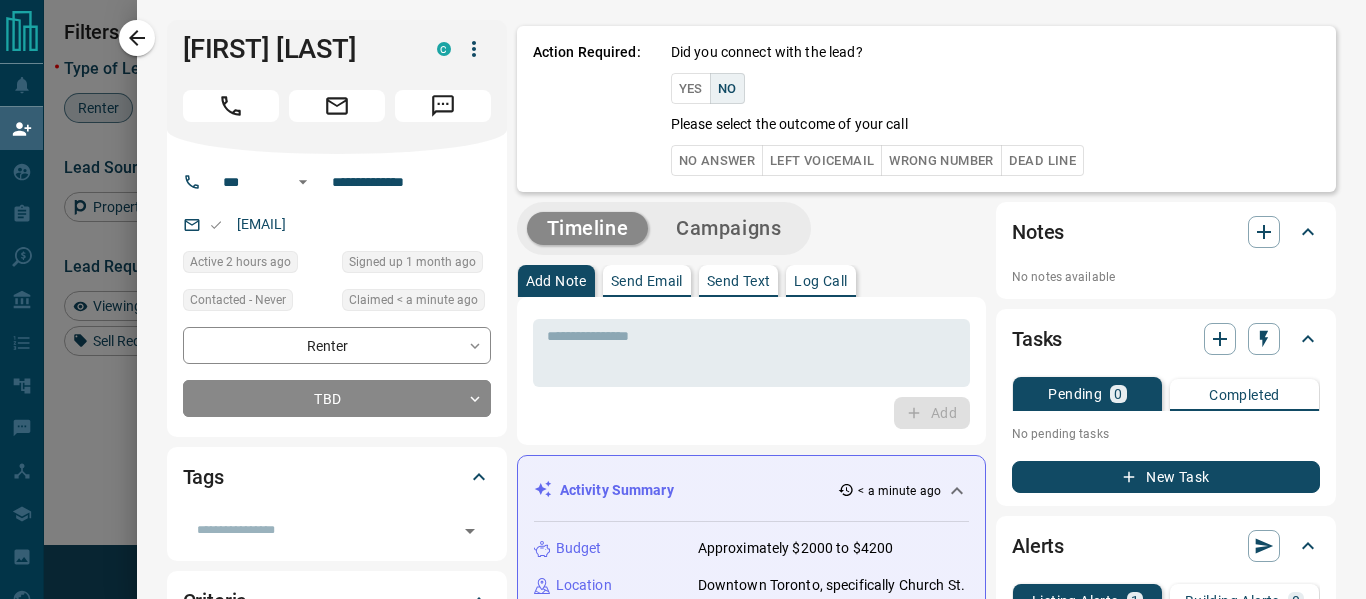 click on "Dead Line" at bounding box center (1042, 160) 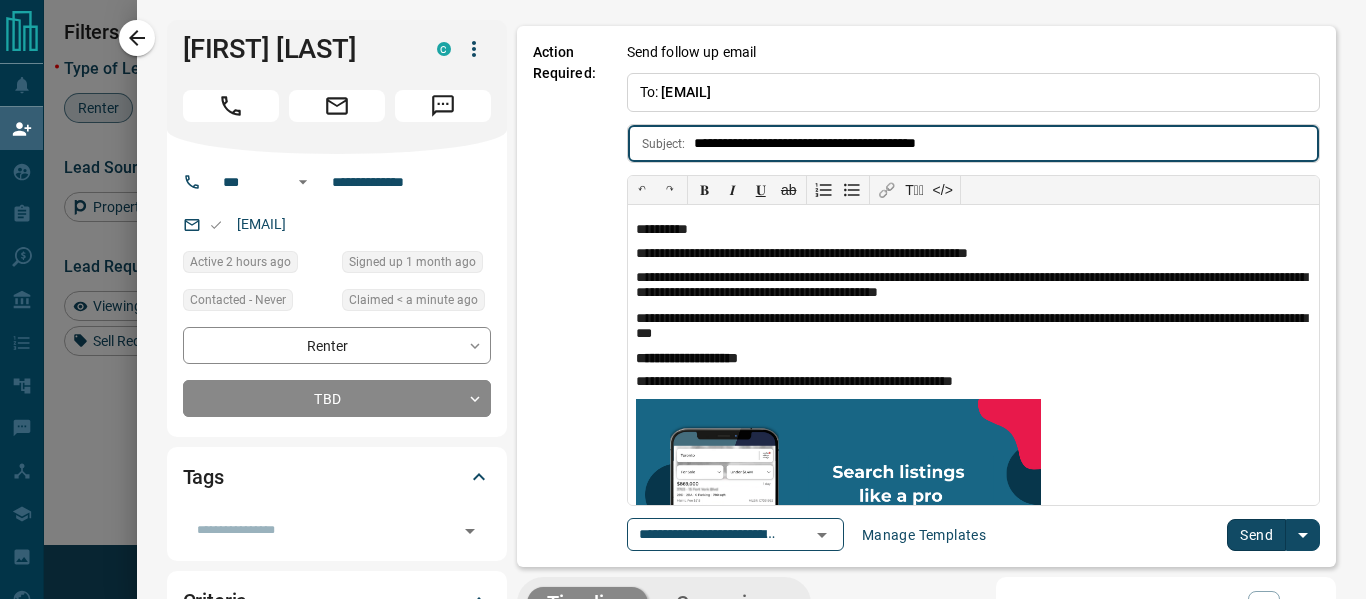 click on "Send" at bounding box center (1256, 535) 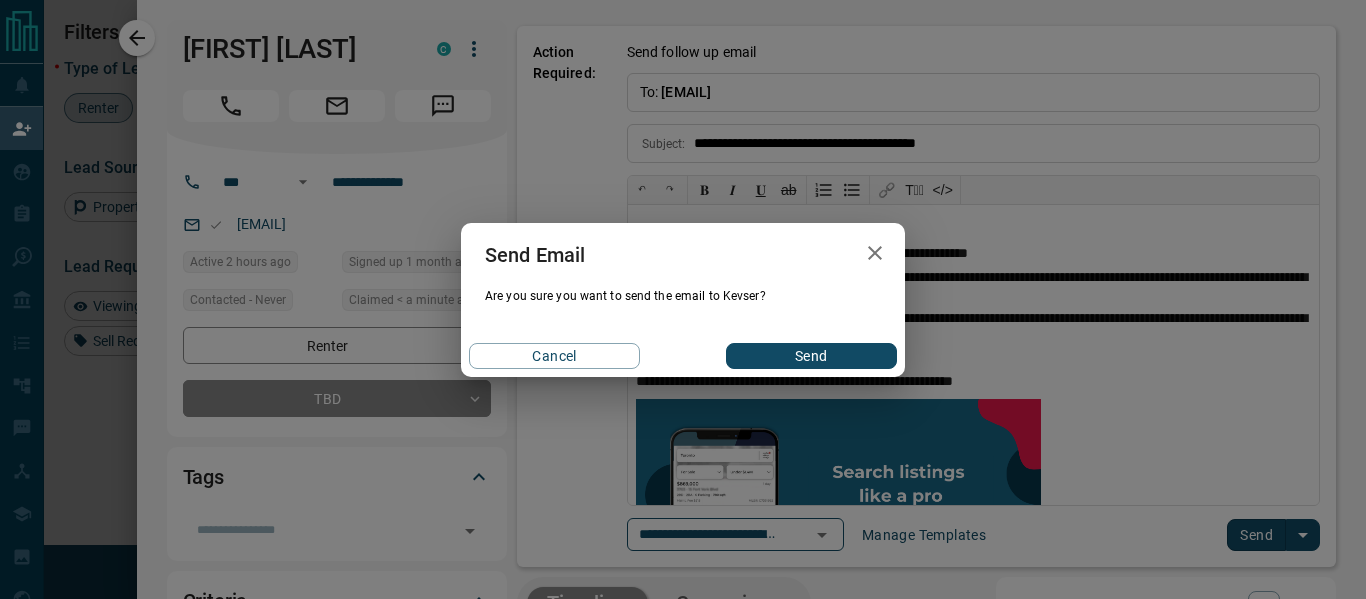 click on "Send" at bounding box center [811, 356] 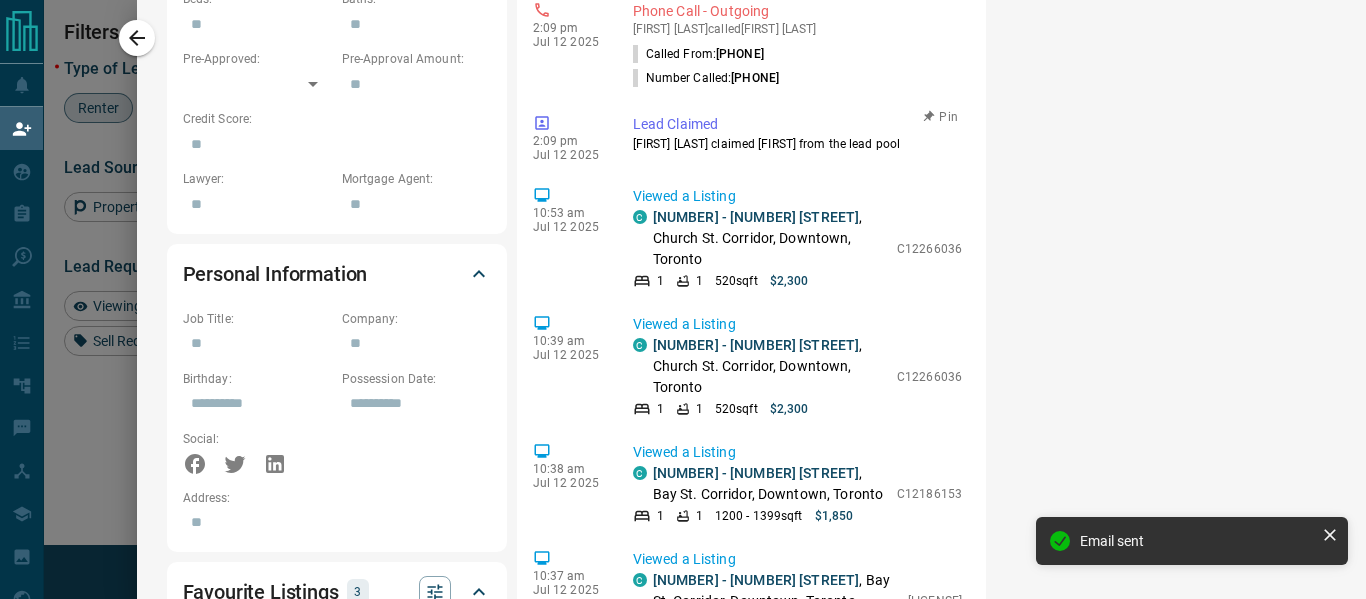 scroll, scrollTop: 1002, scrollLeft: 0, axis: vertical 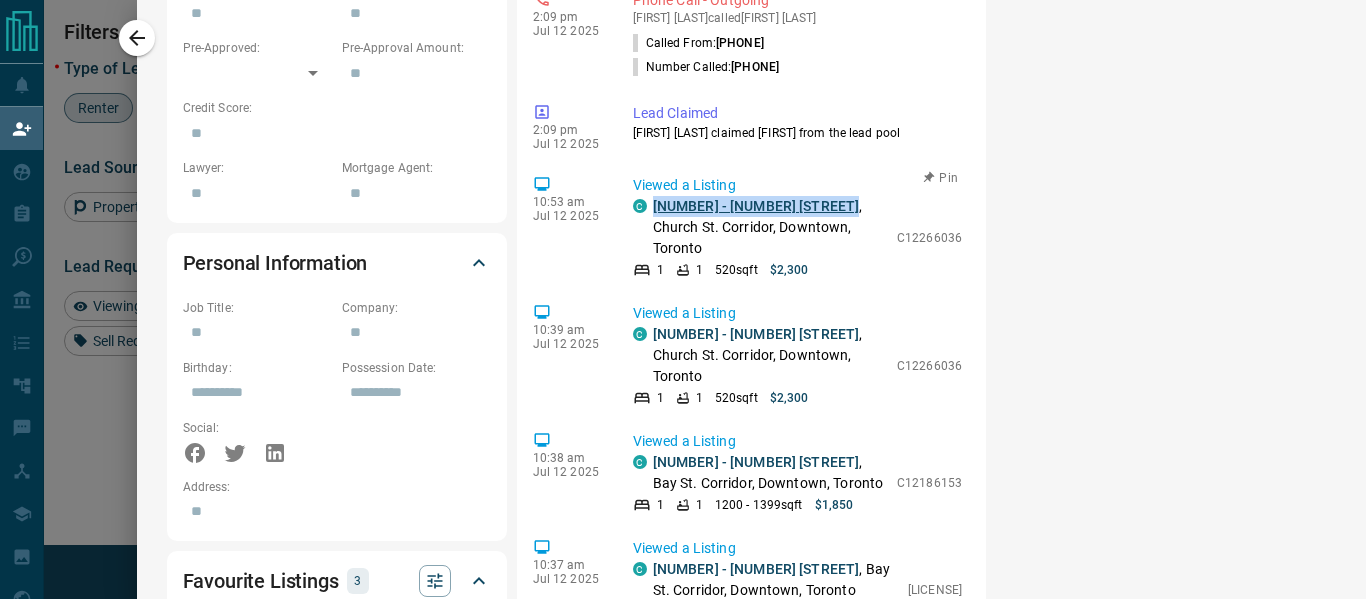 drag, startPoint x: 832, startPoint y: 203, endPoint x: 651, endPoint y: 202, distance: 181.00276 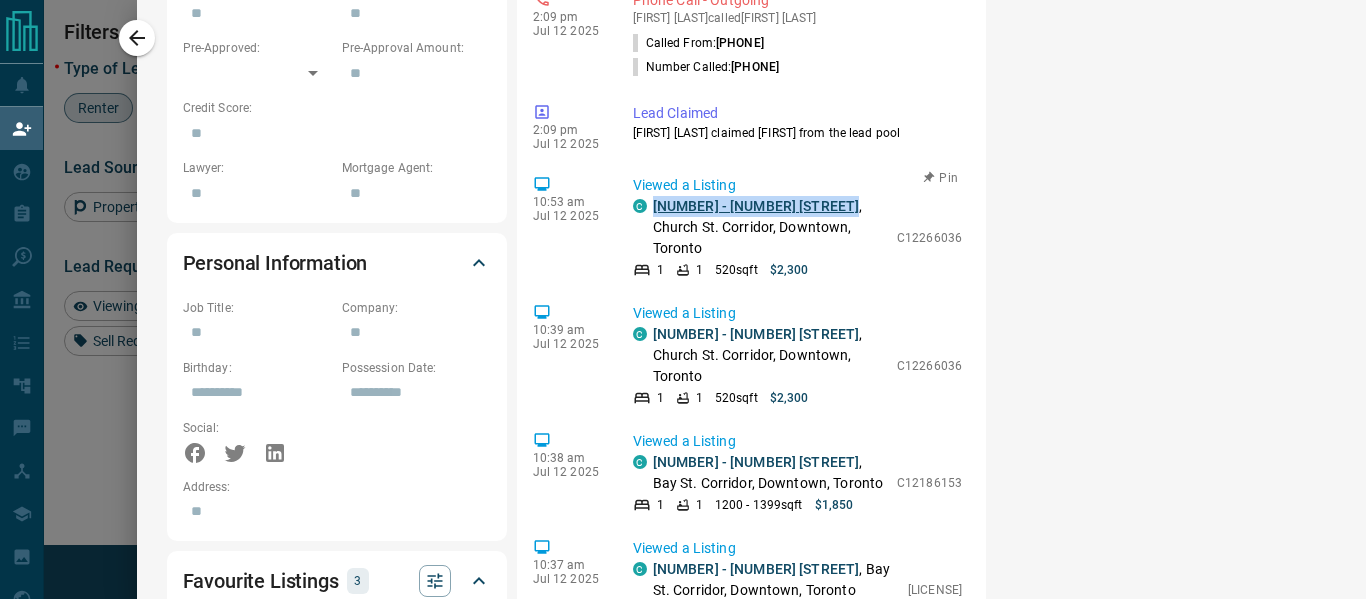 click on "[NUMBER] - [STREET] E , [NEIGHBORHOOD], [NEIGHBORHOOD], [CITY]" at bounding box center [770, 227] 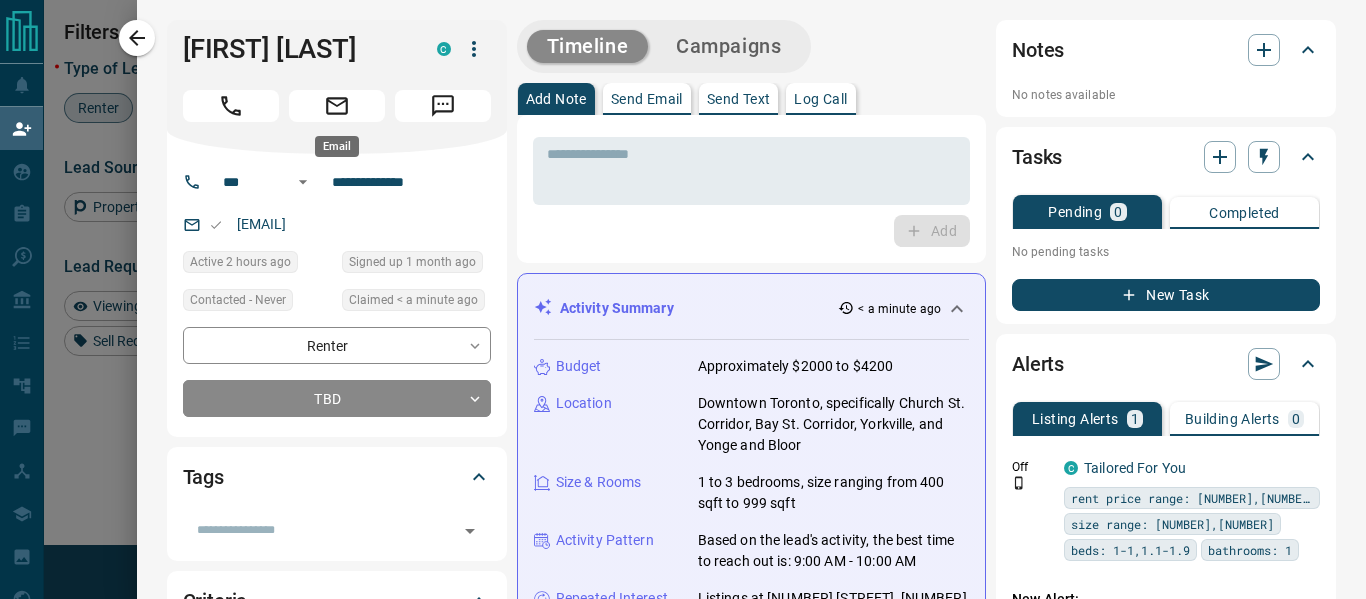 click 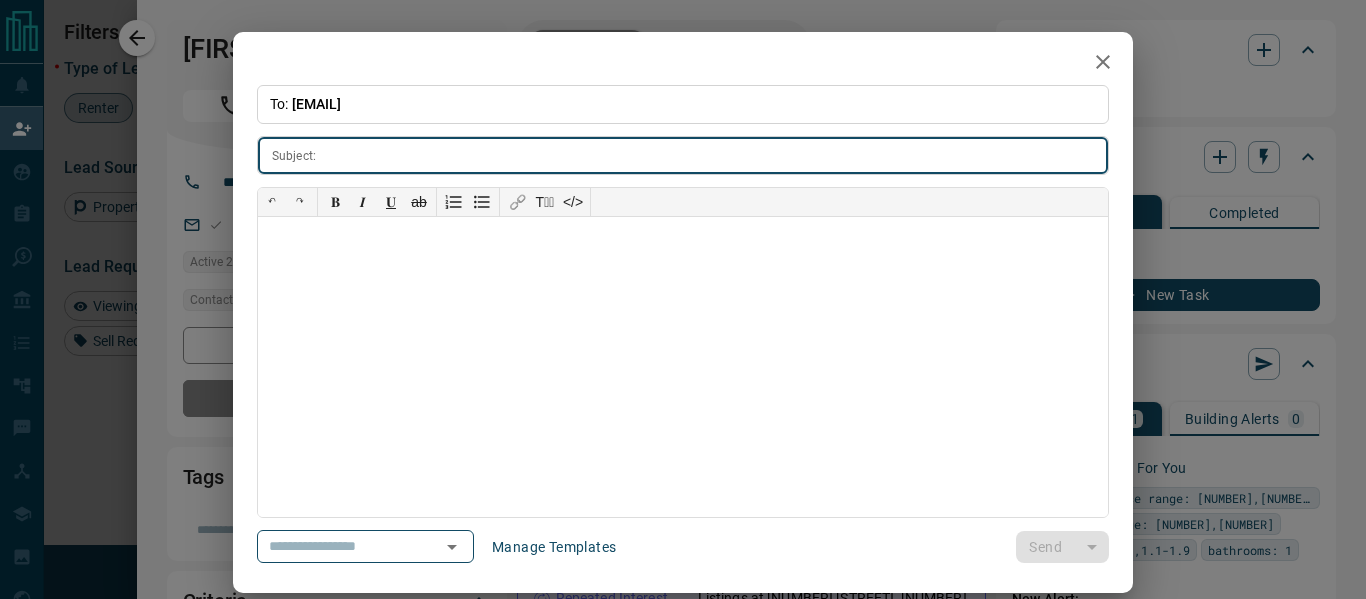 scroll, scrollTop: 26, scrollLeft: 0, axis: vertical 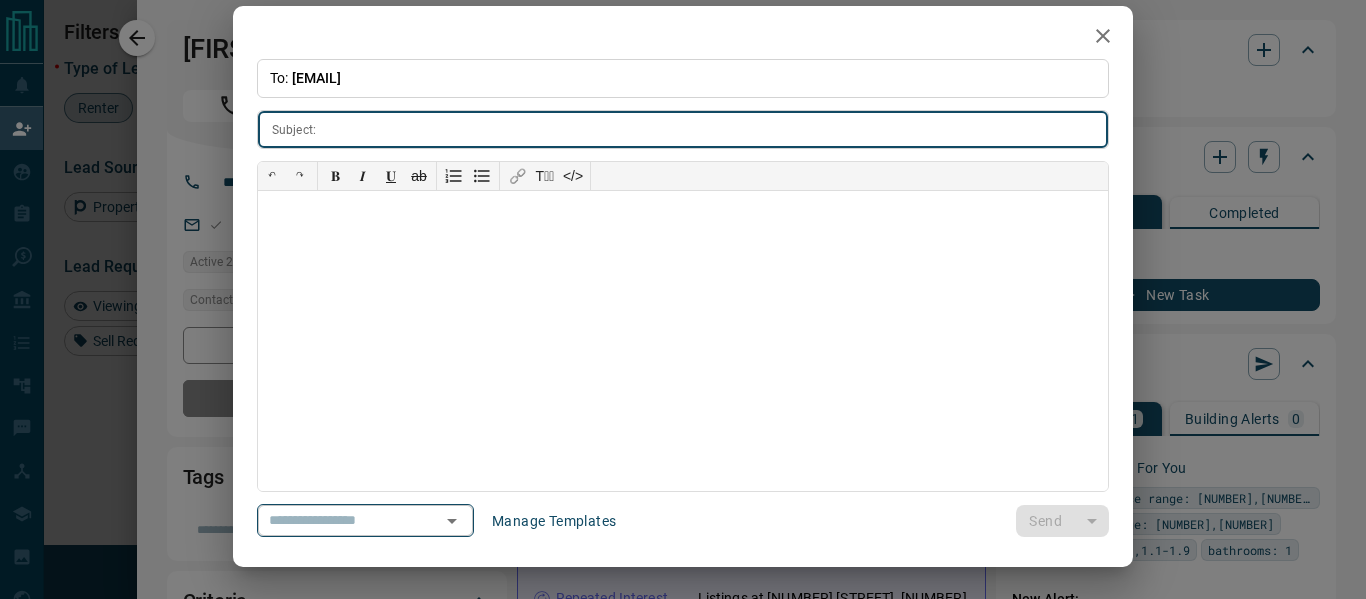 click on "​" at bounding box center (365, 520) 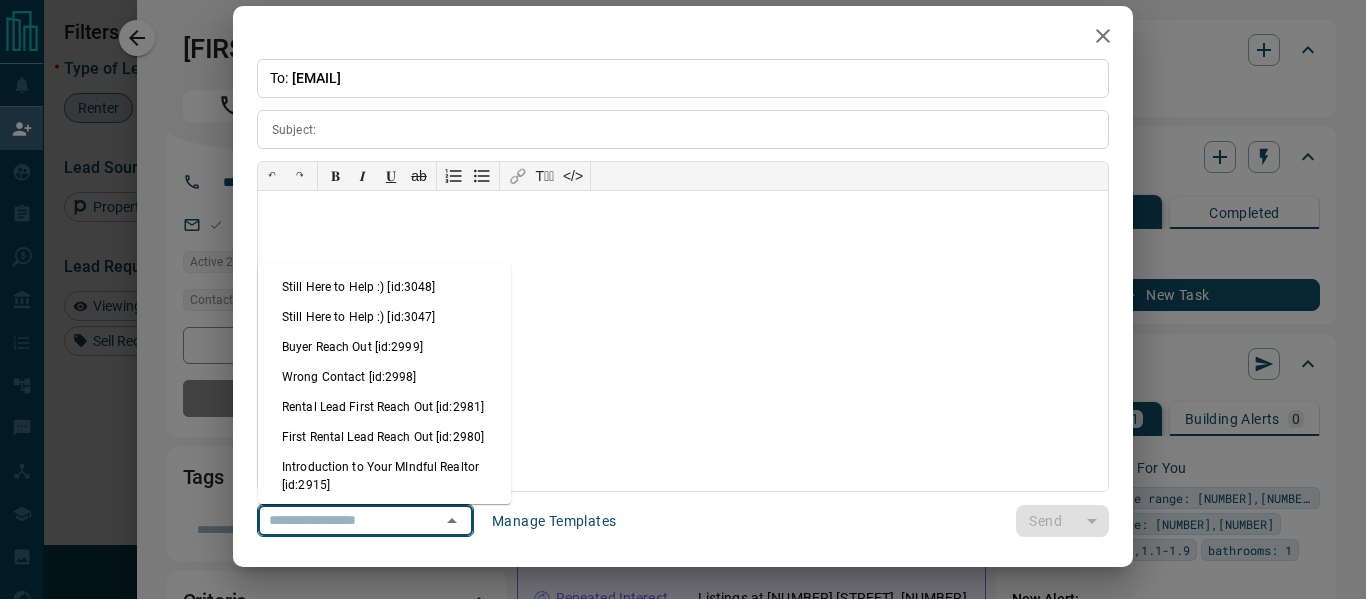 click on "Rental Lead First Reach Out [id:2981]" at bounding box center (384, 407) 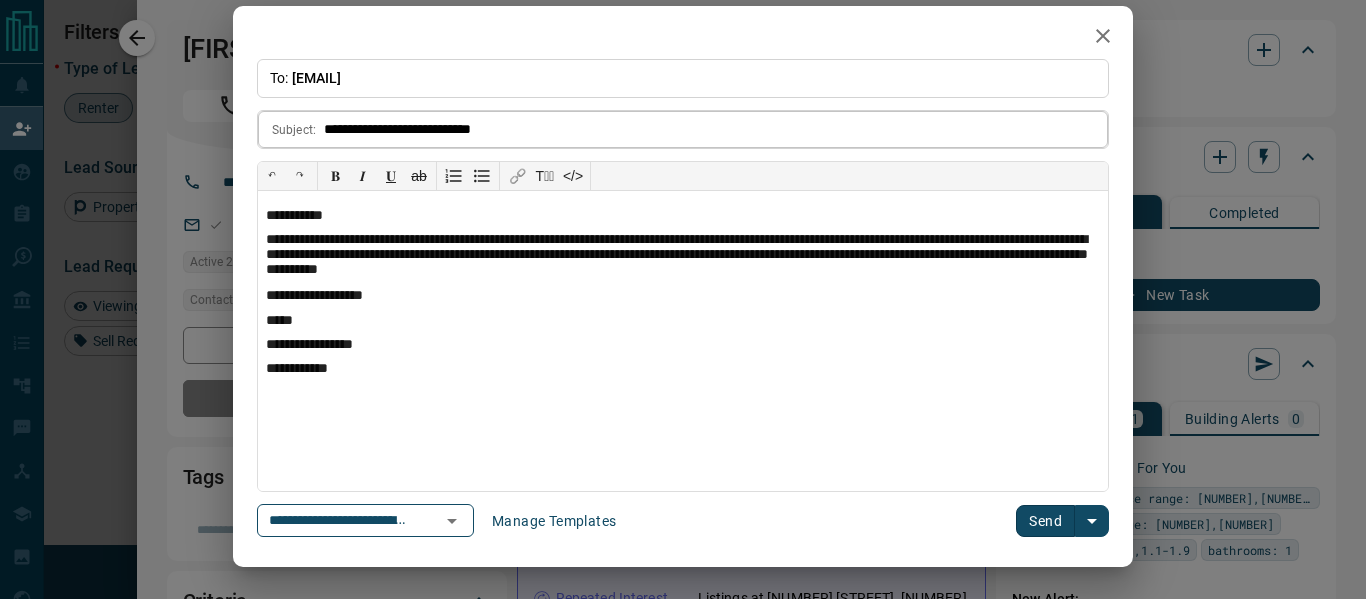 click on "**********" at bounding box center [716, 129] 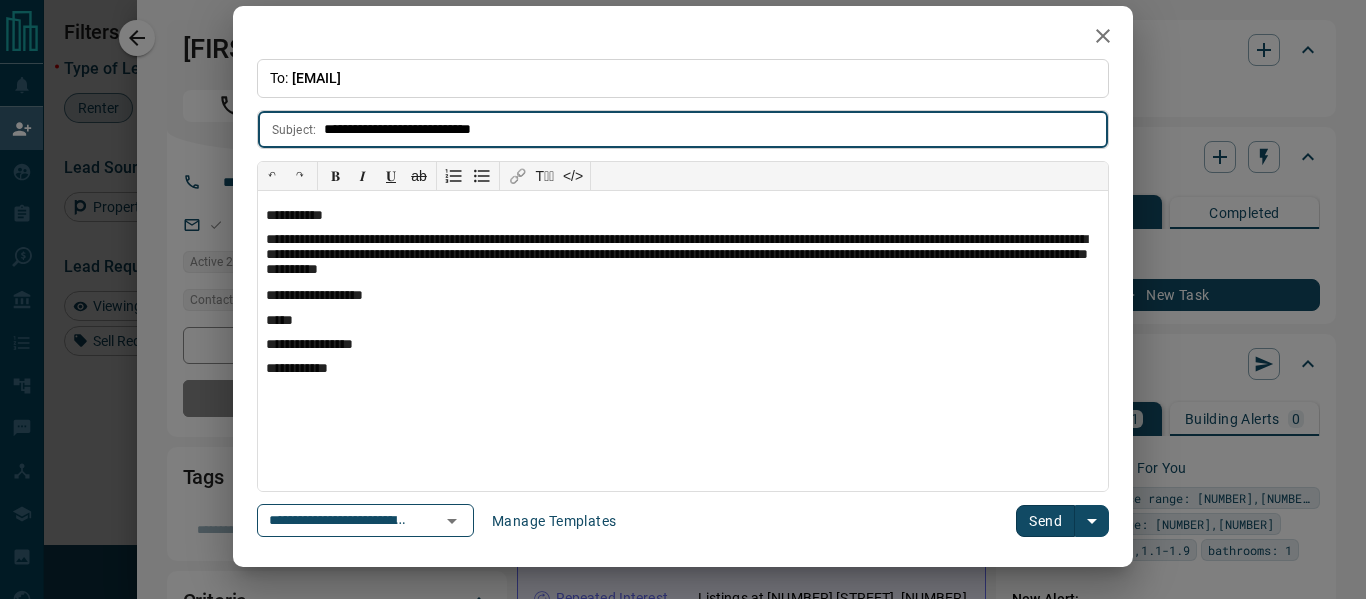 paste 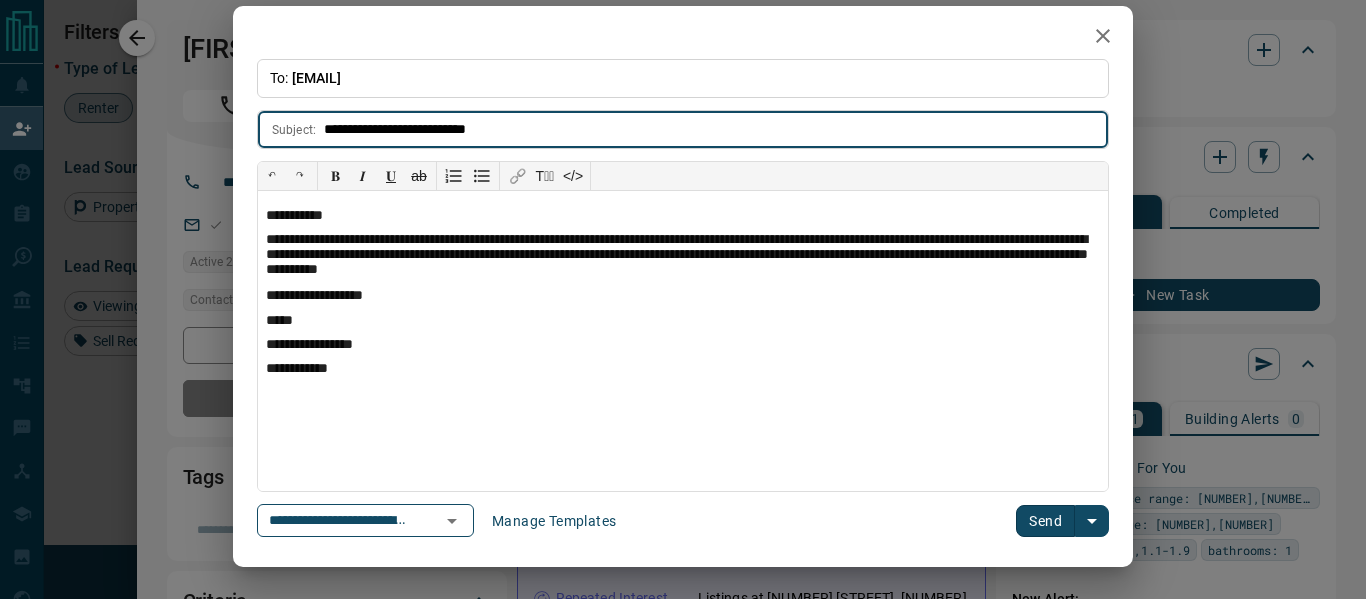 type on "**********" 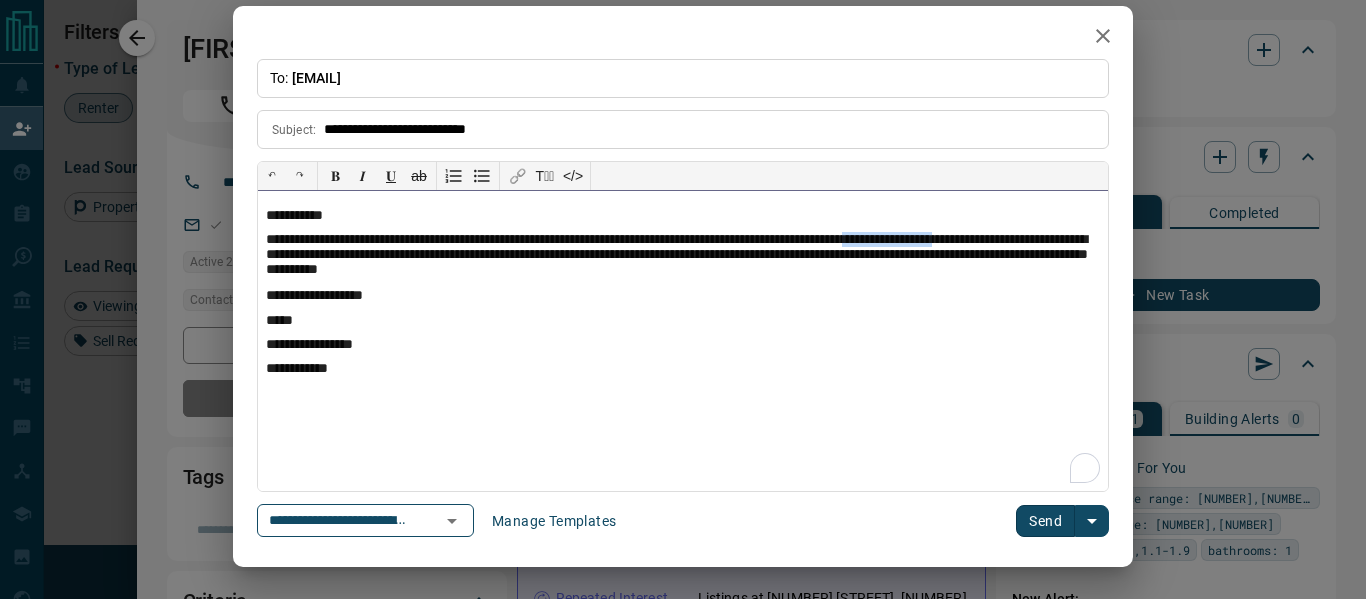 drag, startPoint x: 967, startPoint y: 239, endPoint x: 1082, endPoint y: 239, distance: 115 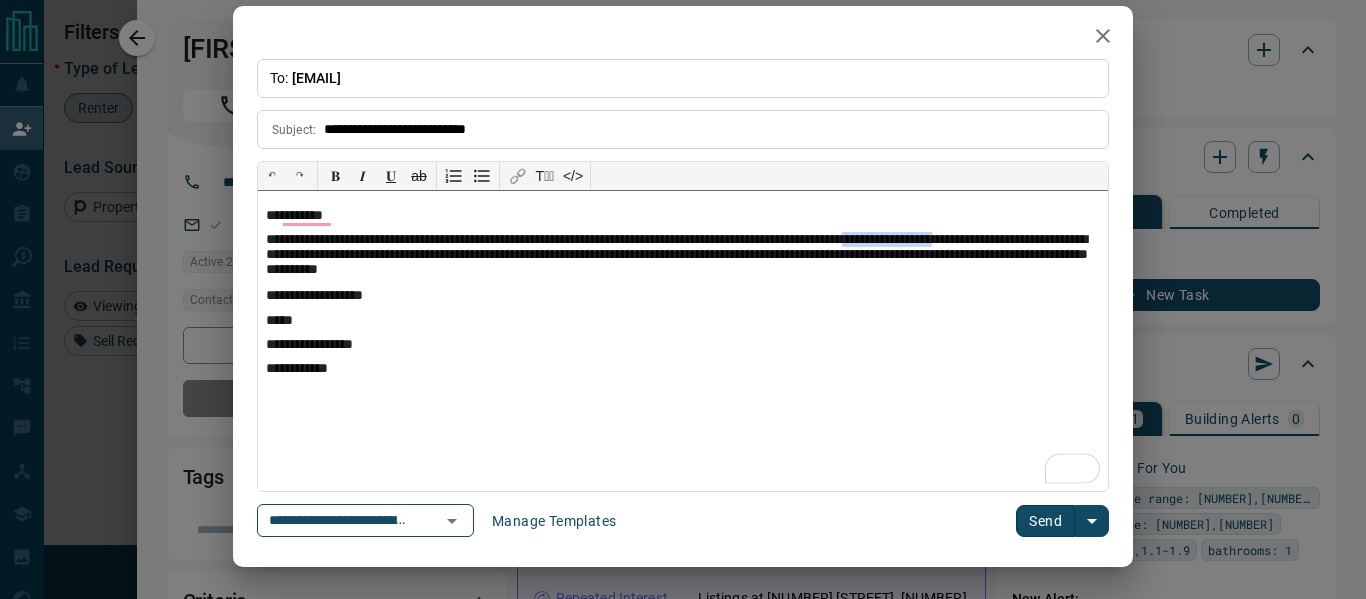 type 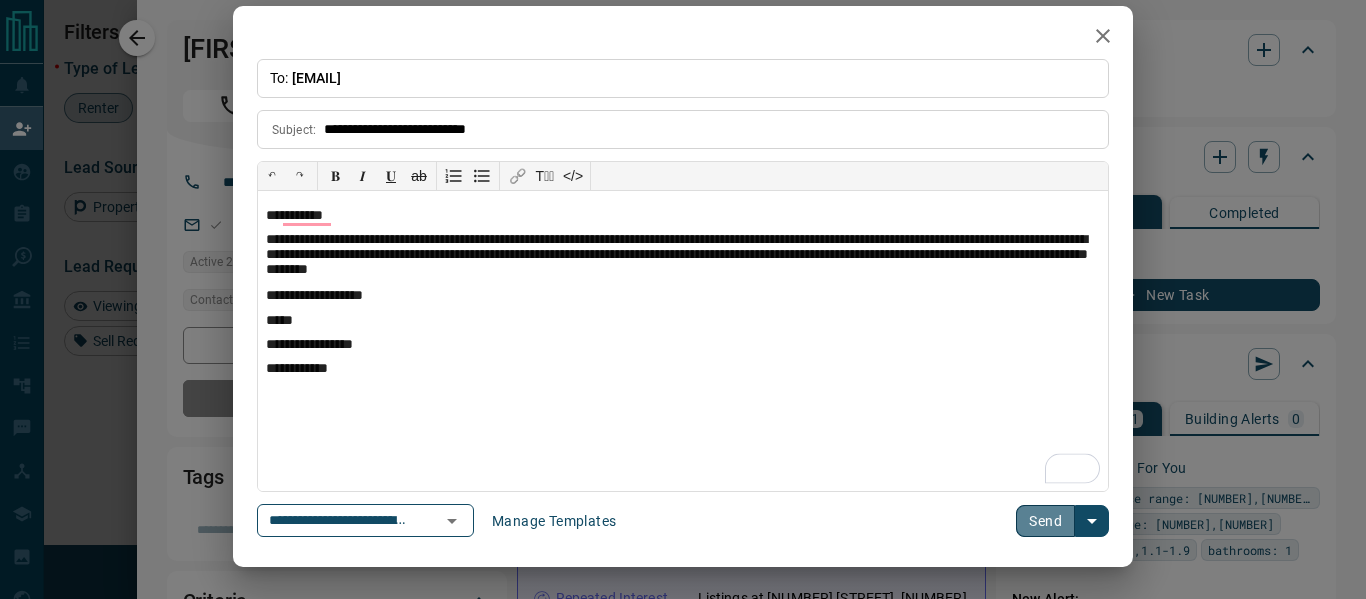 click on "Send" at bounding box center [1045, 521] 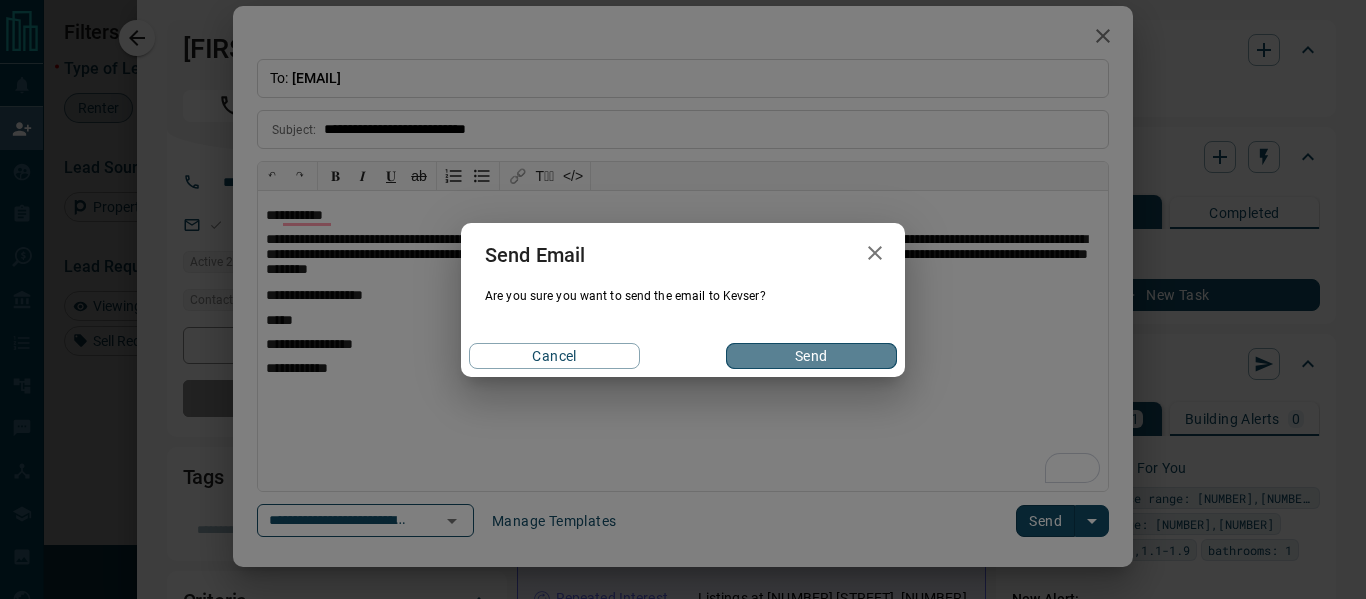 click on "Send" at bounding box center (811, 356) 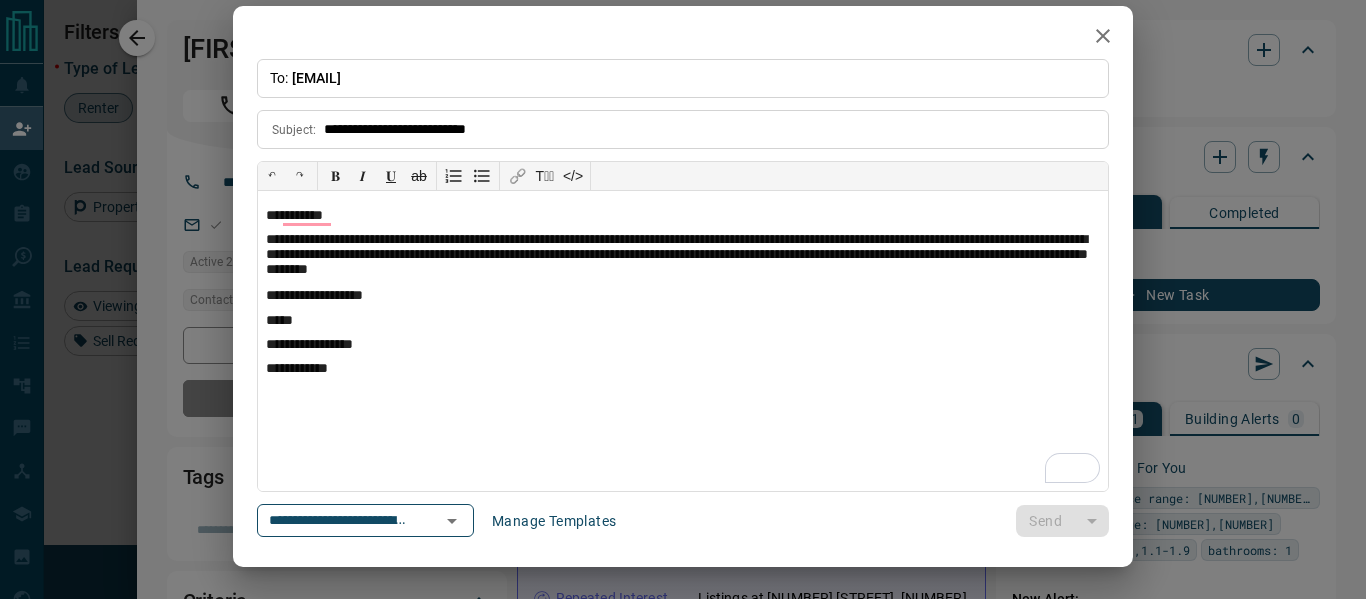 type 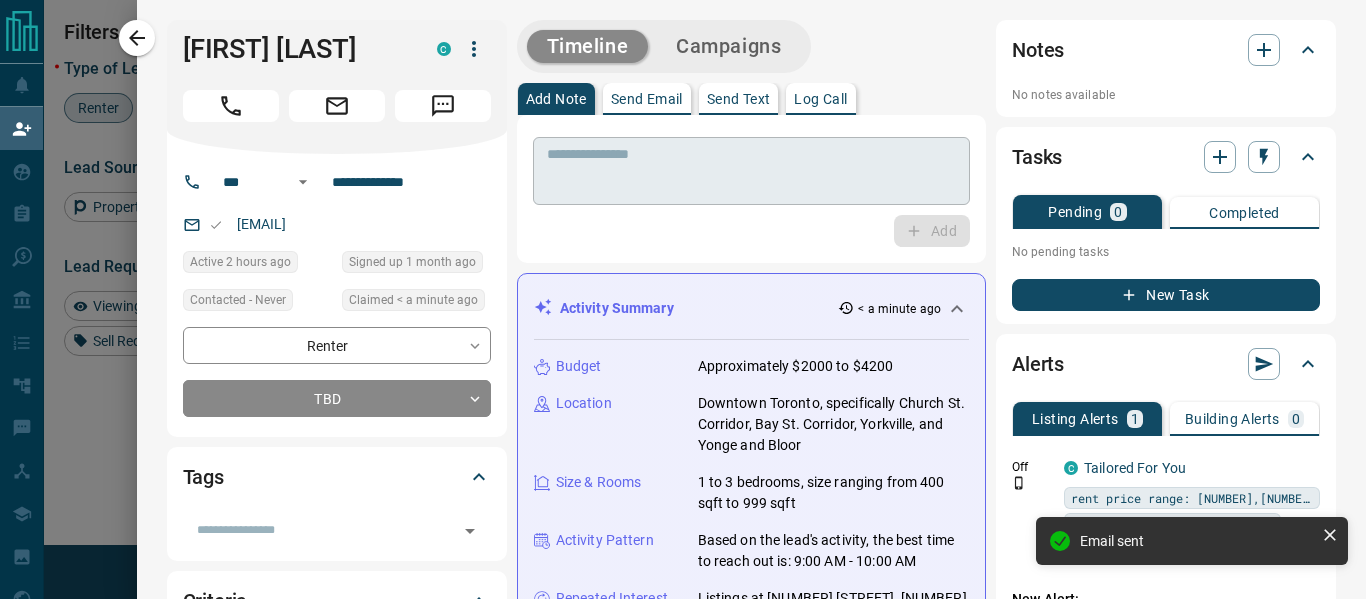 click at bounding box center [751, 171] 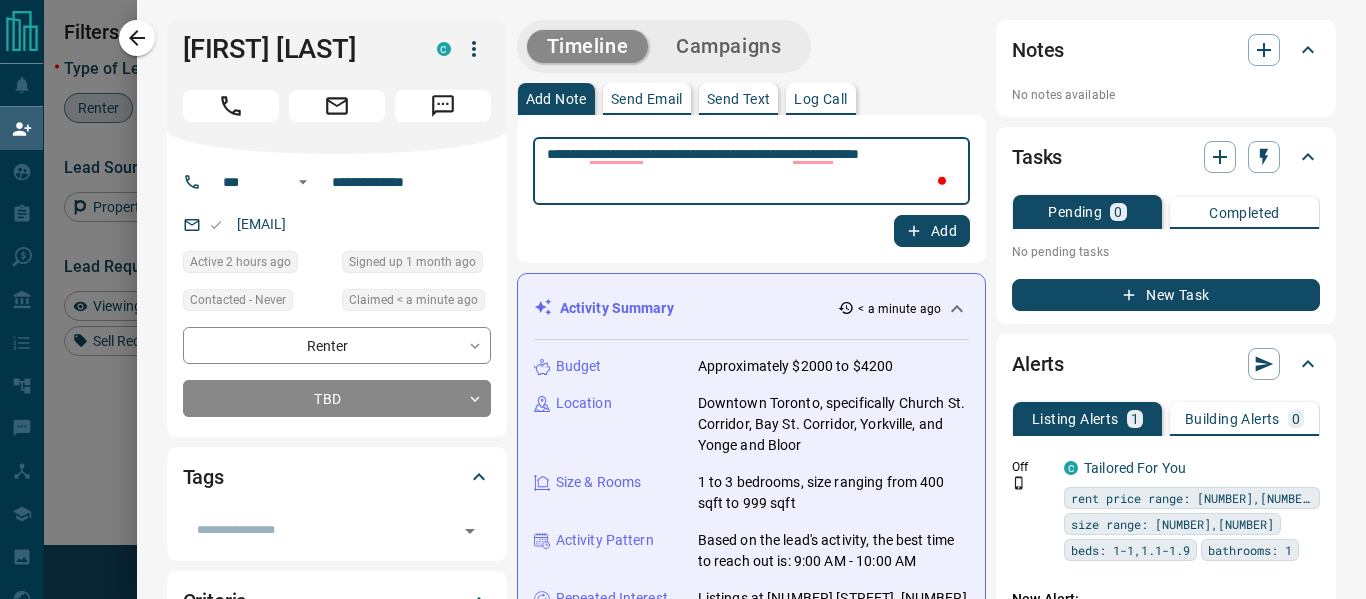 type on "**********" 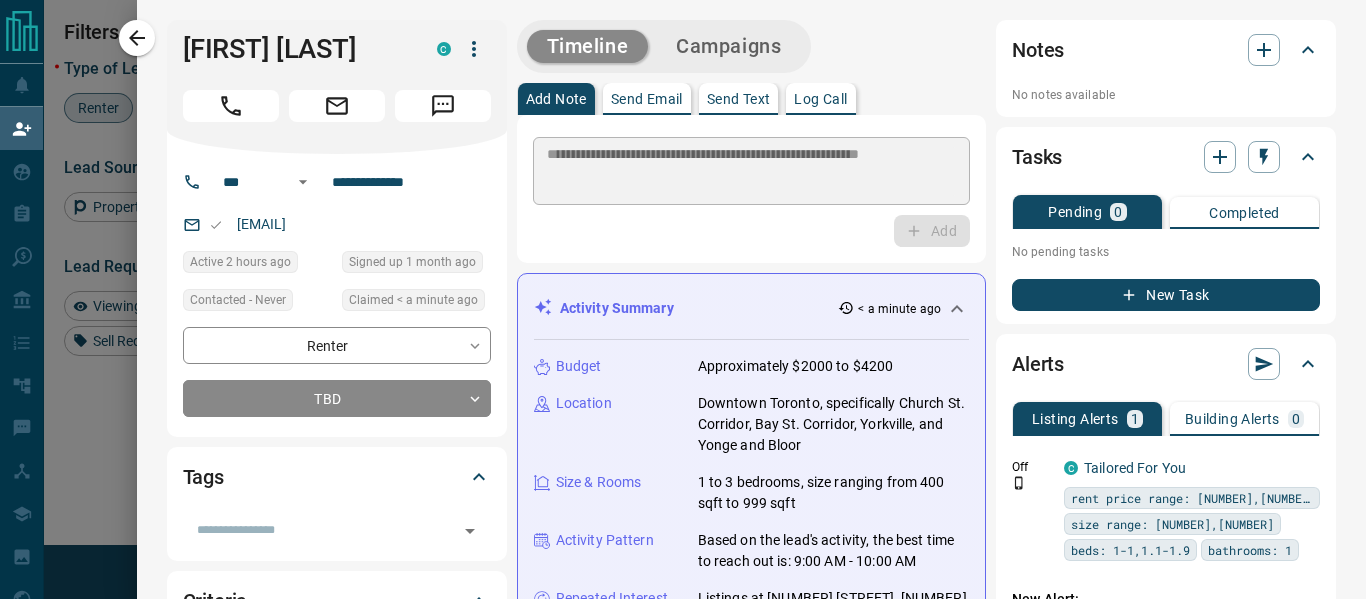 type 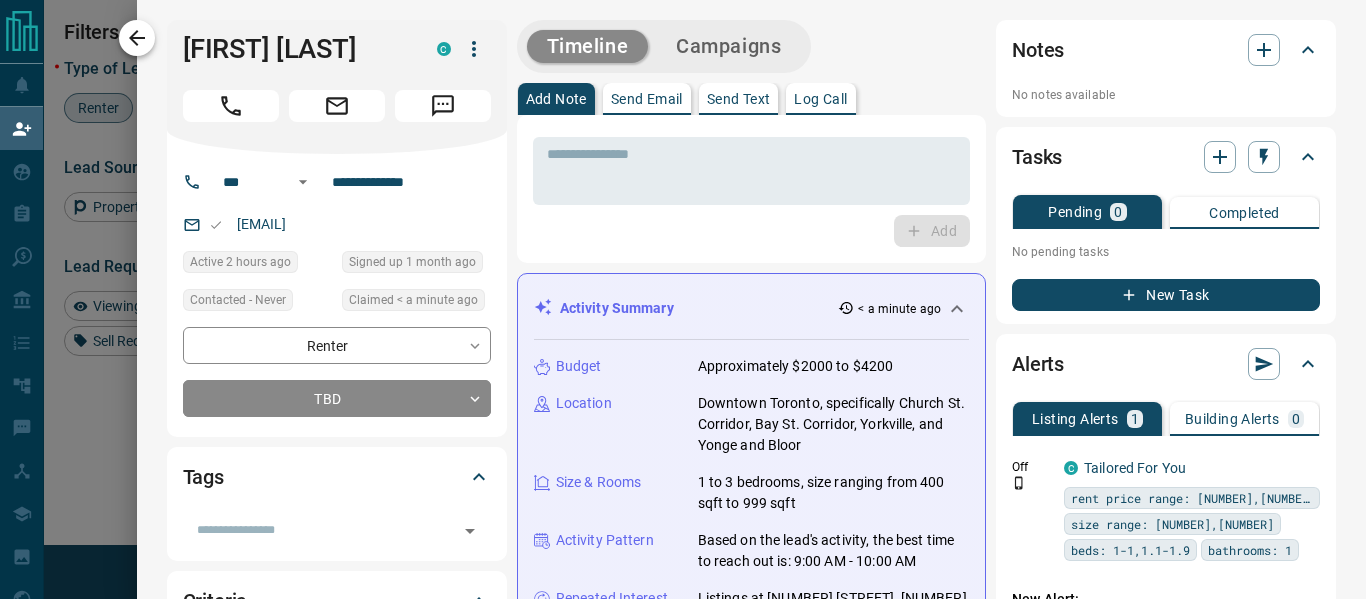 click 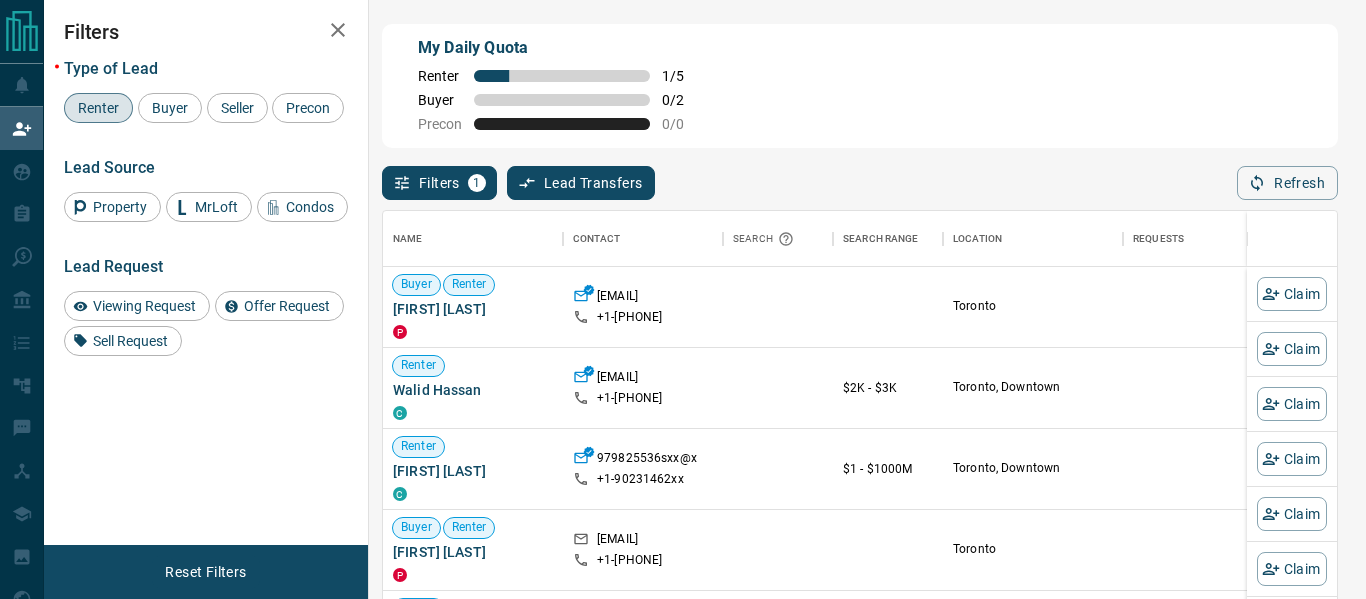 scroll, scrollTop: 1, scrollLeft: 1, axis: both 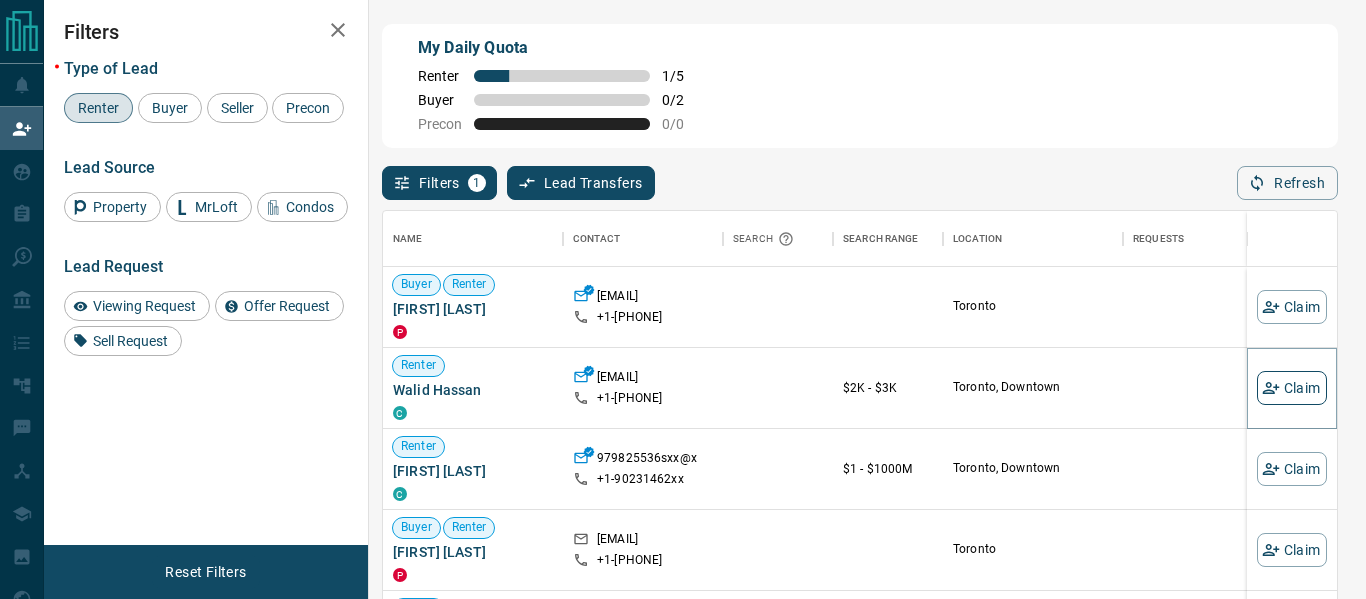 click on "Claim" at bounding box center [1292, 388] 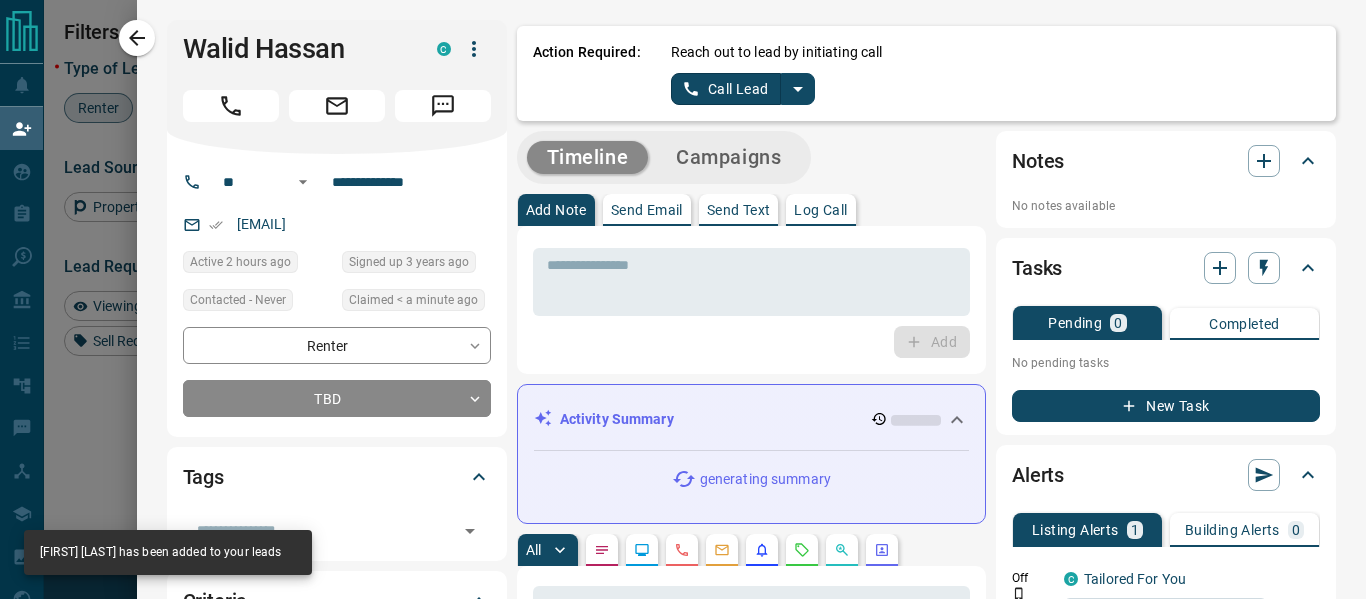 click on "Call Lead" at bounding box center [726, 89] 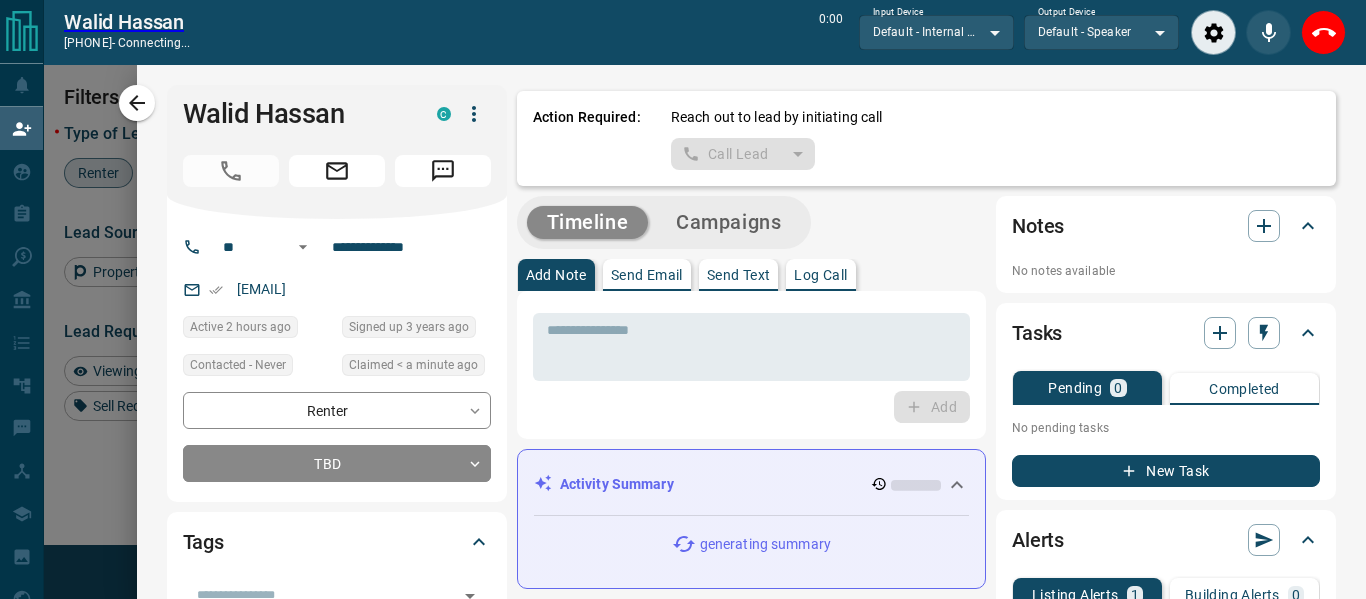 scroll, scrollTop: 397, scrollLeft: 954, axis: both 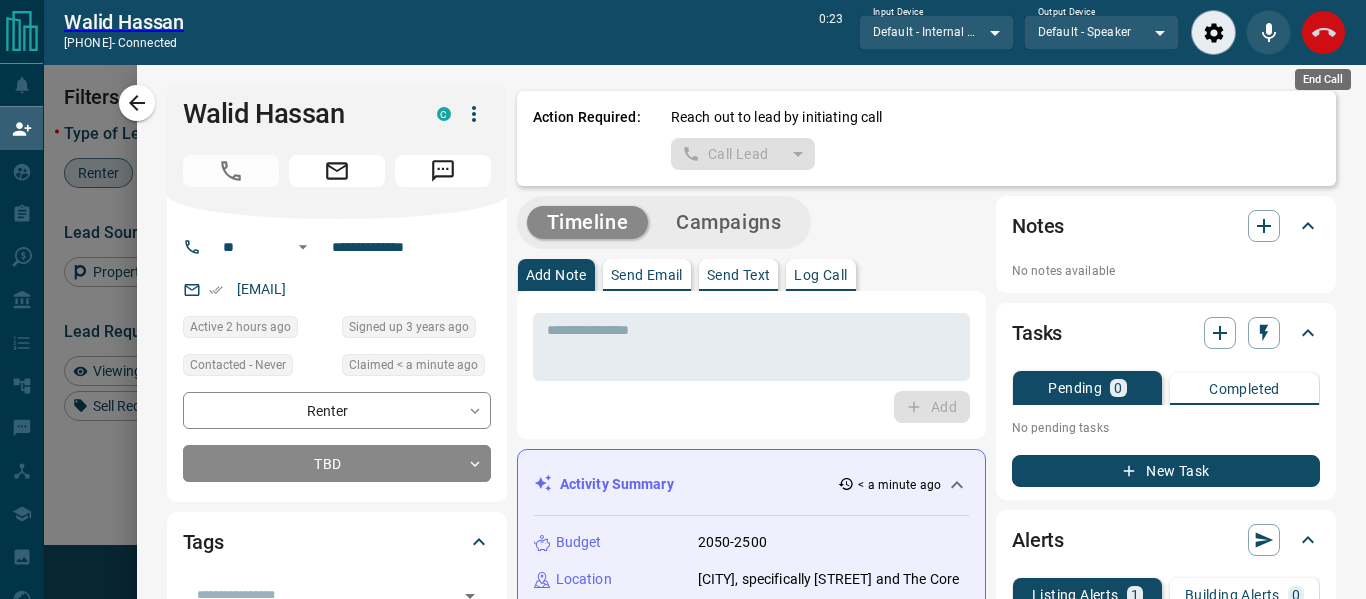 click 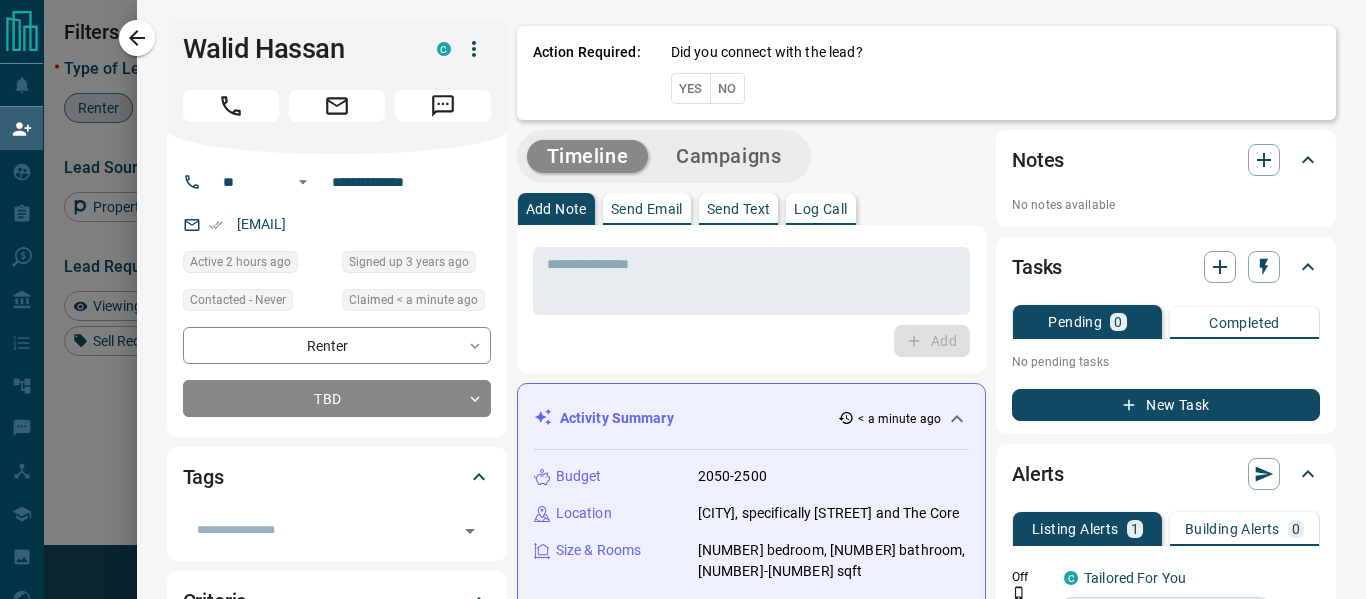 scroll, scrollTop: 1, scrollLeft: 1, axis: both 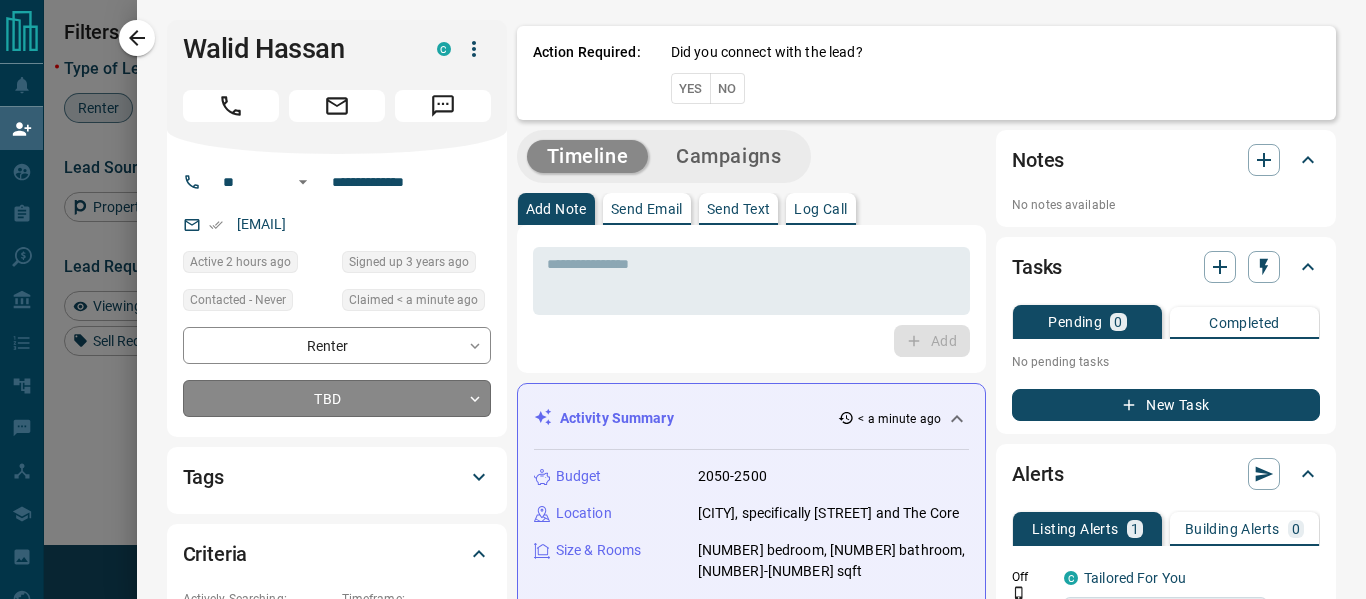 click on "Lead Transfers Claim Leads My Leads Tasks Opportunities Deals Campaigns Automations Messages Broker Bay Training Media Services Agent Resources Precon Worksheet Mobile Apps Disclosure Logout My Daily Quota Renter [NUMBER] / [NUMBER] Buyer [NUMBER] / [NUMBER] Precon [NUMBER] / [NUMBER] Filters [NUMBER] Lead Transfers [NUMBER] Refresh Name Contact Search   Search Range Location Requests AI Status Recent Opportunities ([NUMBER]d) Buyer Renter [FIRST] [LAST] P [EMAIL] [PHONE] [CITY] Renter Walid Hassan C [EMAIL] [PHONE] $[NUMBER] - $[NUMBER] [CITY], [NEIGHBORHOOD] Back to Site Renter [FIRST] [LAST] C [EMAIL] [PHONE] $[NUMBER] - $[NUMBER] [CITY], [NEIGHBORHOOD] High Interest Buyer Renter [FIRST] [LAST] P [EMAIL] [PHONE] [CITY] Renter [FIRST] [LAST] C [EMAIL] [PHONE] $[NUMBER] - $[NUMBER] [CITY], [NEIGHBORHOOD] Renter [FIRST] [LAST] C [EMAIL] [PHONE] $[NUMBER] - $[NUMBER] [CITY], [NEIGHBORHOOD], [NEIGHBORHOOD] | [NEIGHBORHOOD] High Interest Renter [FIRST] [LAST] C+[PHONE]" at bounding box center (683, 259) 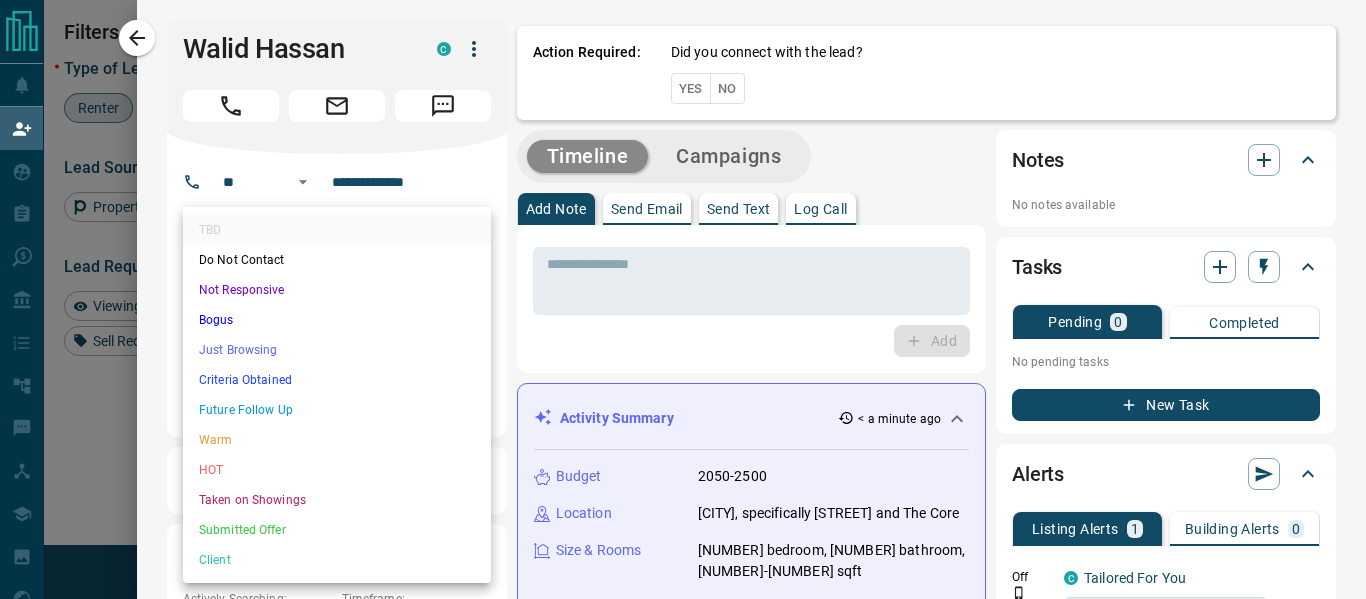 click on "Just Browsing" at bounding box center [337, 350] 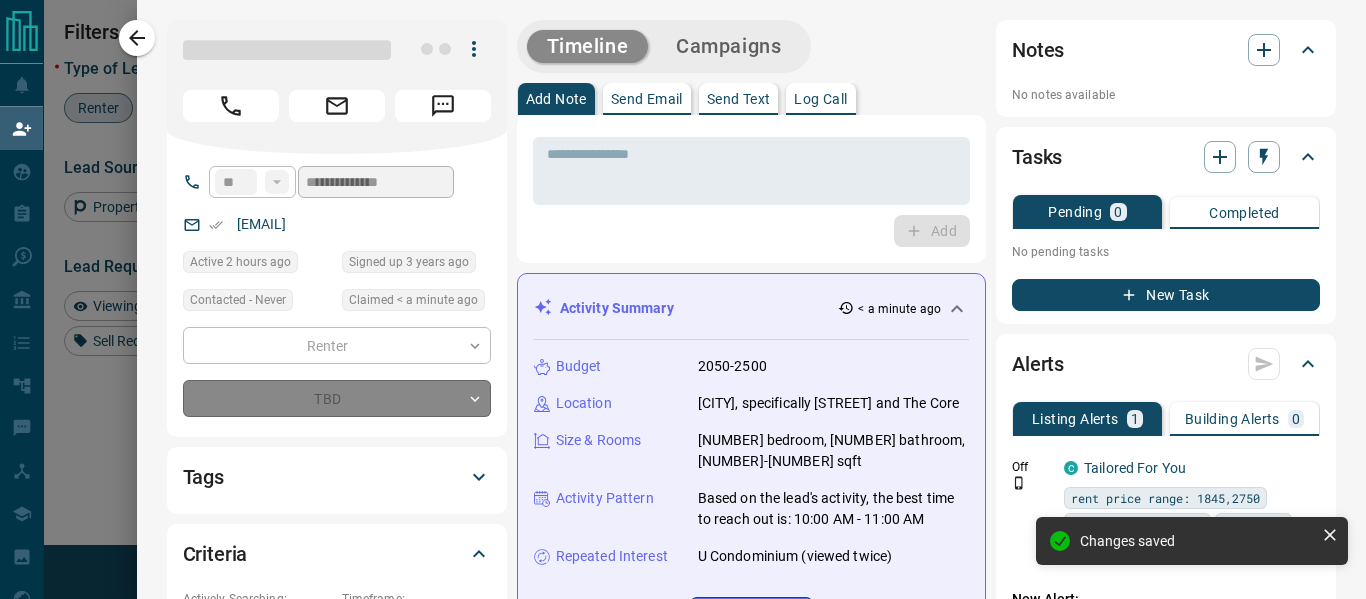 type on "*" 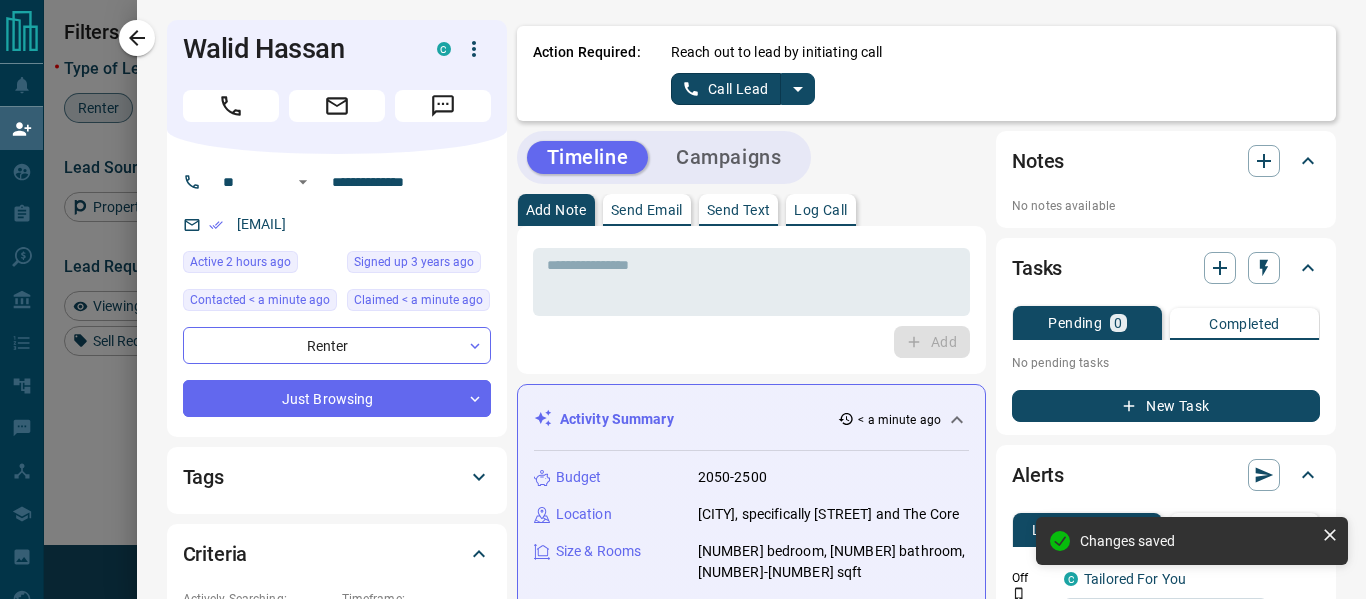 click 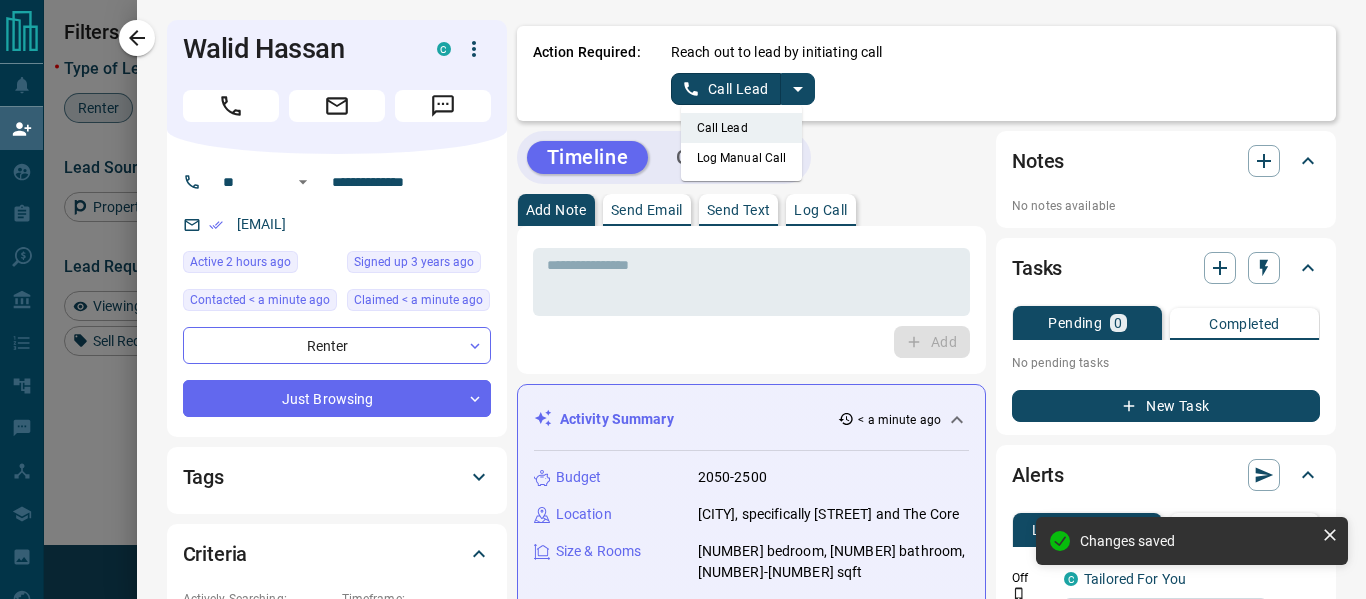 click on "Log Manual Call" at bounding box center (742, 158) 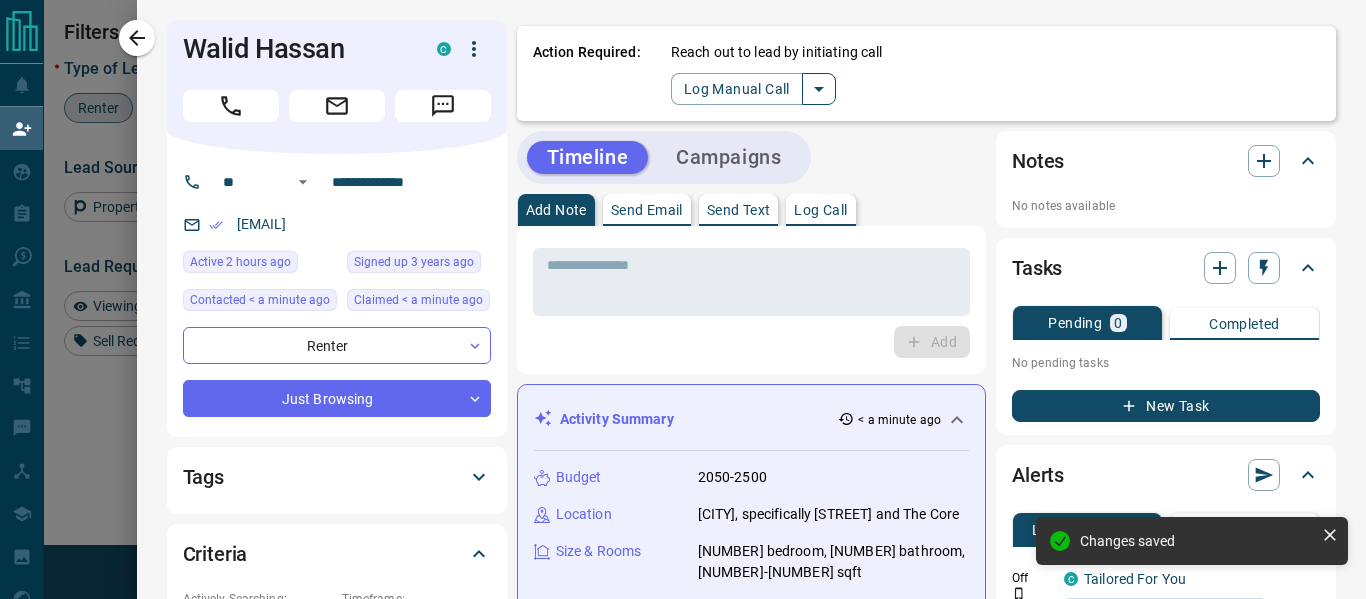 click 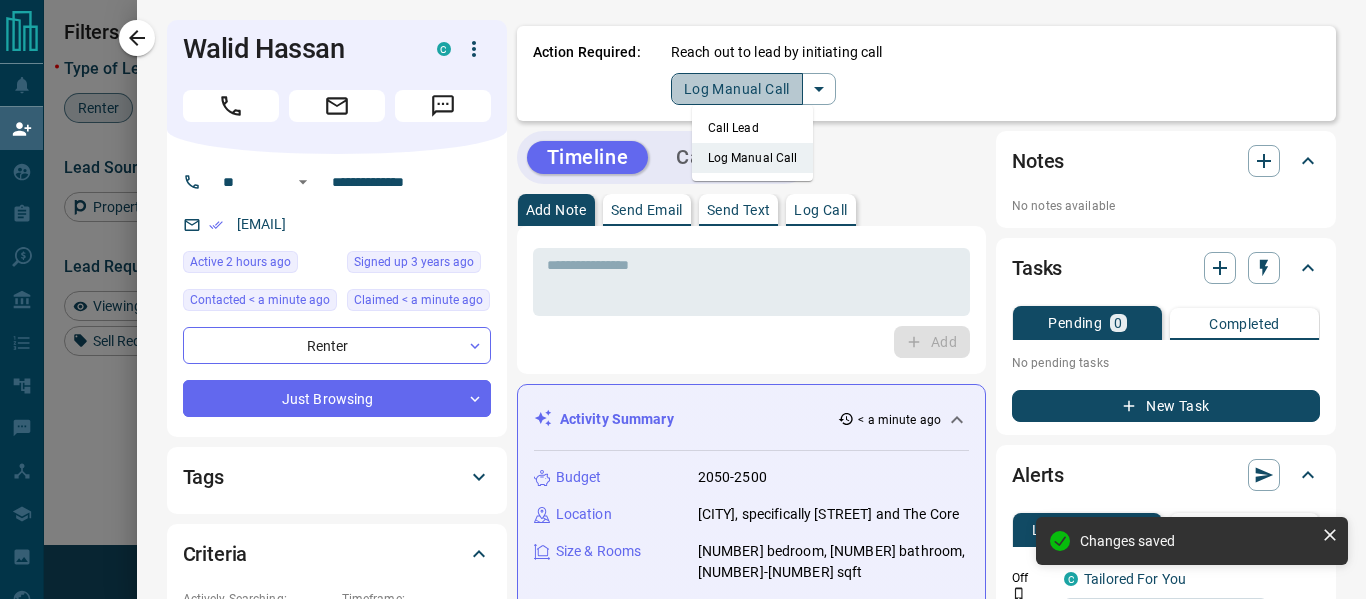 click on "Log Manual Call" at bounding box center [737, 89] 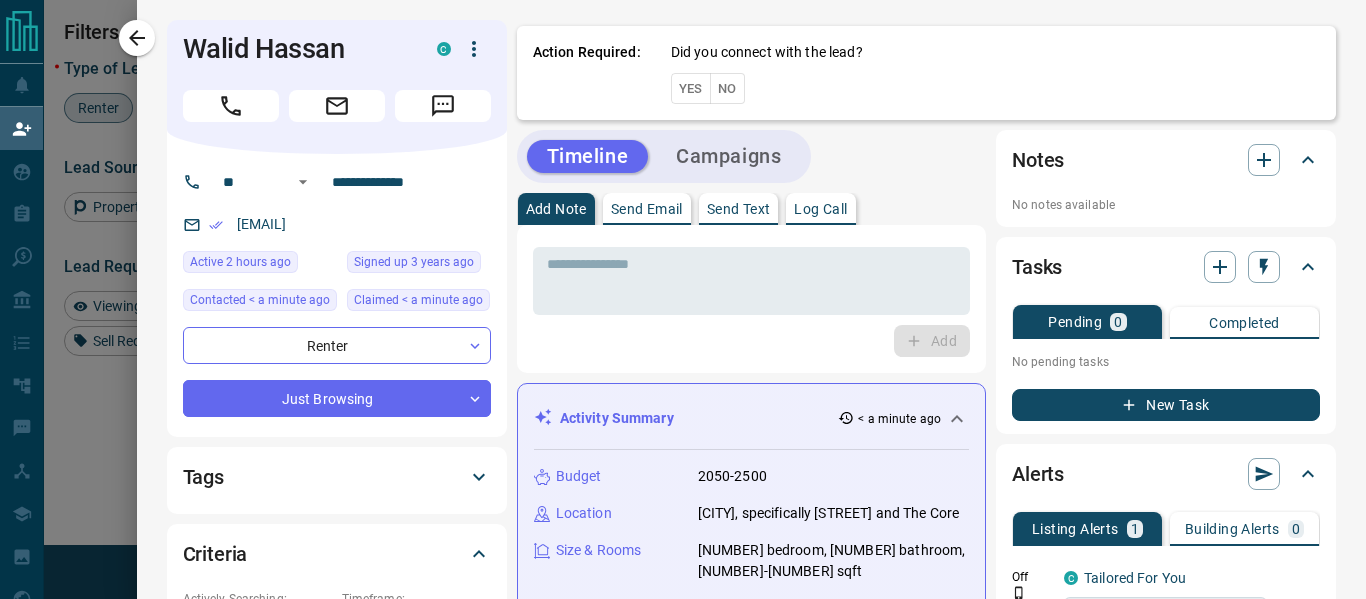 click on "No" at bounding box center [727, 88] 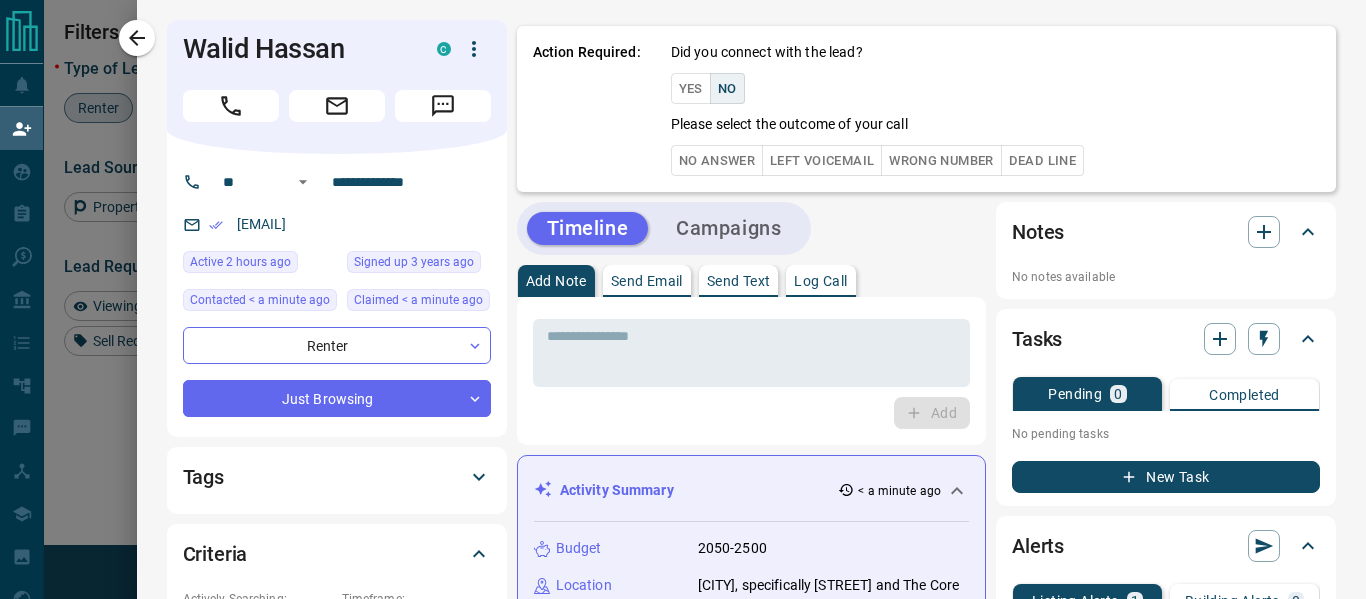 click on "No Answer" at bounding box center (717, 160) 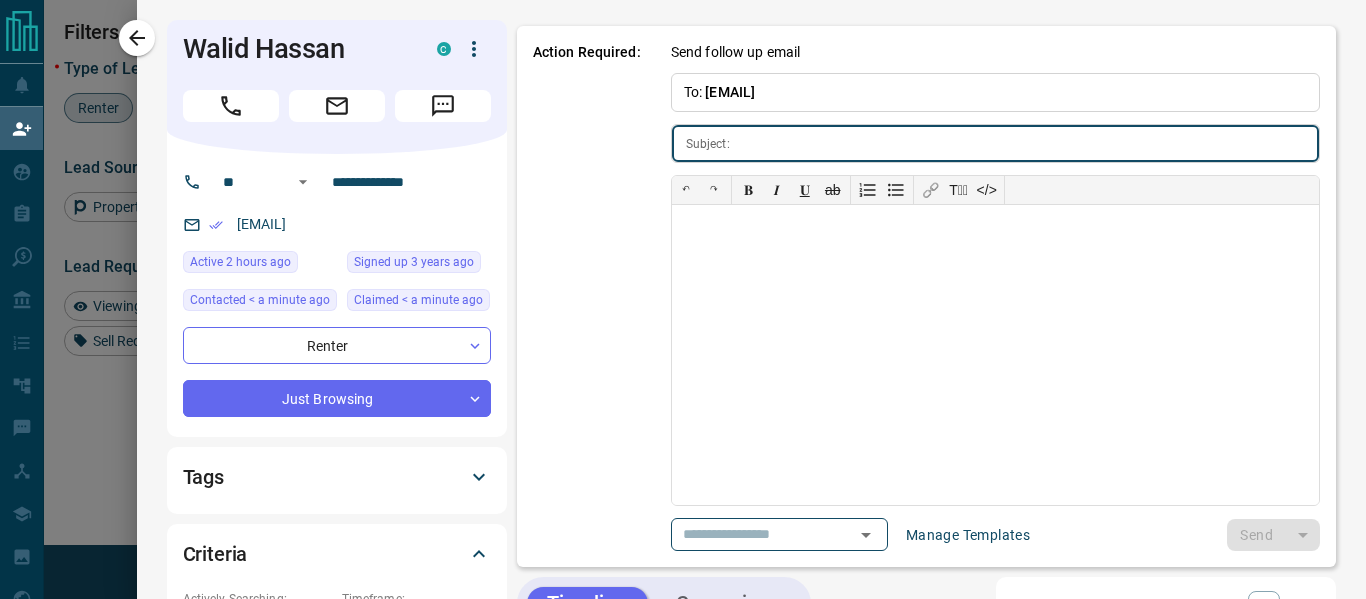type on "**********" 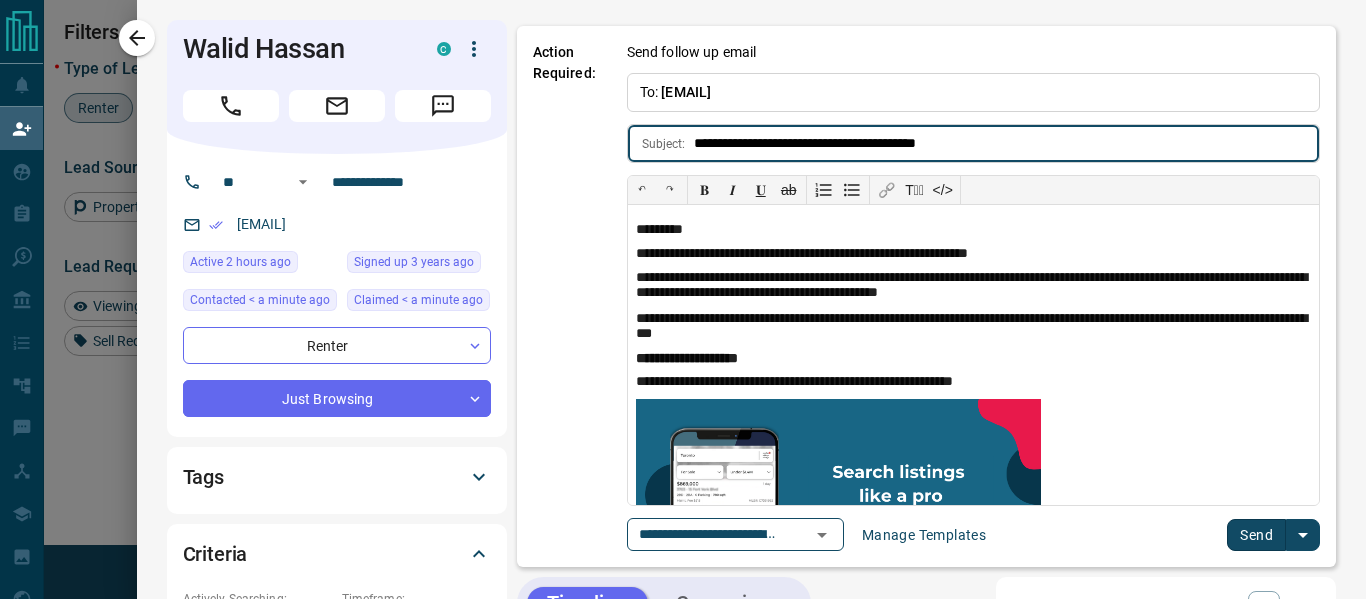 click on "Send" at bounding box center [1256, 535] 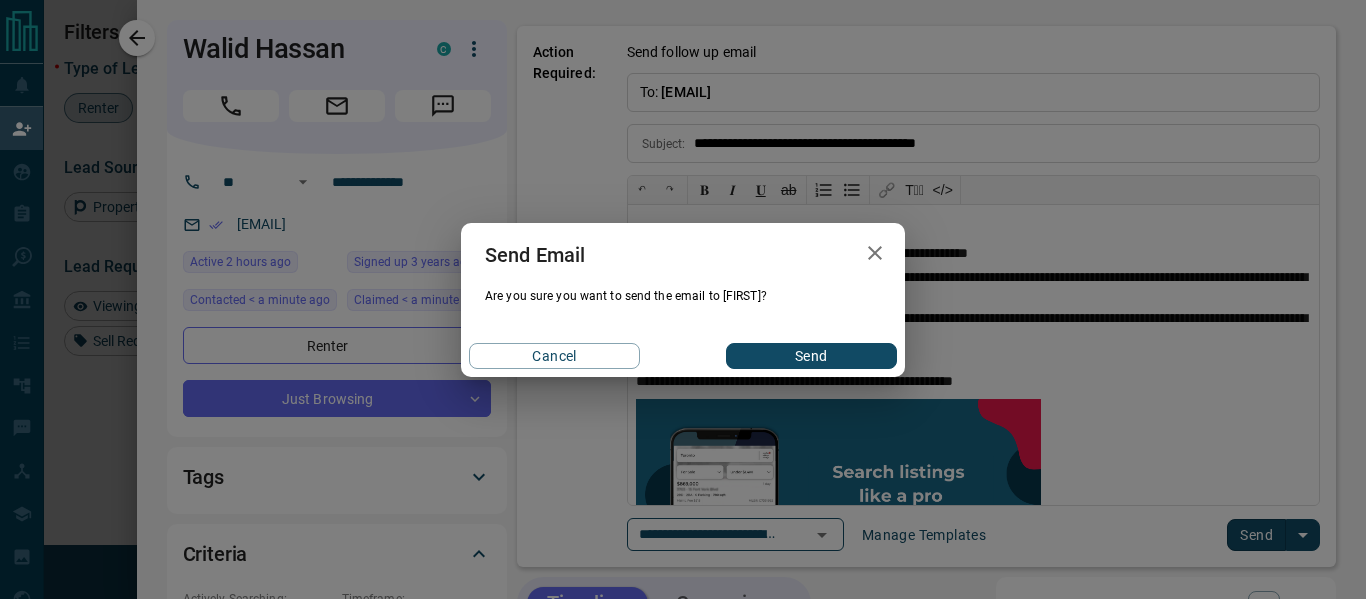 click on "Send" at bounding box center (811, 356) 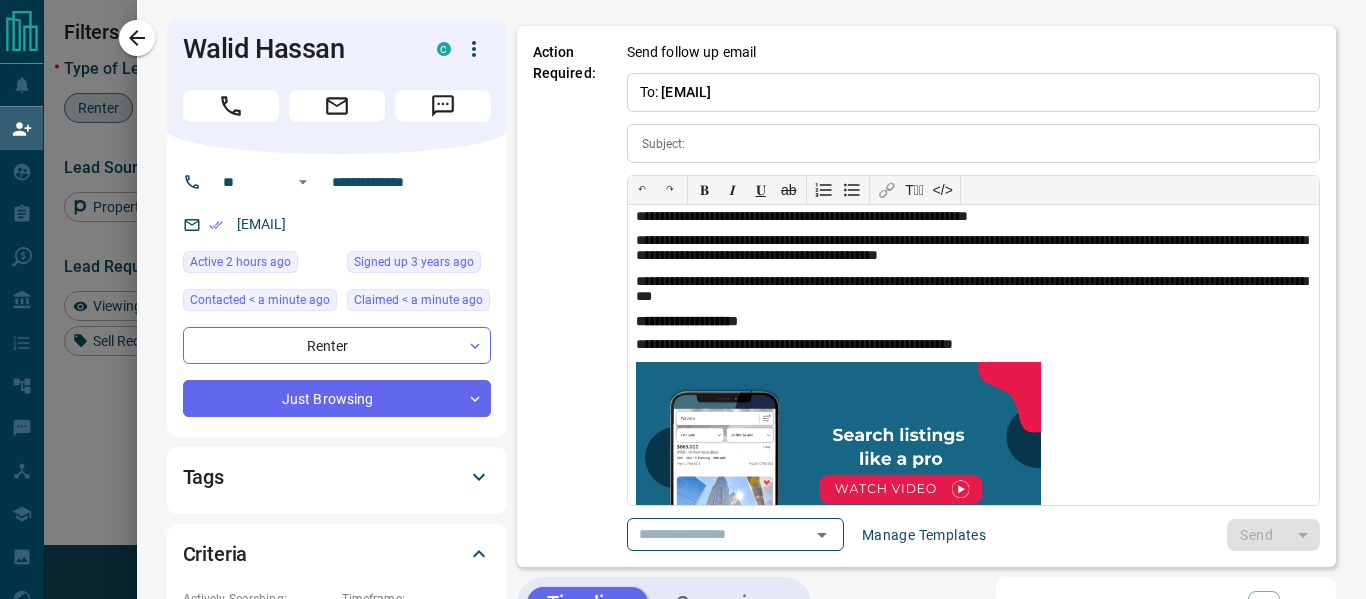 scroll, scrollTop: 0, scrollLeft: 0, axis: both 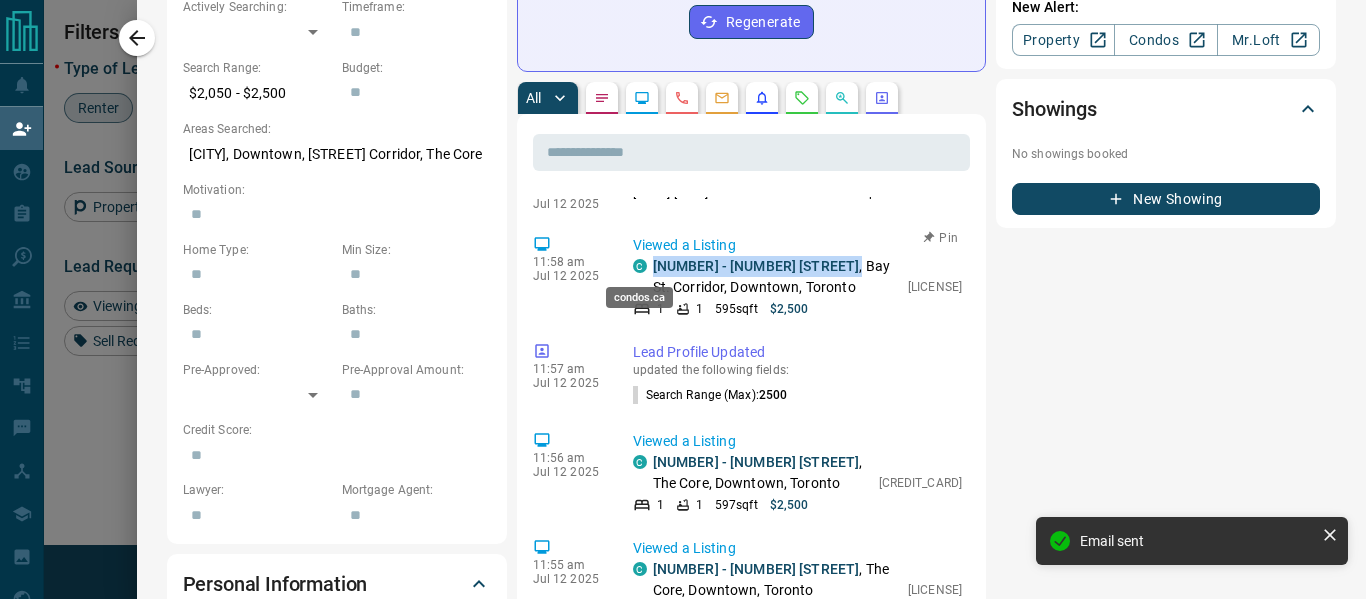 drag, startPoint x: 792, startPoint y: 265, endPoint x: 646, endPoint y: 262, distance: 146.03082 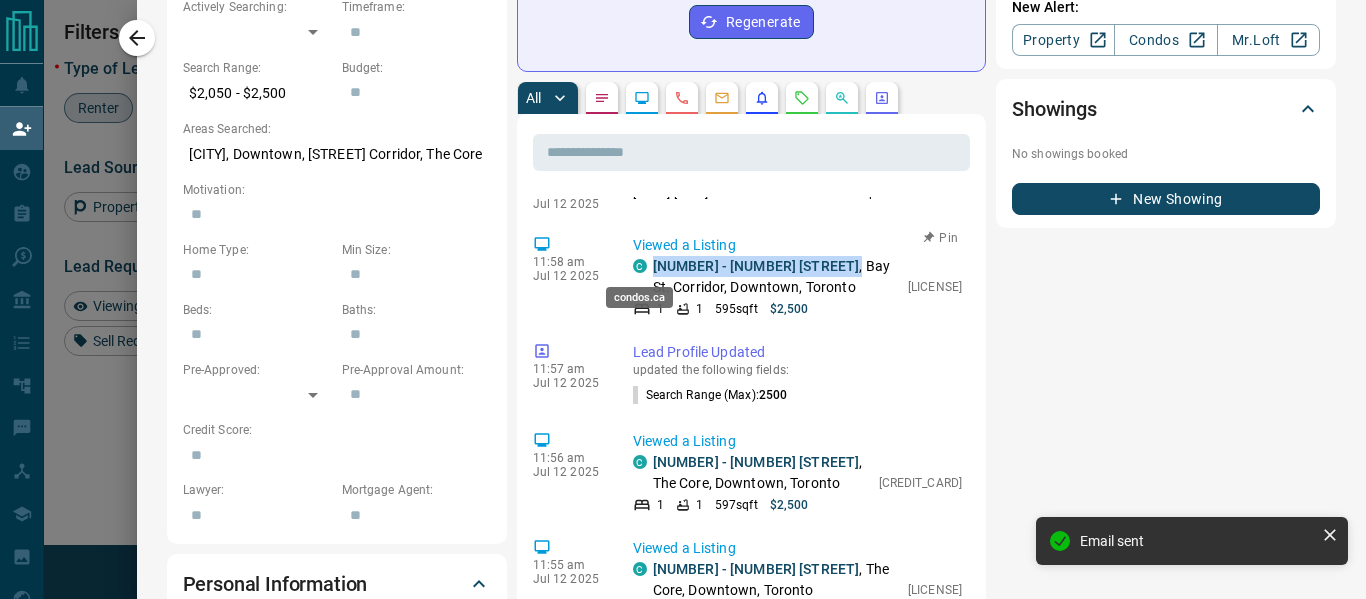 click on "C [NUMBER] - [NUMBER] [STREET] , [NEIGHBORHOOD], [NEIGHBORHOOD], [CITY]" at bounding box center (765, 277) 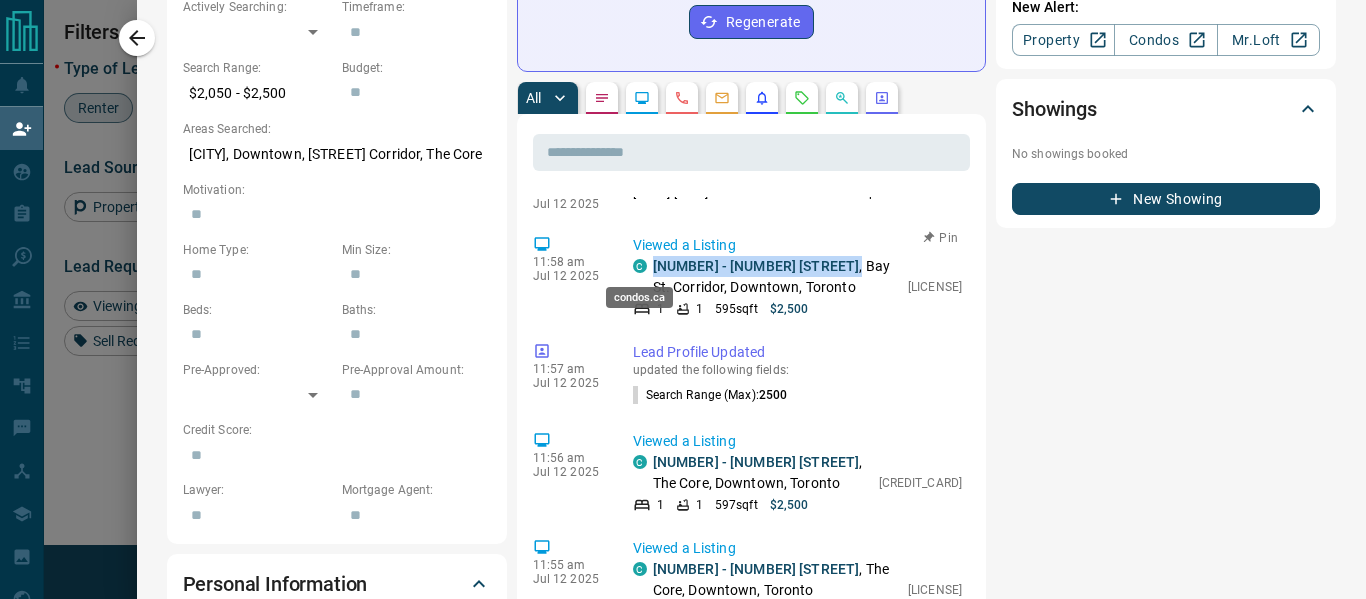 scroll, scrollTop: 0, scrollLeft: 0, axis: both 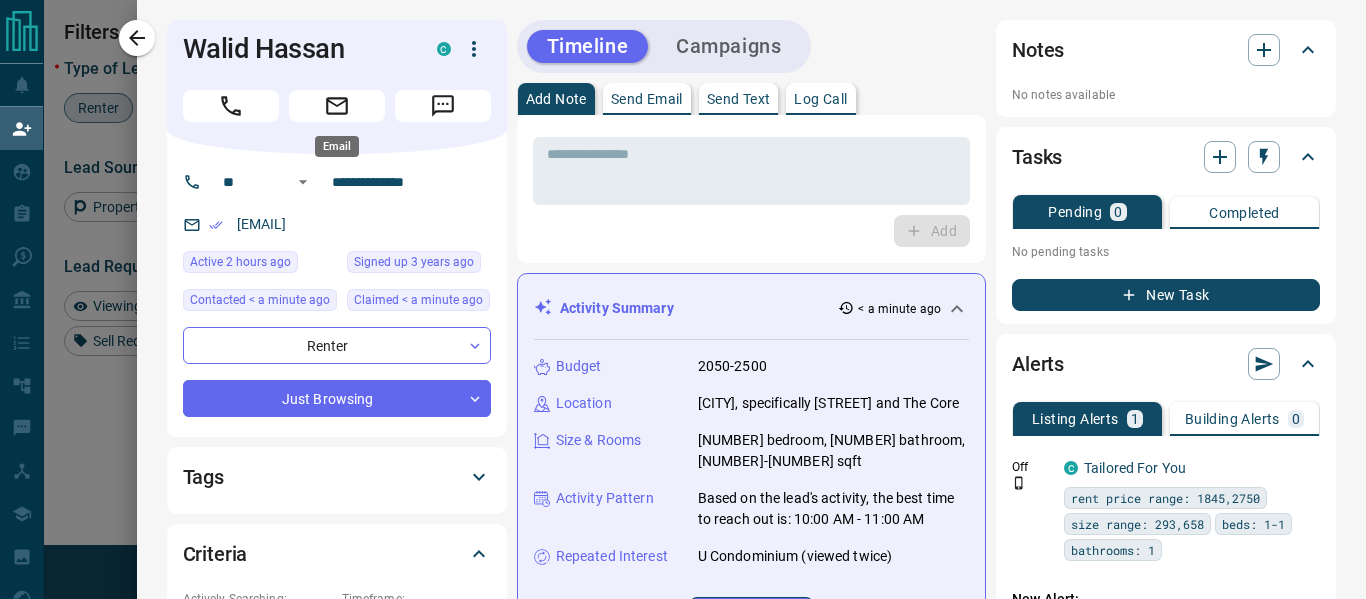 click 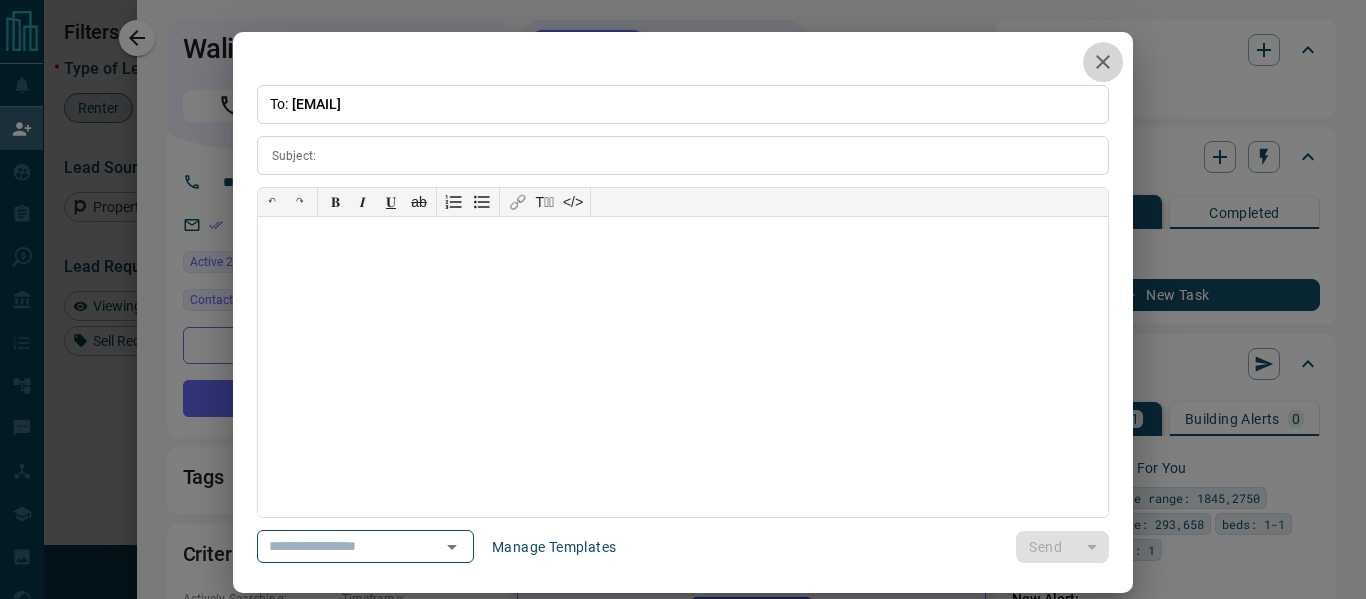 click 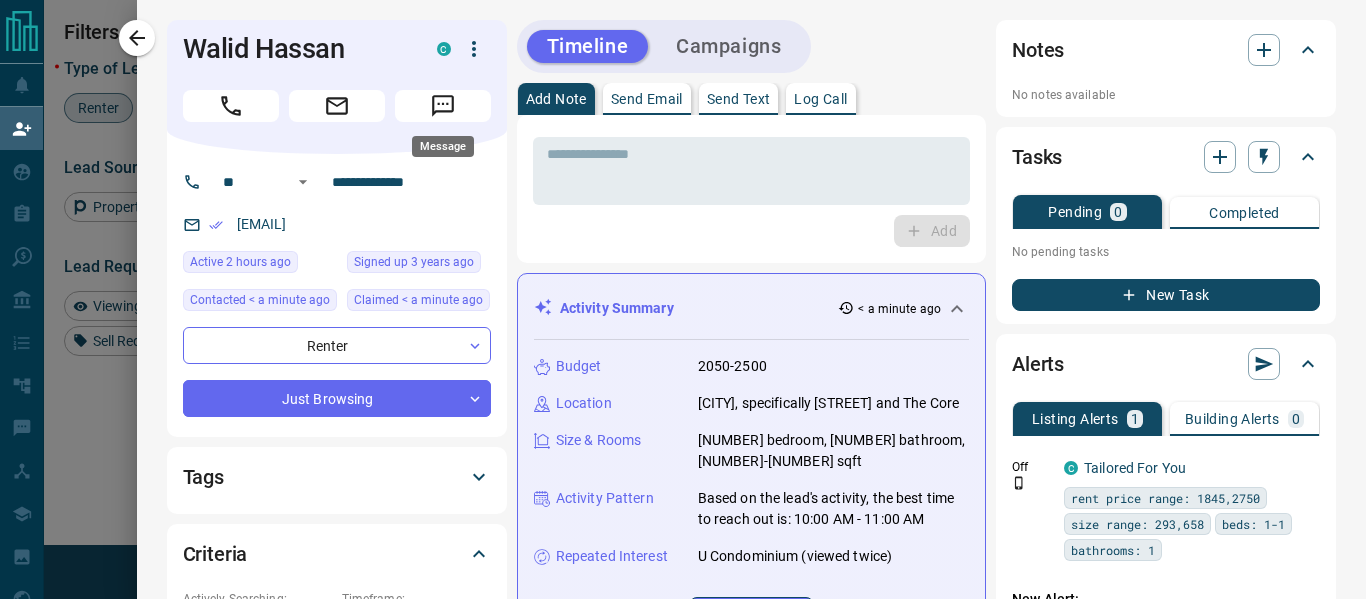 click 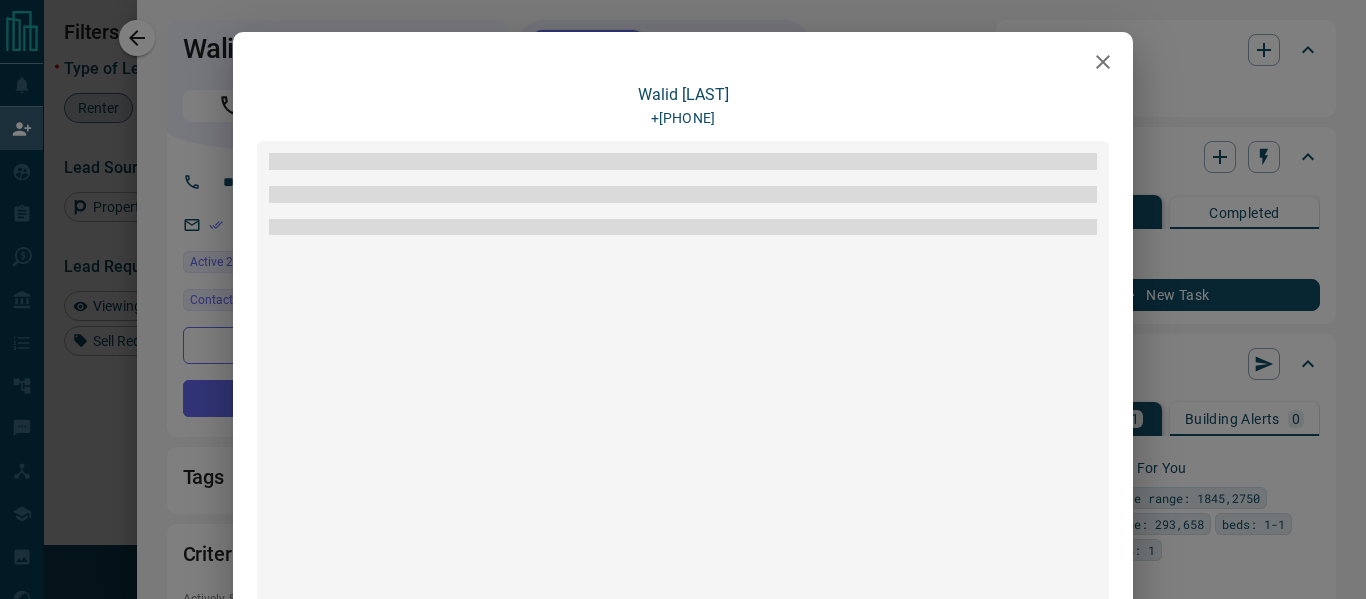 scroll, scrollTop: 296, scrollLeft: 0, axis: vertical 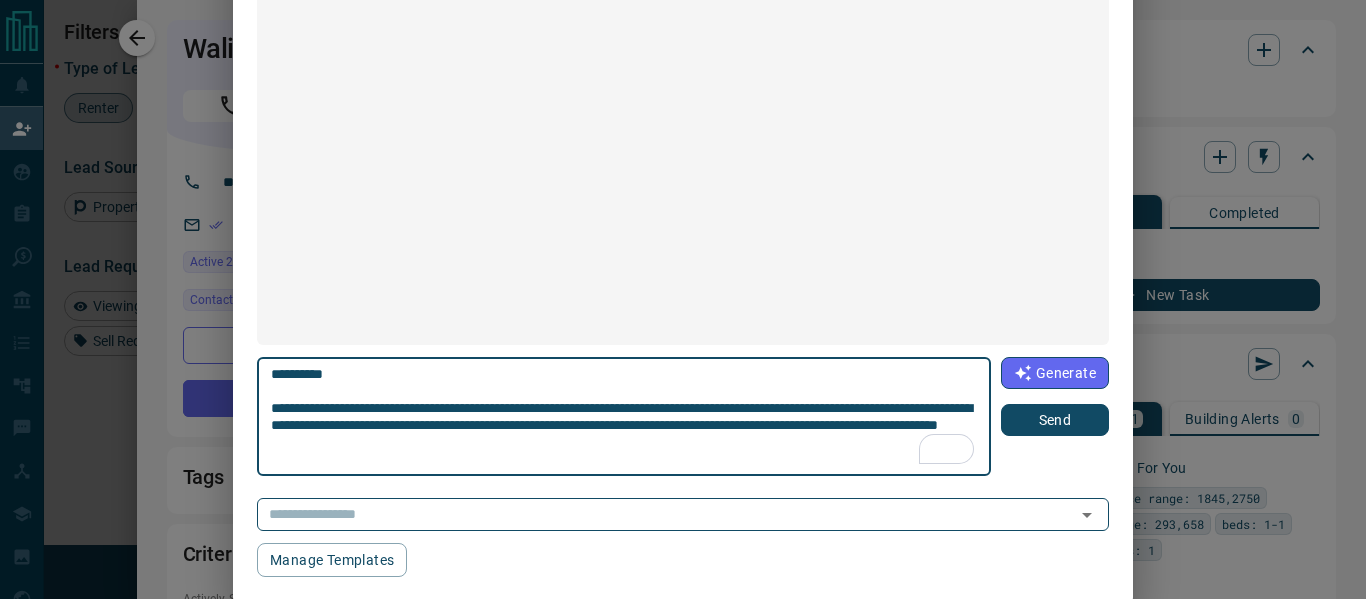 type on "**********" 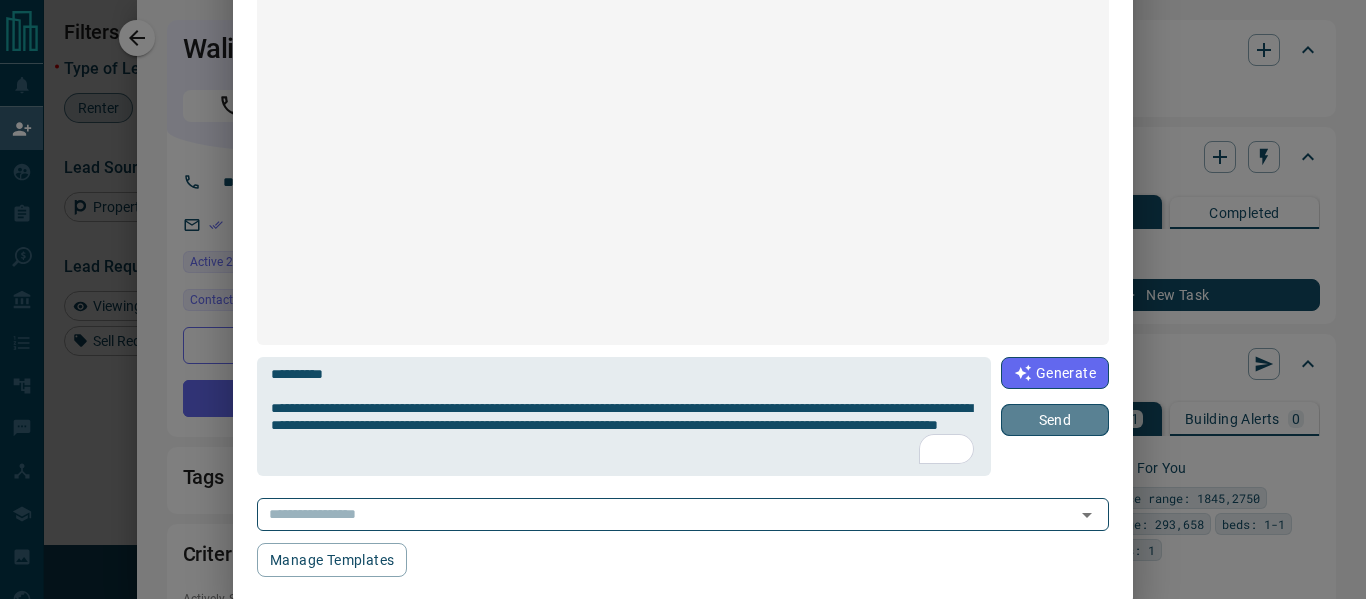 click on "Send" at bounding box center [1055, 420] 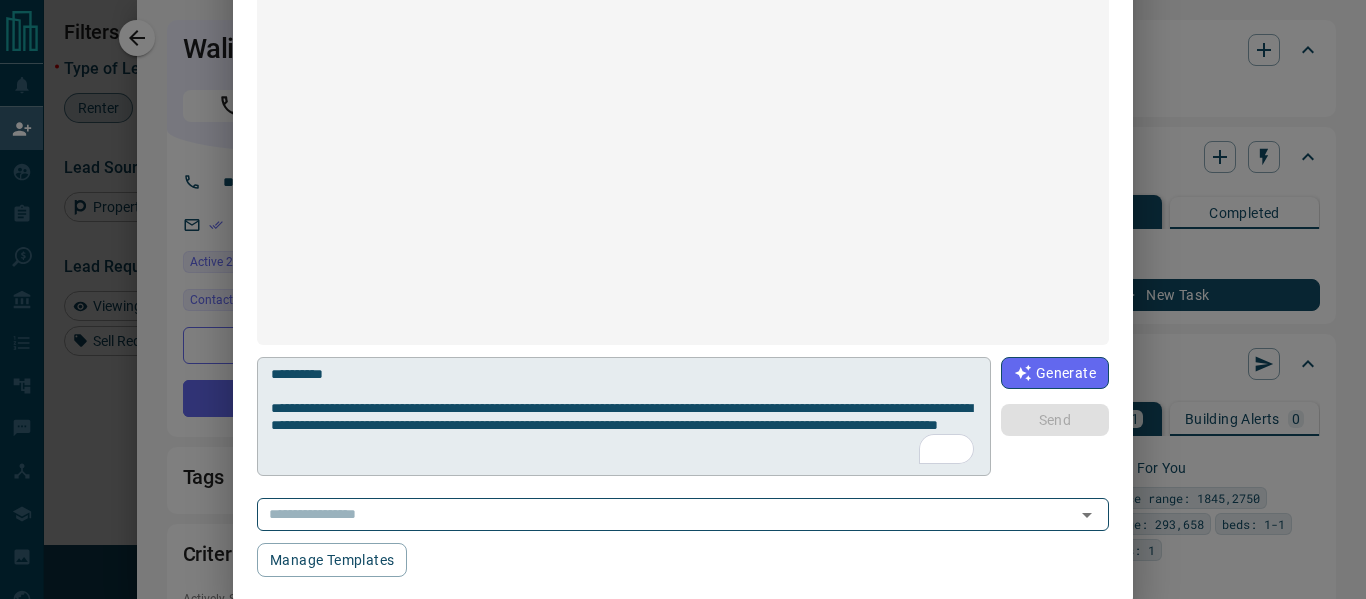 type 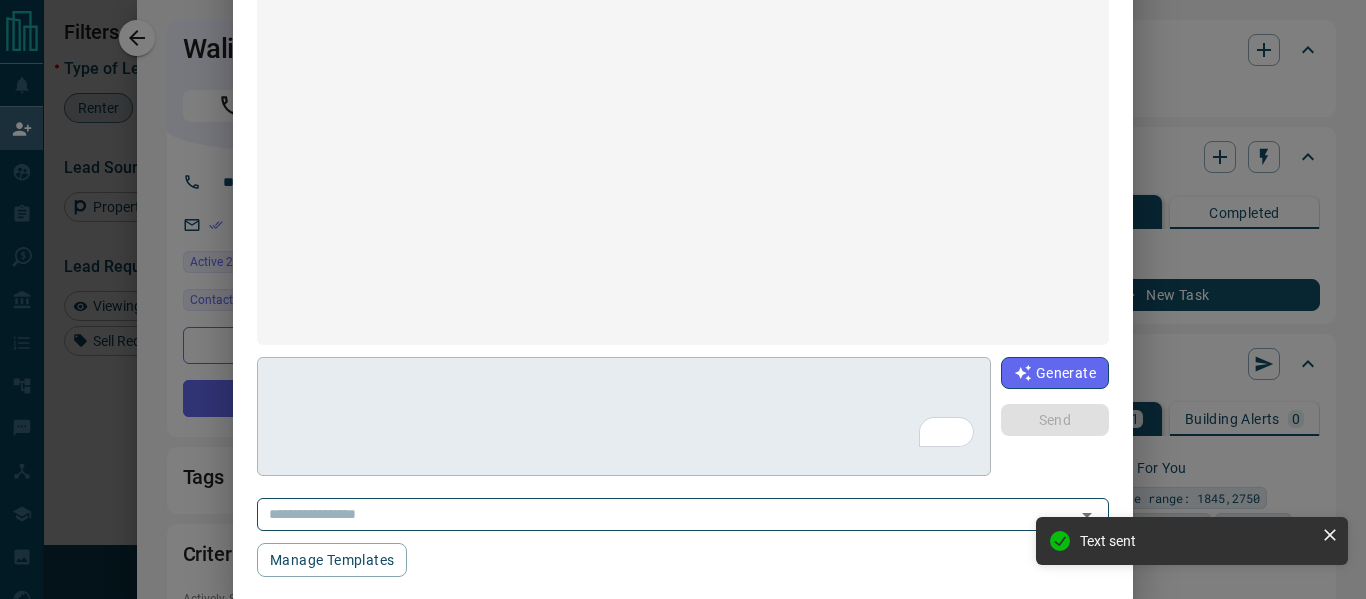 scroll, scrollTop: 0, scrollLeft: 0, axis: both 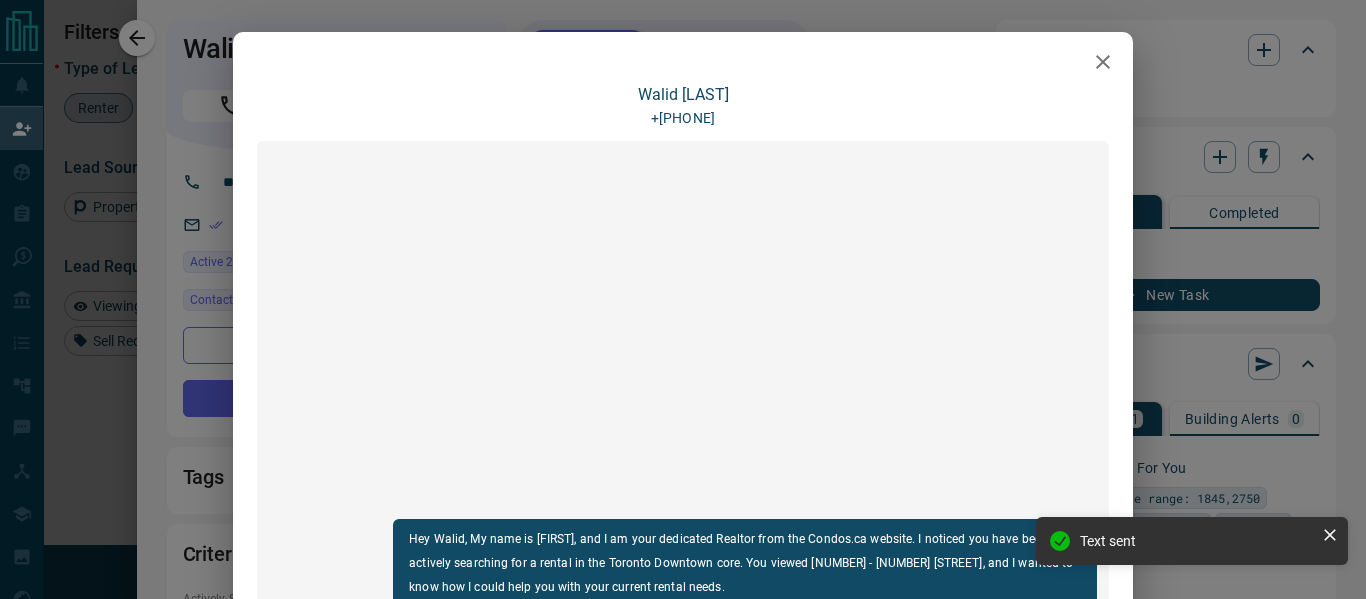 click 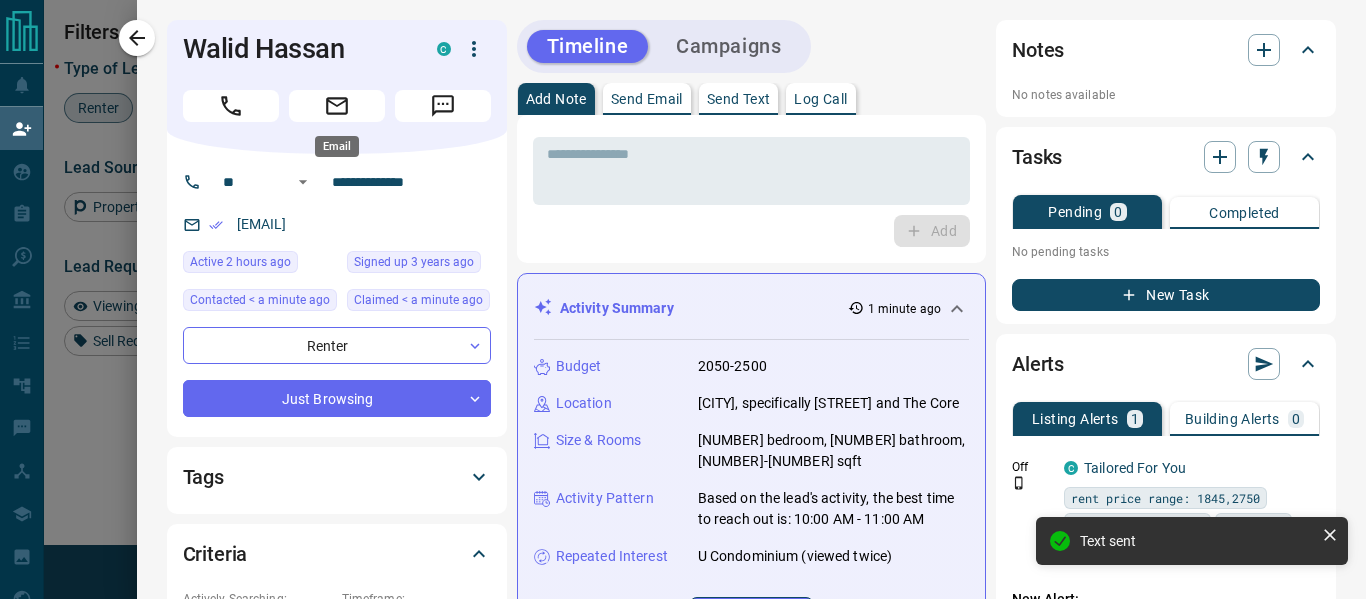 click 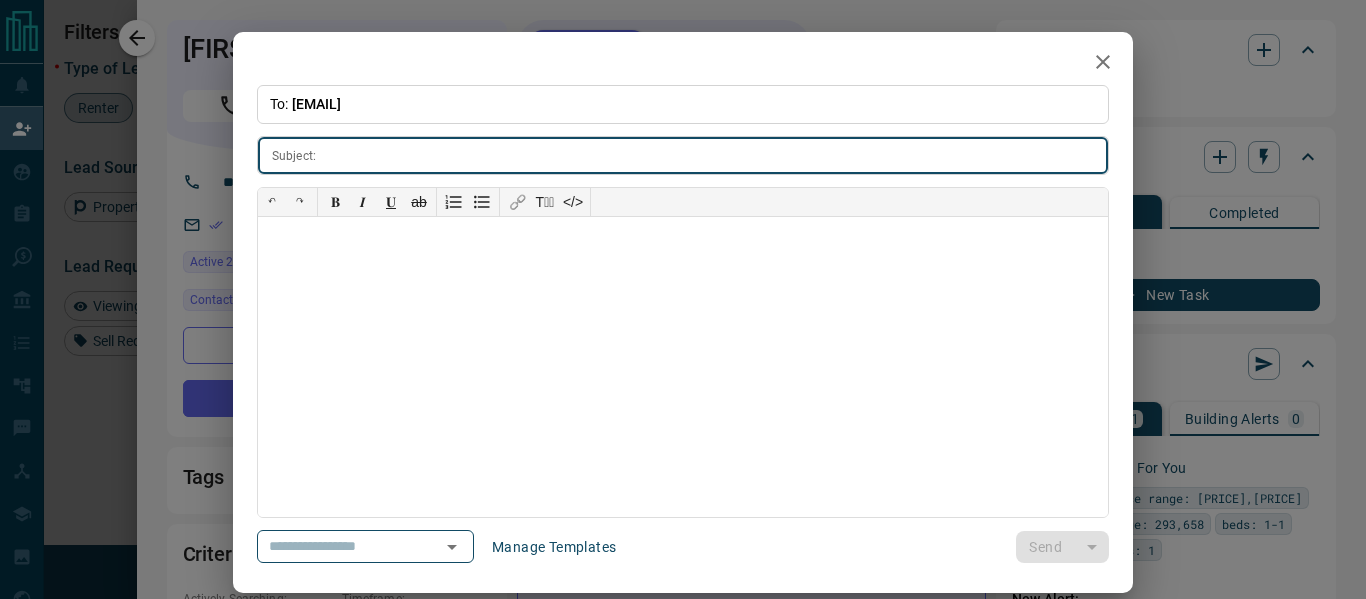 scroll, scrollTop: 0, scrollLeft: 0, axis: both 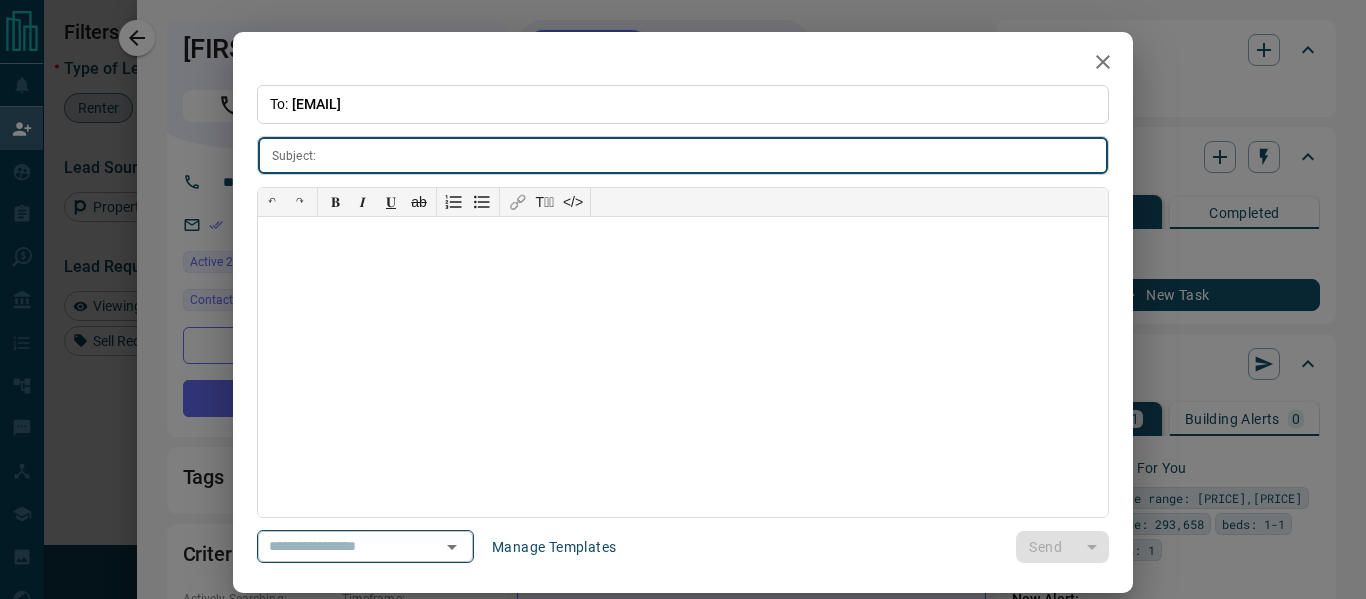 click 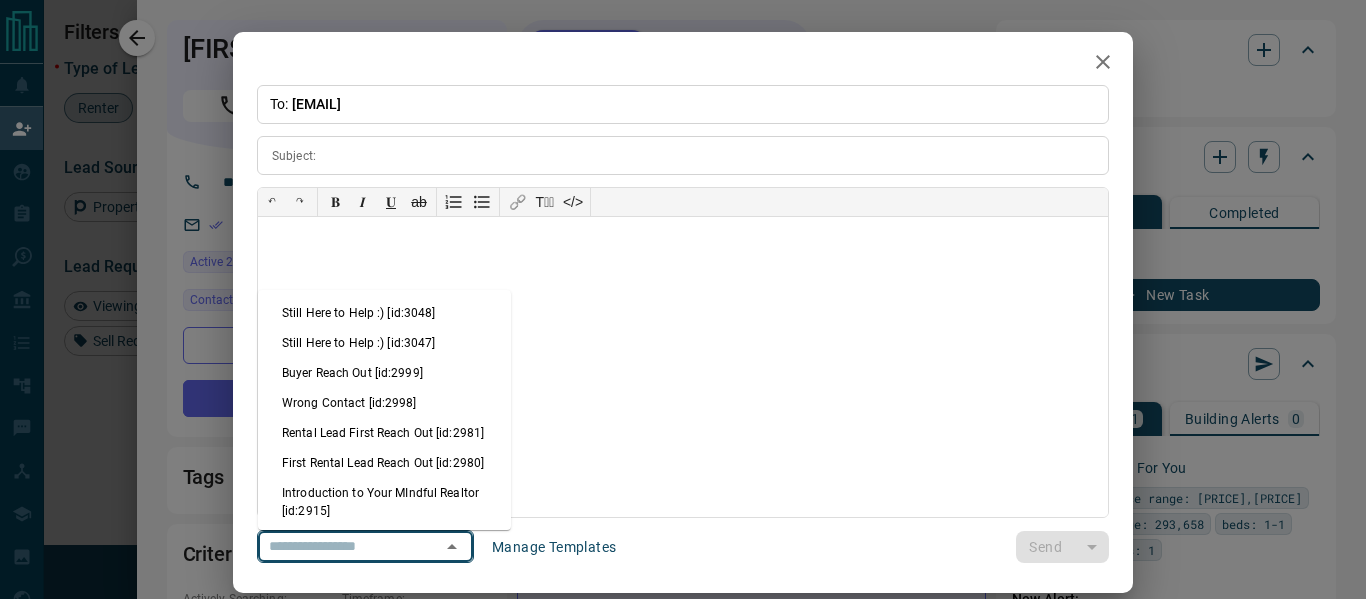 click on "Rental Lead First Reach Out [id:2981]" at bounding box center (384, 433) 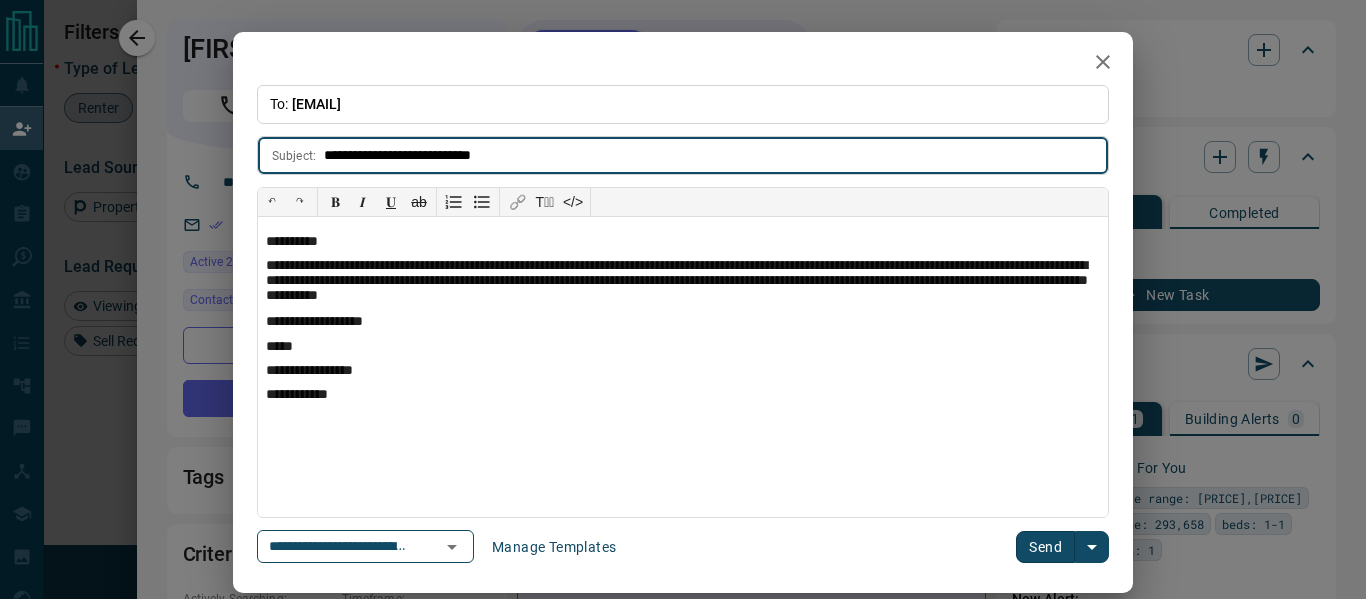 drag, startPoint x: 533, startPoint y: 153, endPoint x: 322, endPoint y: 132, distance: 212.04245 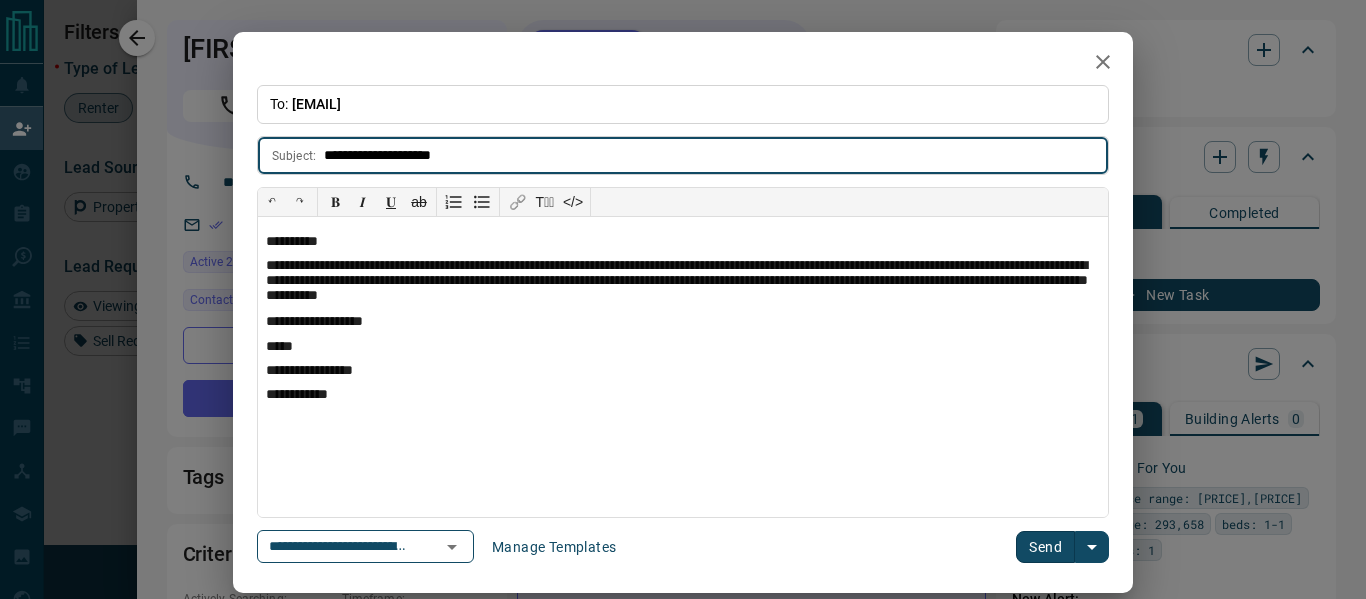 type on "**********" 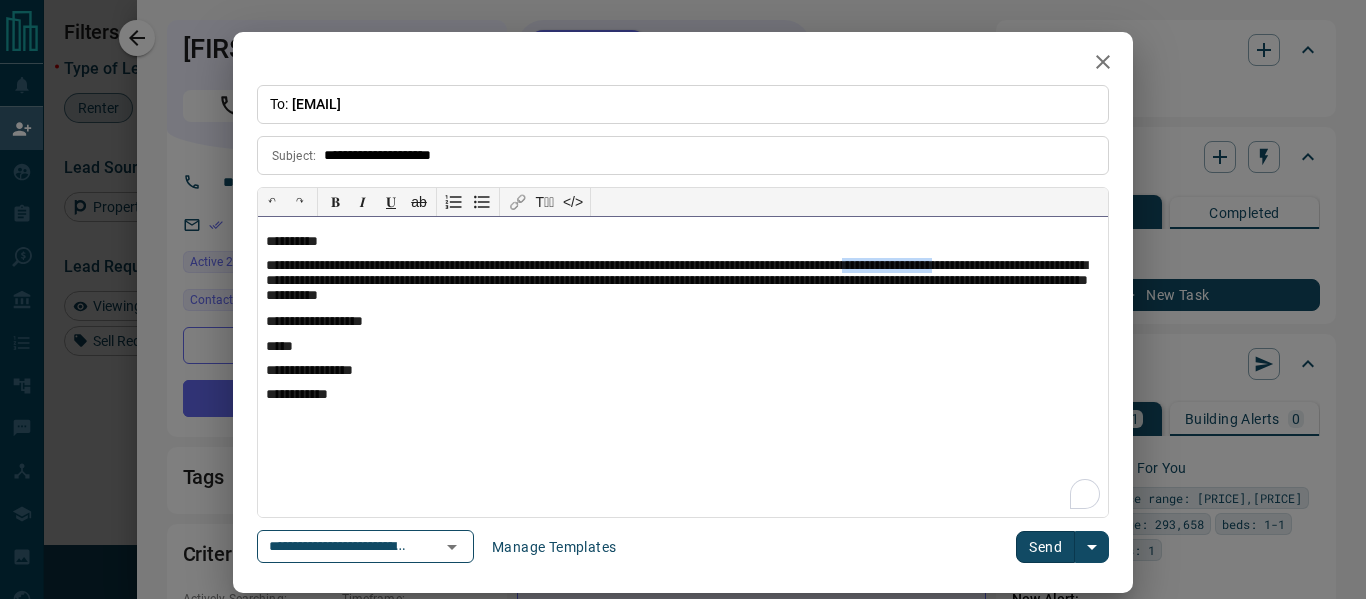 drag, startPoint x: 969, startPoint y: 267, endPoint x: 1076, endPoint y: 266, distance: 107.00467 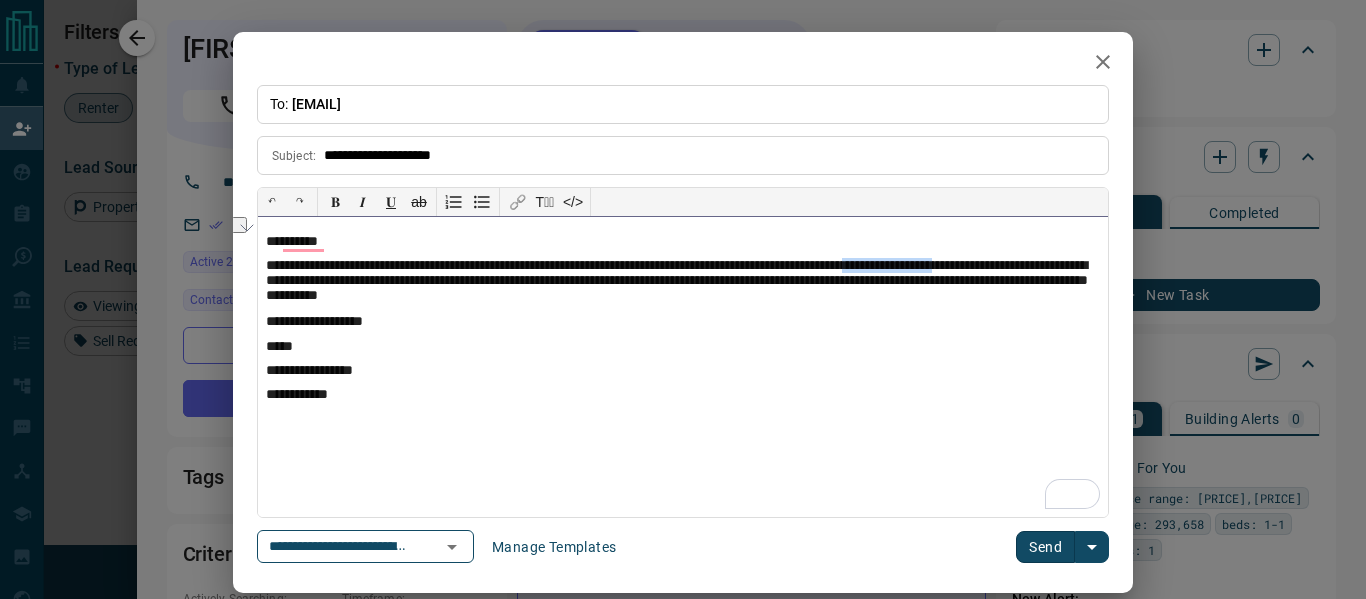 type 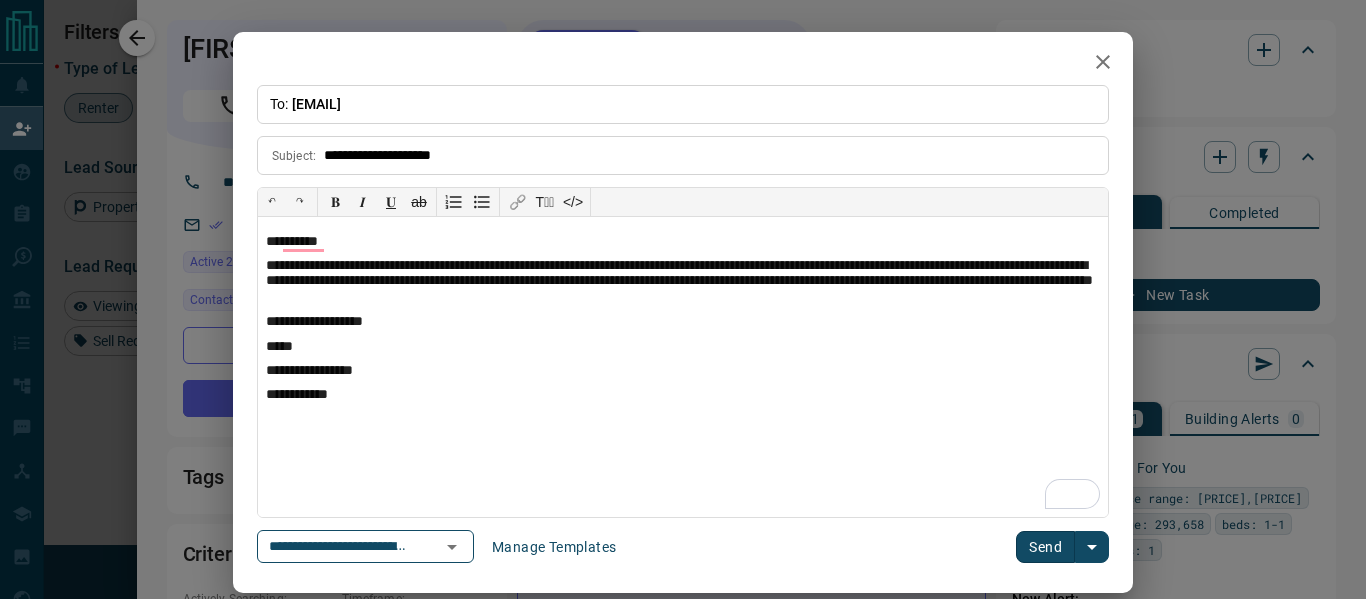 click on "Send" at bounding box center [1045, 547] 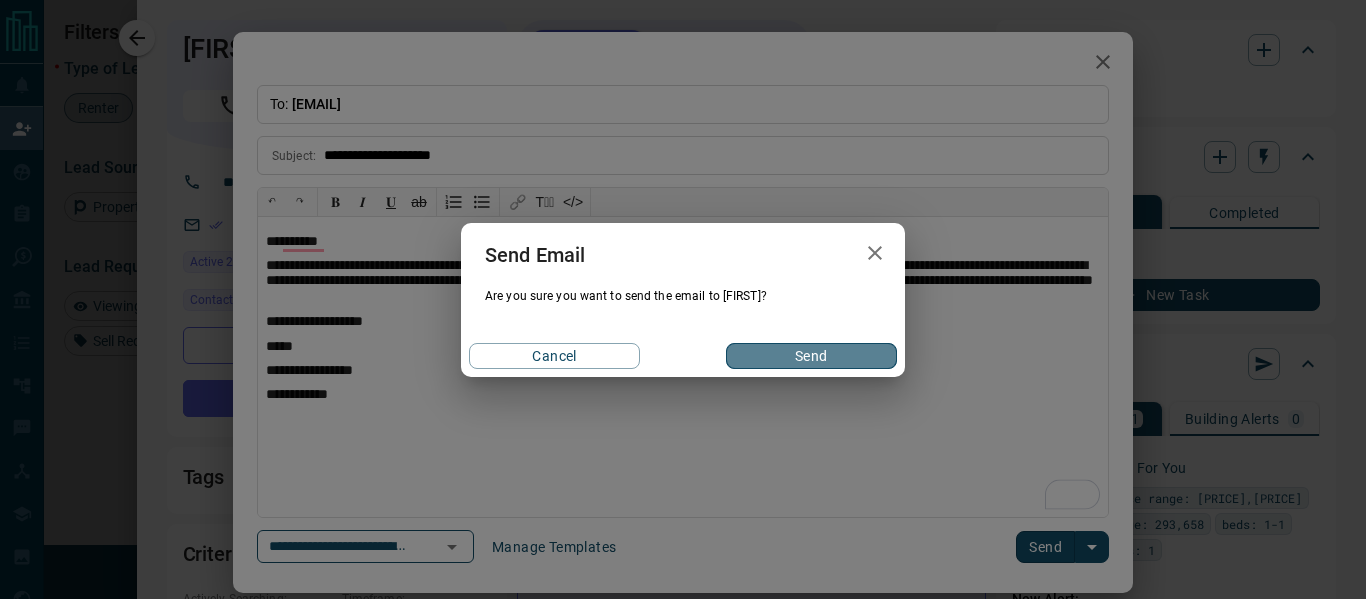 click on "Send" at bounding box center [811, 356] 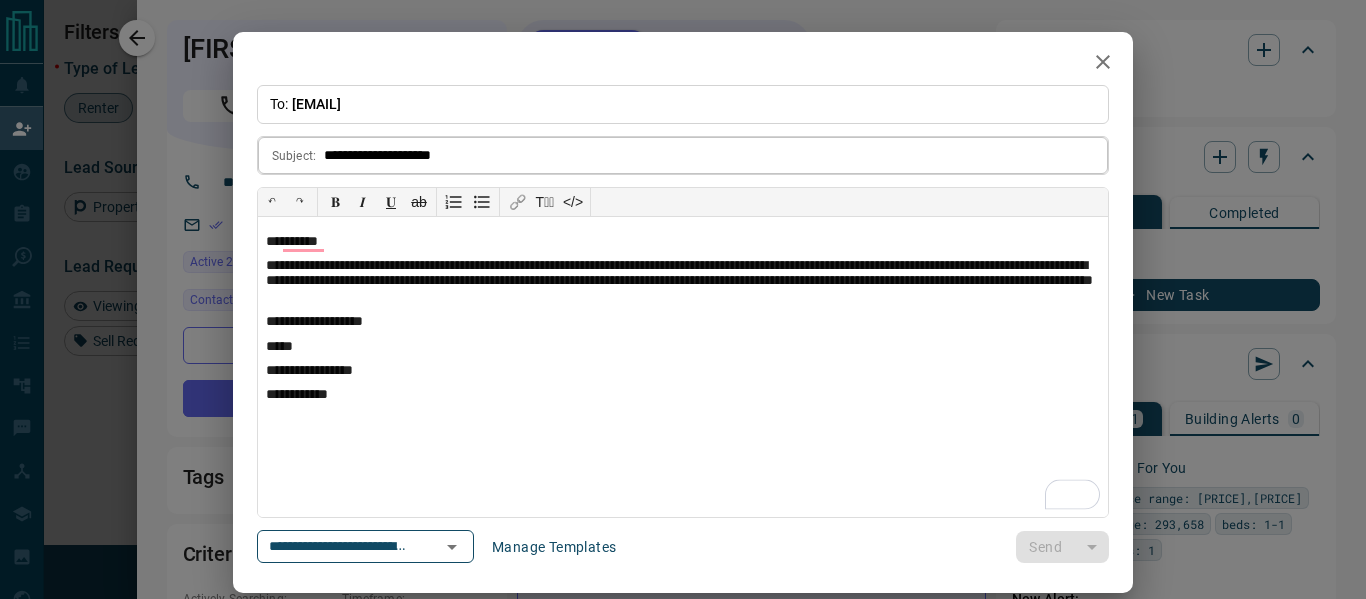 type 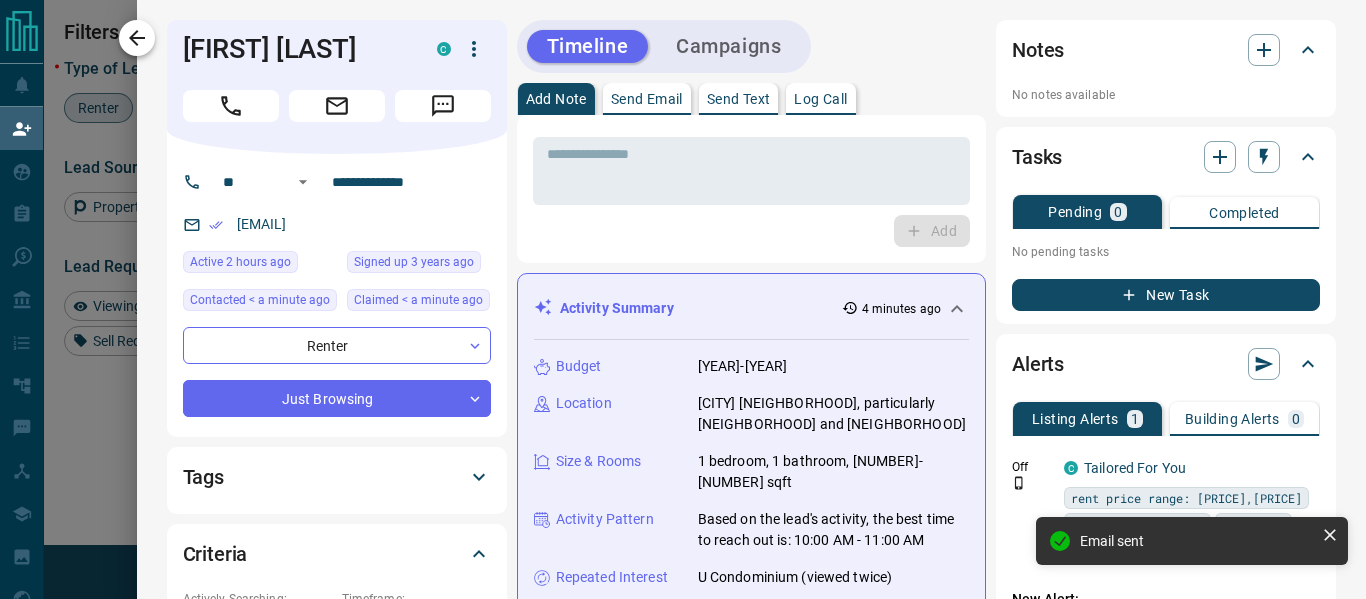 click 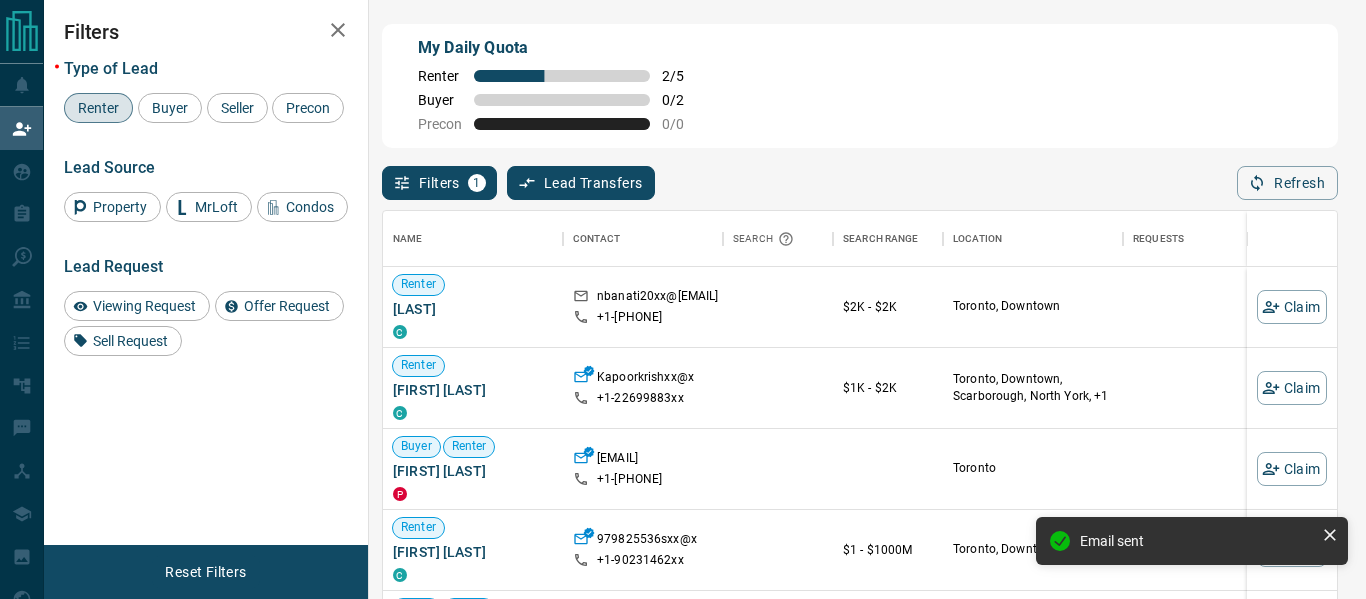 scroll, scrollTop: 1, scrollLeft: 1, axis: both 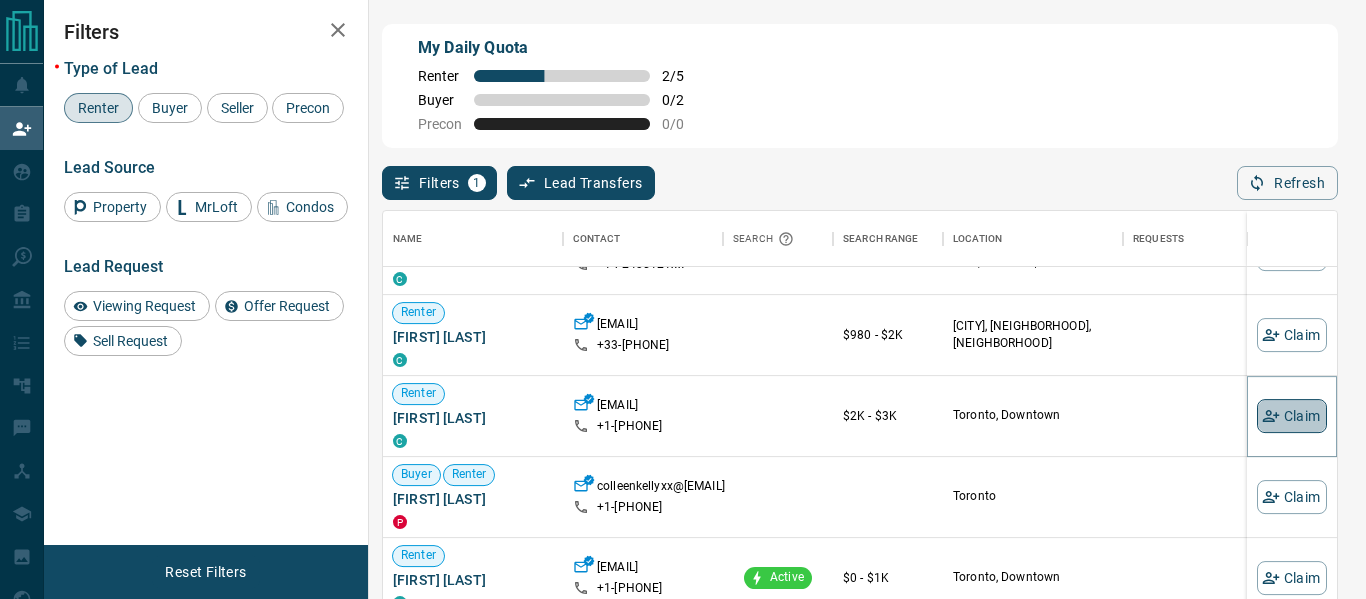 click on "Claim" at bounding box center [1292, 416] 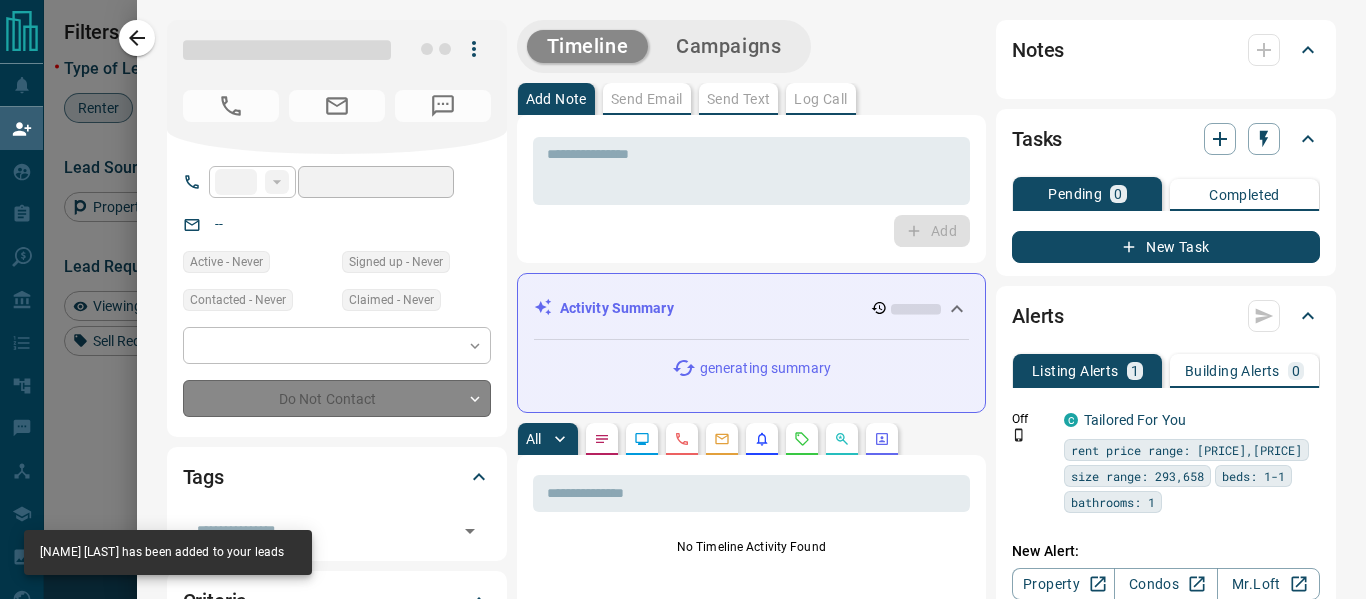 type on "**" 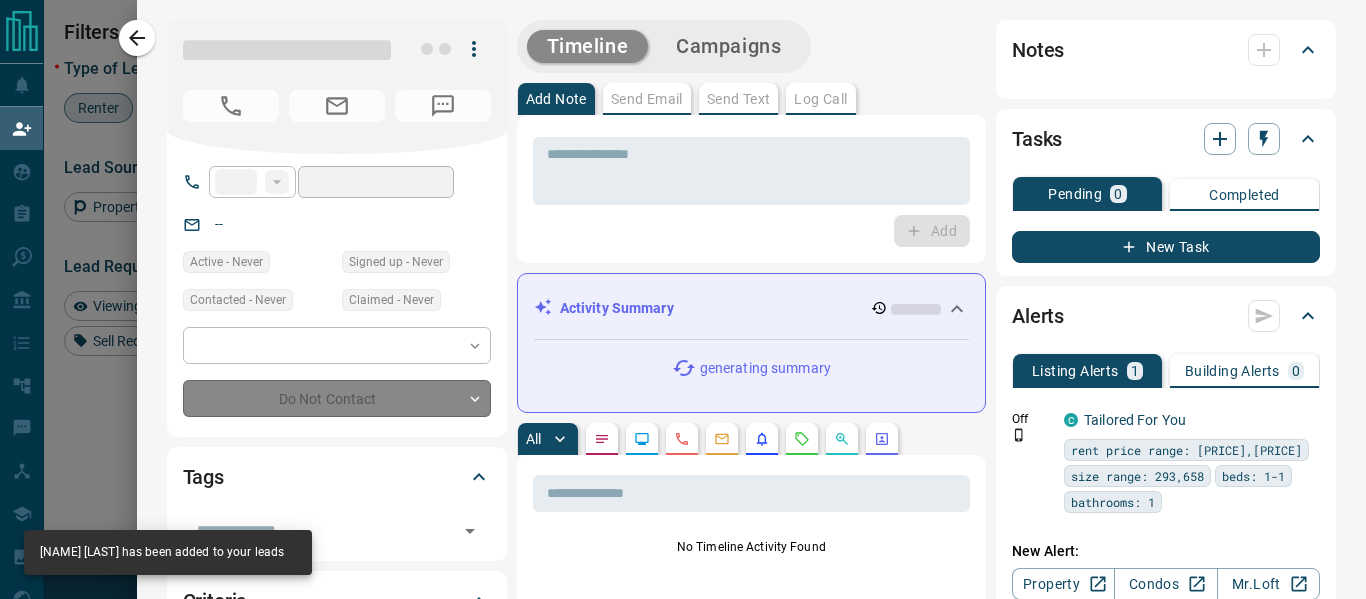 type on "**********" 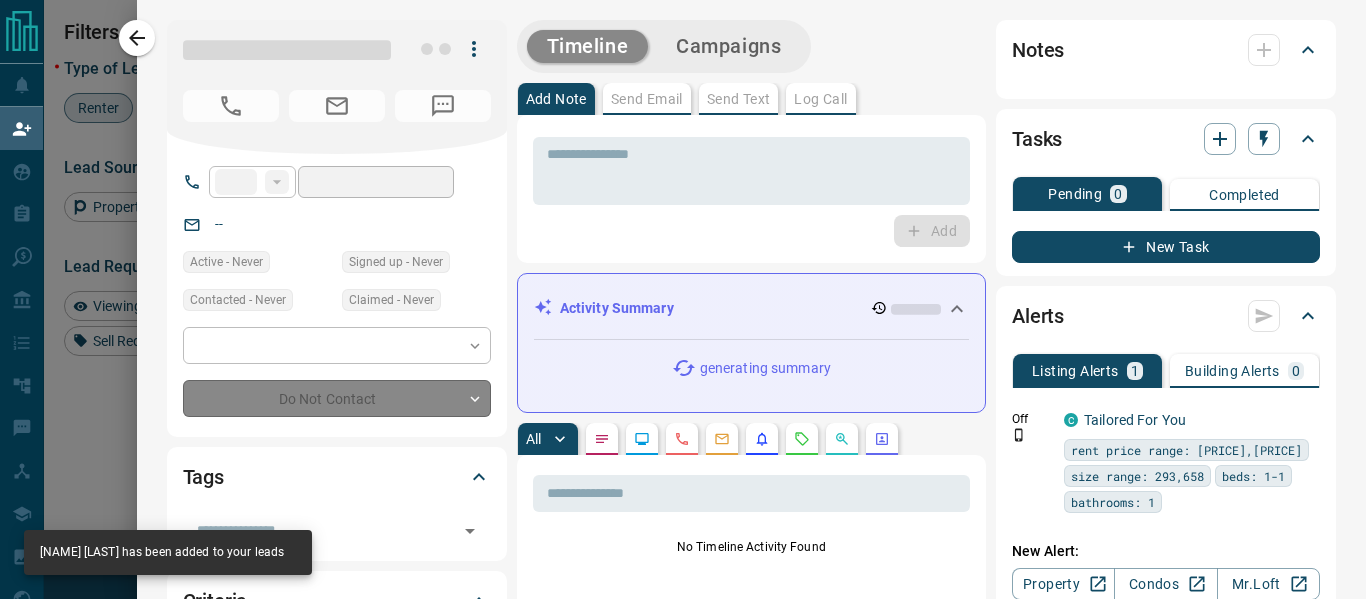 type on "**********" 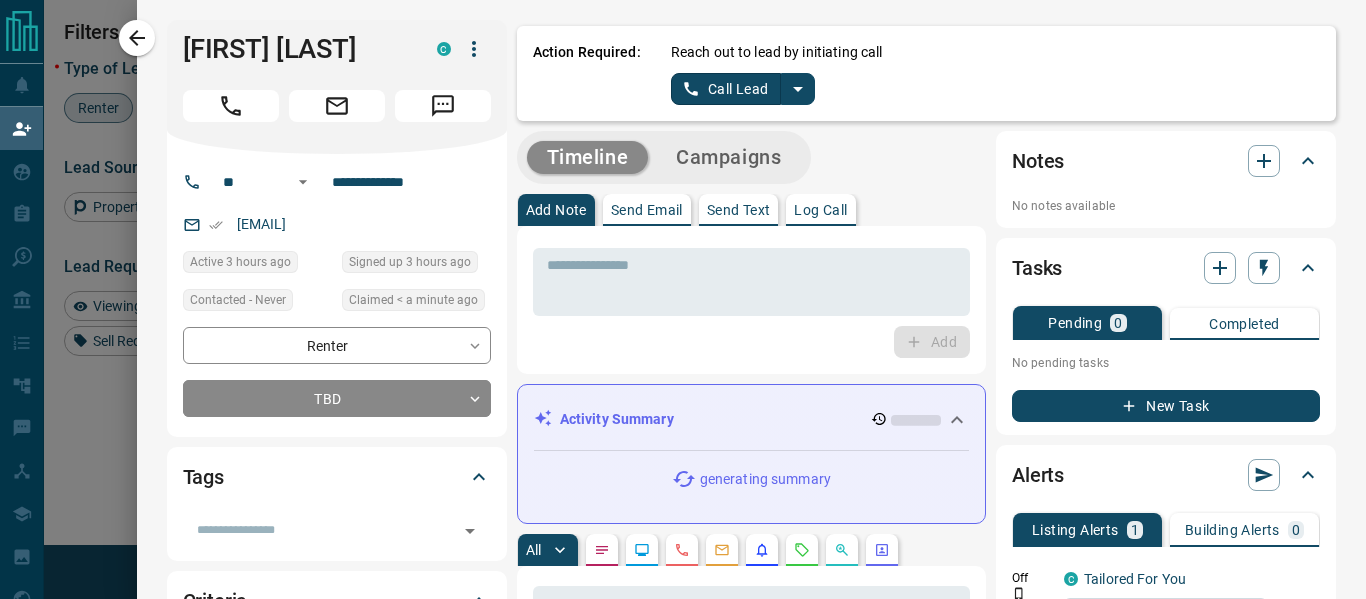 click on "Call Lead" at bounding box center [726, 89] 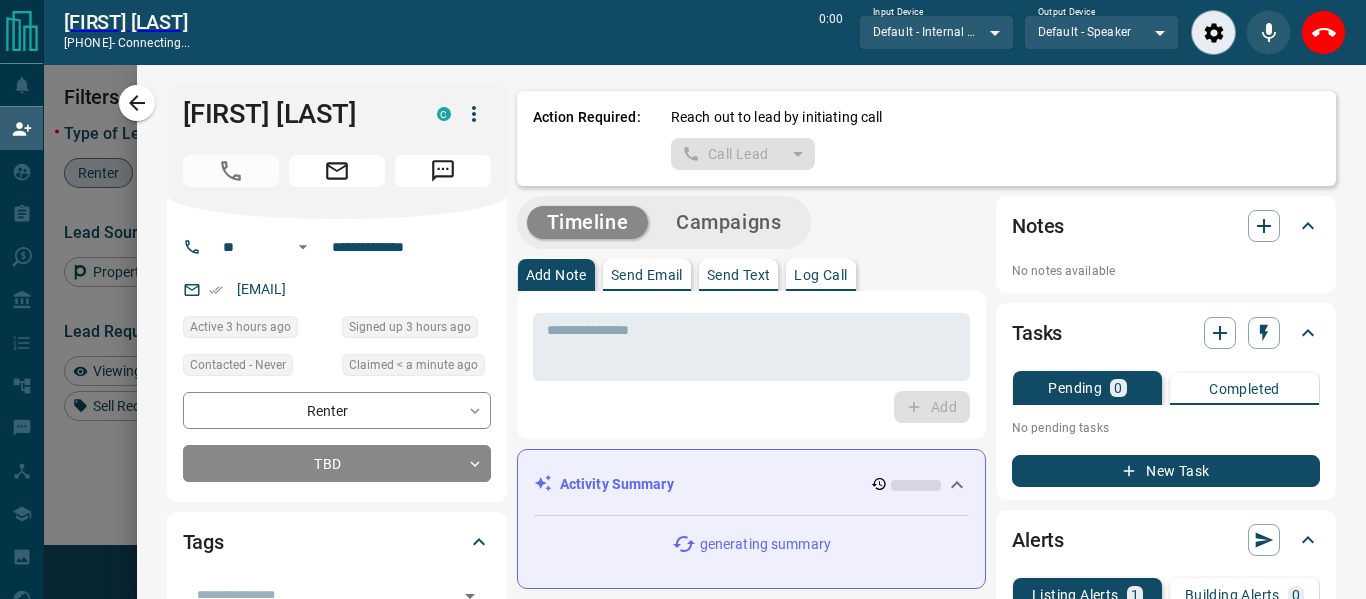 scroll, scrollTop: 397, scrollLeft: 954, axis: both 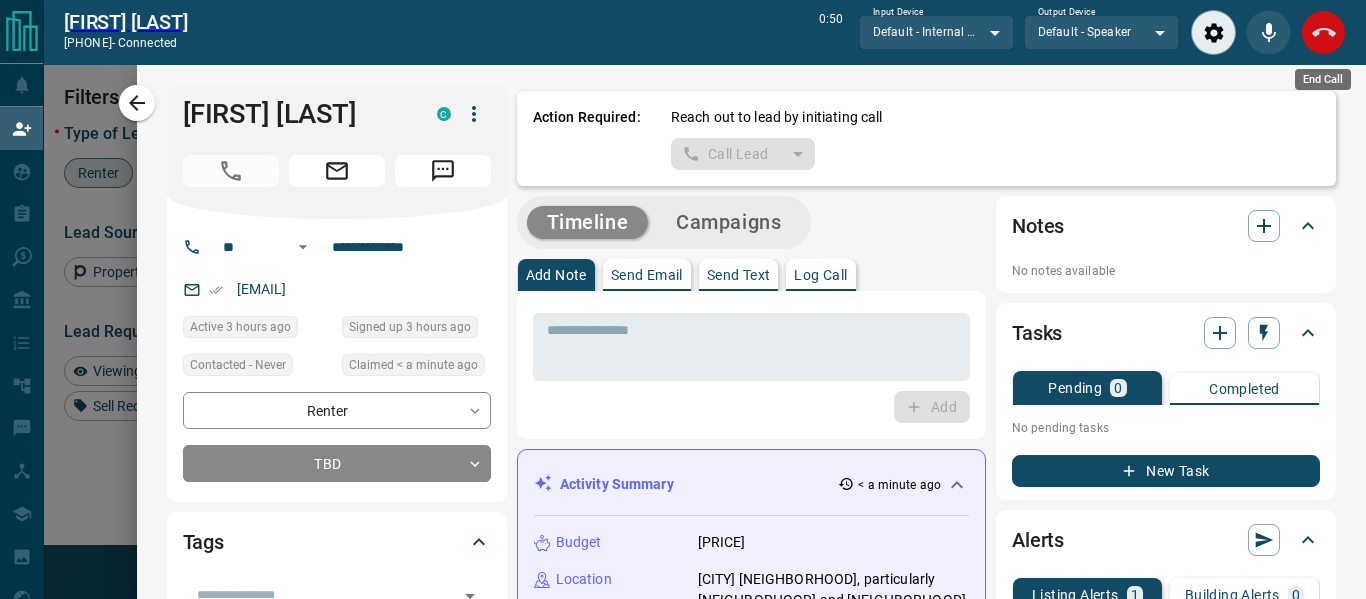 click 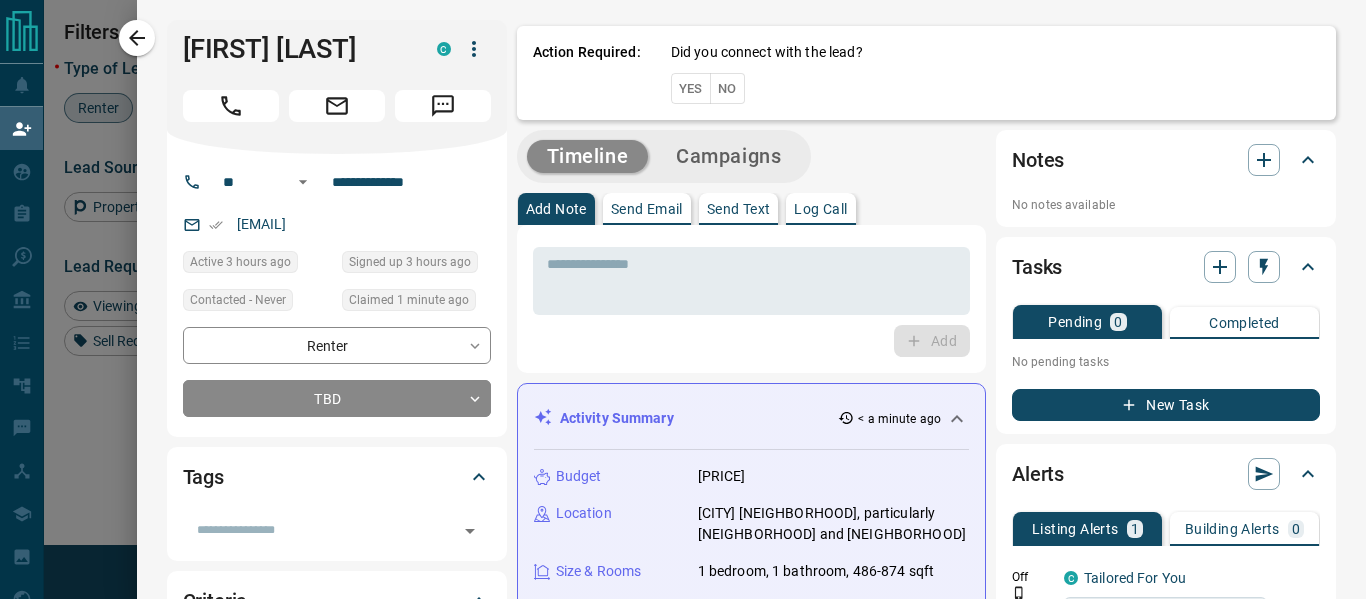 scroll, scrollTop: 1, scrollLeft: 1, axis: both 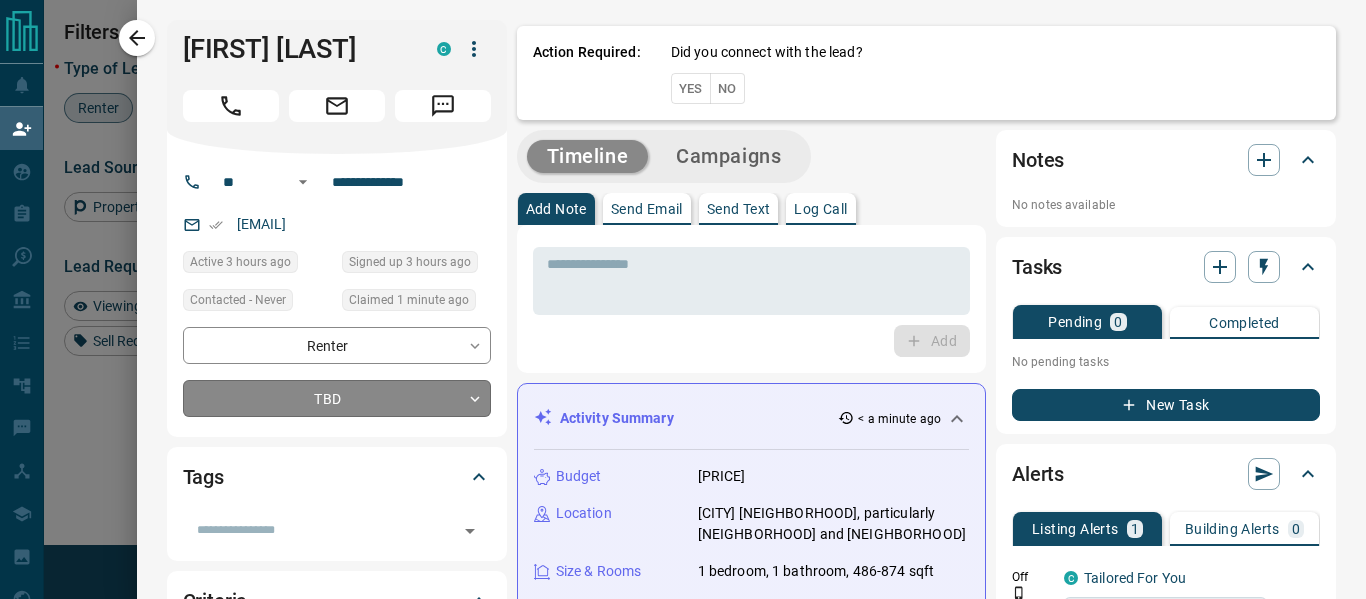 click on "Lead Transfers Claim Leads My Leads Tasks Opportunities Deals Campaigns Automations Messages Broker Bay Training Media Services Agent Resources Precon Worksheet Mobile Apps Disclosure Logout My Daily Quota Renter 3 / 5 Buyer 0 / 2 Precon 0 / 0 Filters 1 Lead Transfers 0 Refresh Name Contact Search   Search Range Location Requests AI Status Recent Opportunities (30d) Renter Riya Raval C riyaraval15xx@x +1- 80770992xx $2K - $2K Toronto, Downtown Renter Saliha Tunç C salihaxx@x +90- 53252043xx $2K - $2K Toronto, Downtown Renter Teju Koda C tejaswiniofficialxx@x +1- 72435121xx $1K - $2K Toronto, Downtown, North York, Midtown | Central High Interest Renter Marine DEMARS C marine.demarsxx@x +33- 7664788xx $980 - $2K Toronto, Downtown, West End Renter Yuen-Shan Lee C lee.yuenshanxx@x +1- 22697788xx $2K - $3K Toronto, Downtown Buyer Renter Colleen Kelly P colleenkellyxx@x +1- 70555974xx Toronto Renter Travis Scott C trxvisscottxx@x +1- 64746524xx Active $0 - $1K Toronto, Downtown High Interest Back to Site Renter C" at bounding box center [683, 259] 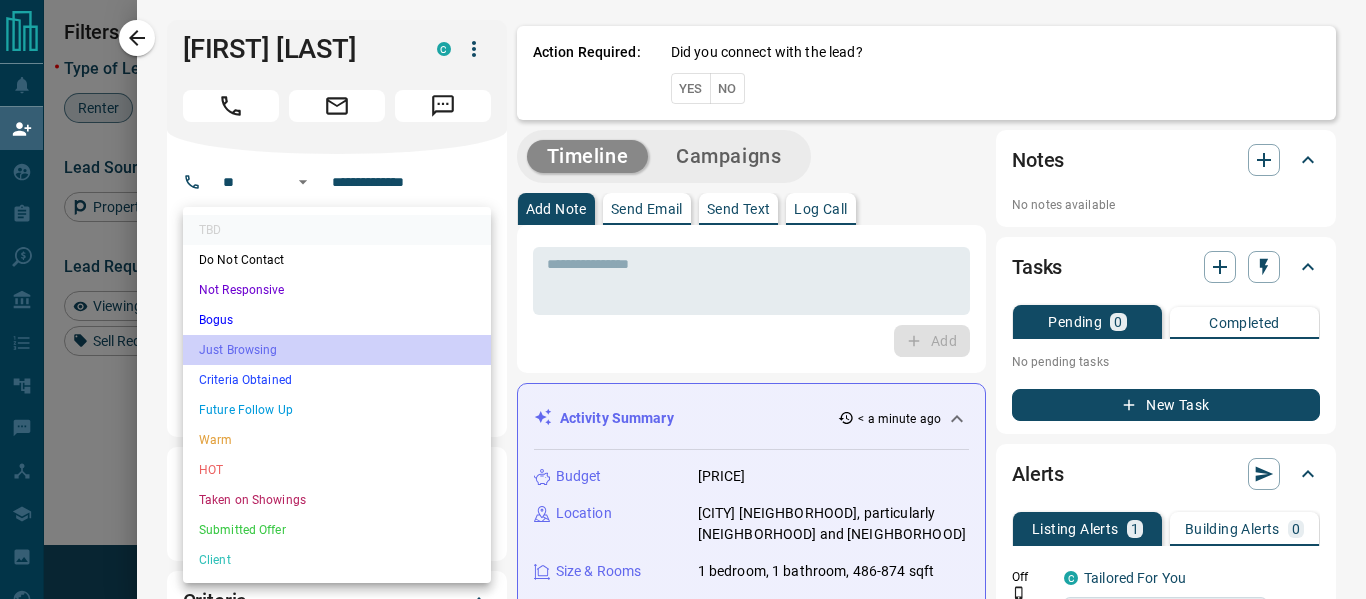 click on "Just Browsing" at bounding box center [337, 350] 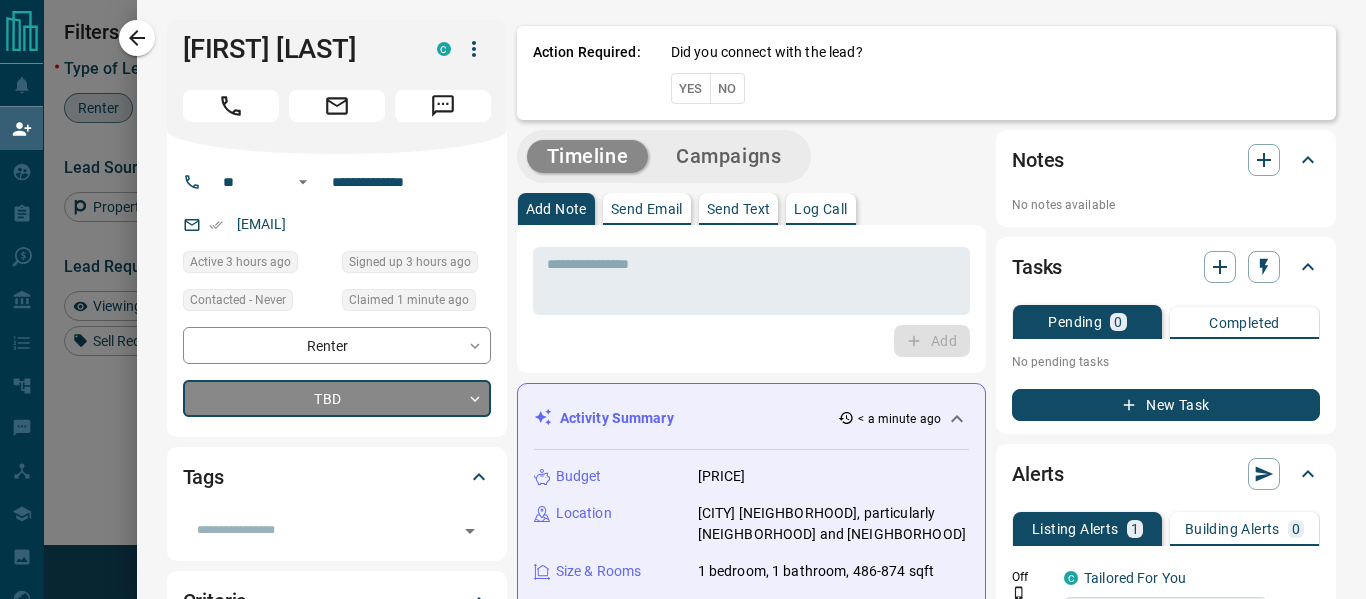 type on "*" 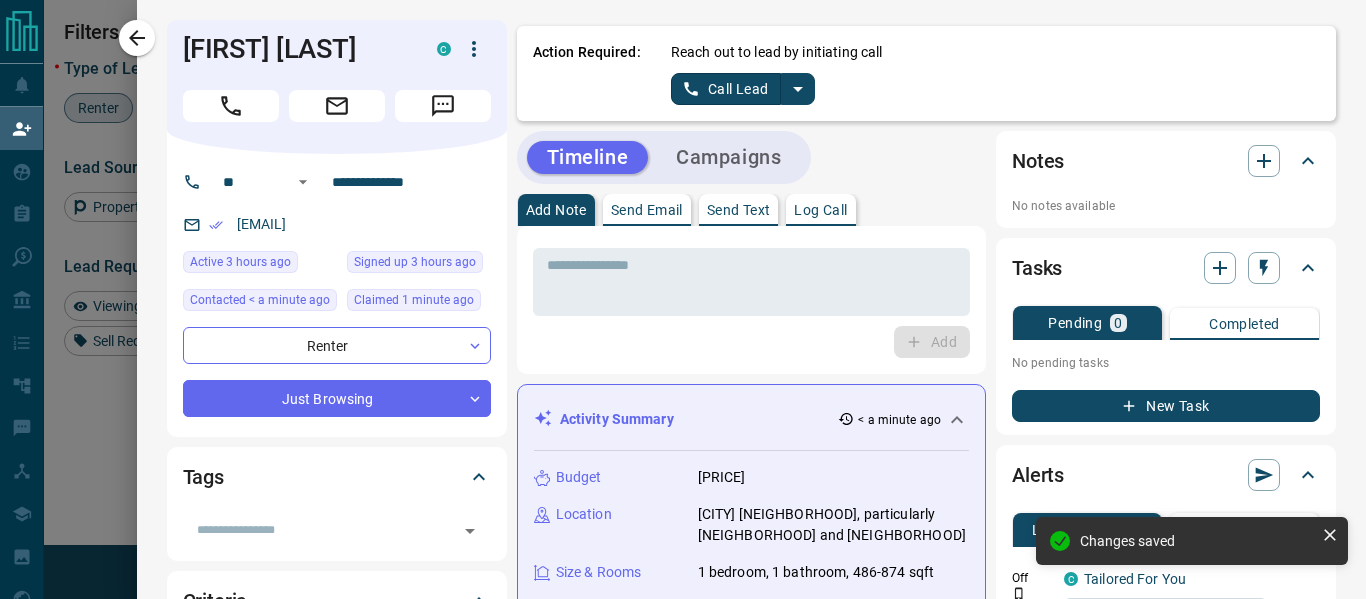 click 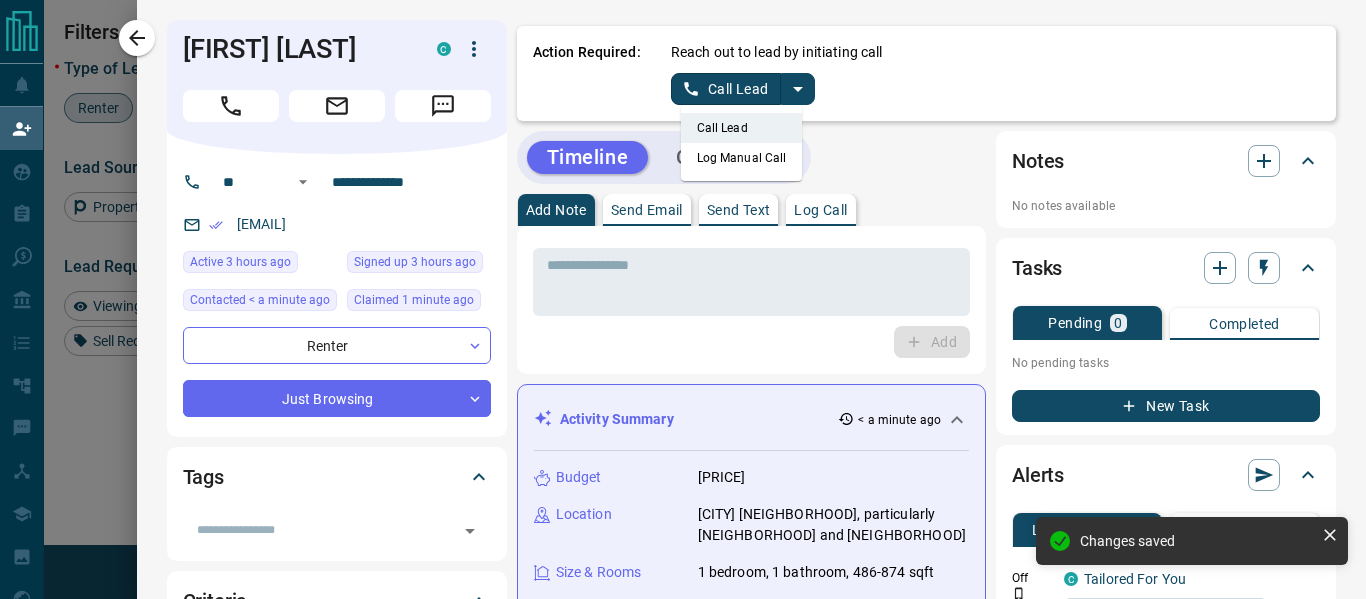 click on "Log Manual Call" at bounding box center (742, 158) 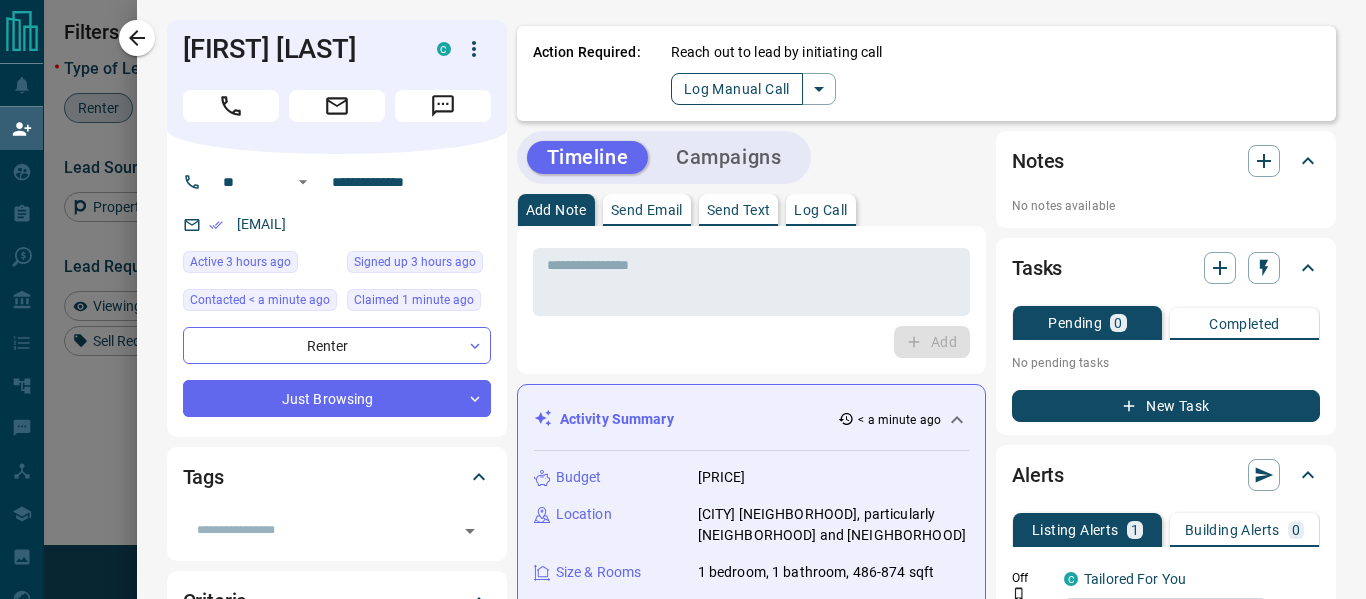 click on "Log Manual Call" at bounding box center [737, 89] 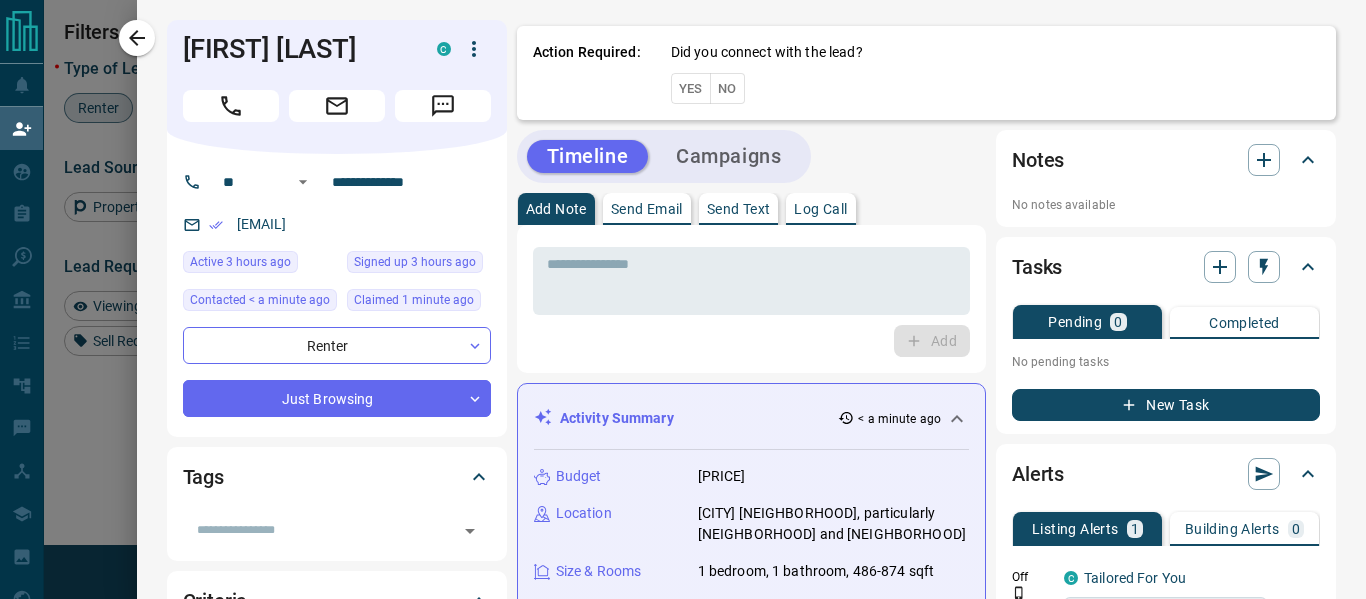 click on "Yes" at bounding box center (691, 88) 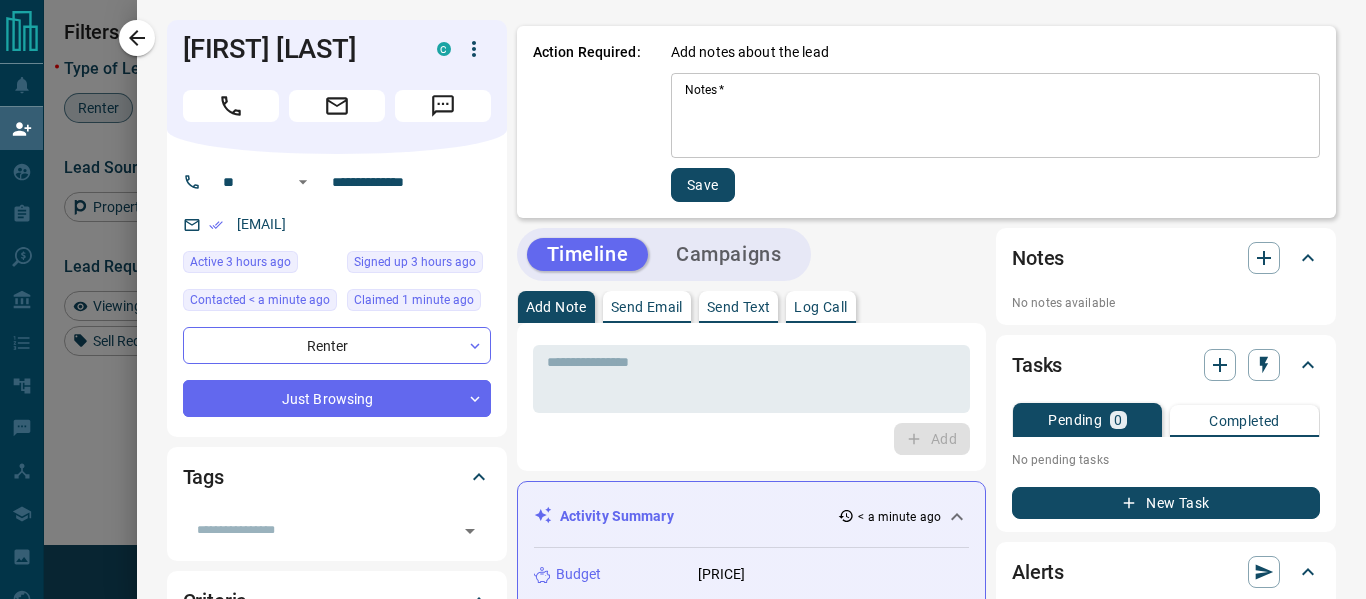 click on "Notes   *" at bounding box center (995, 116) 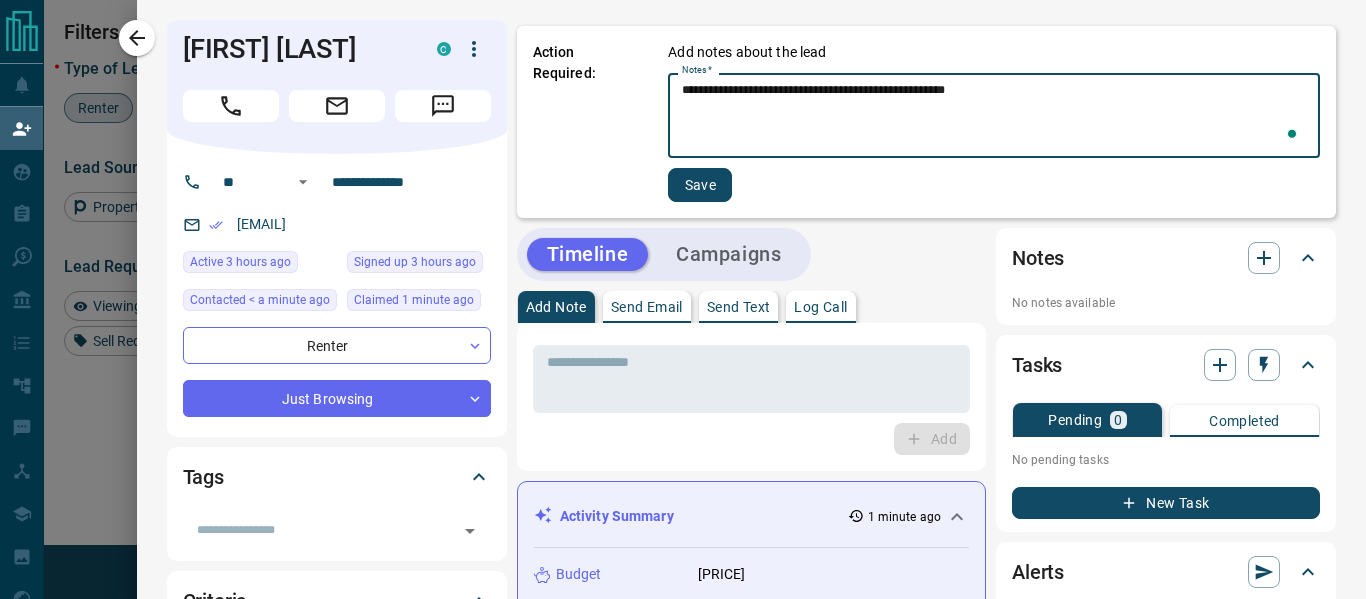type on "**********" 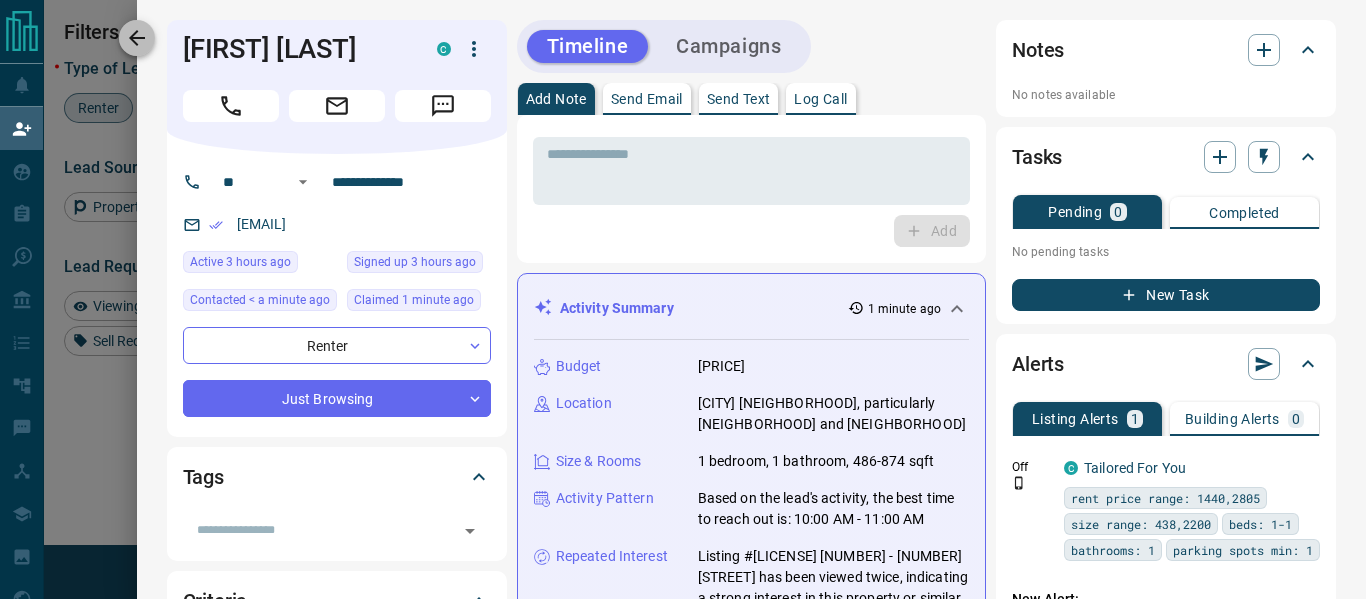 click 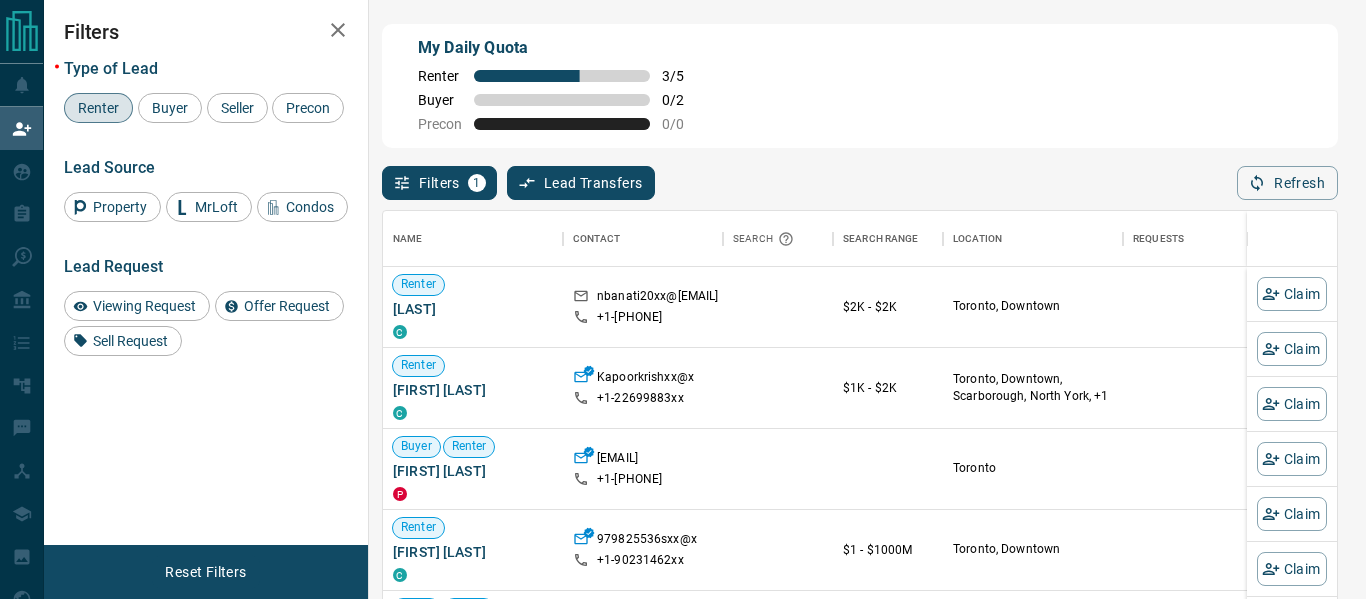 scroll, scrollTop: 1, scrollLeft: 1, axis: both 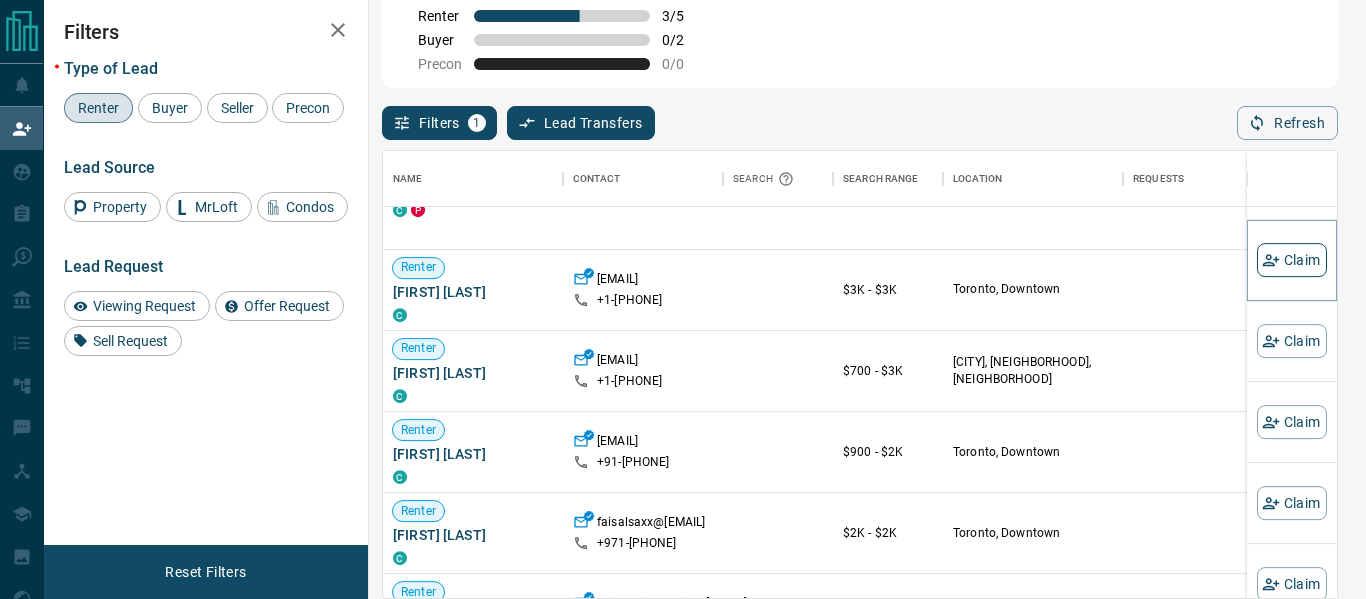click on "Claim" at bounding box center (1292, 260) 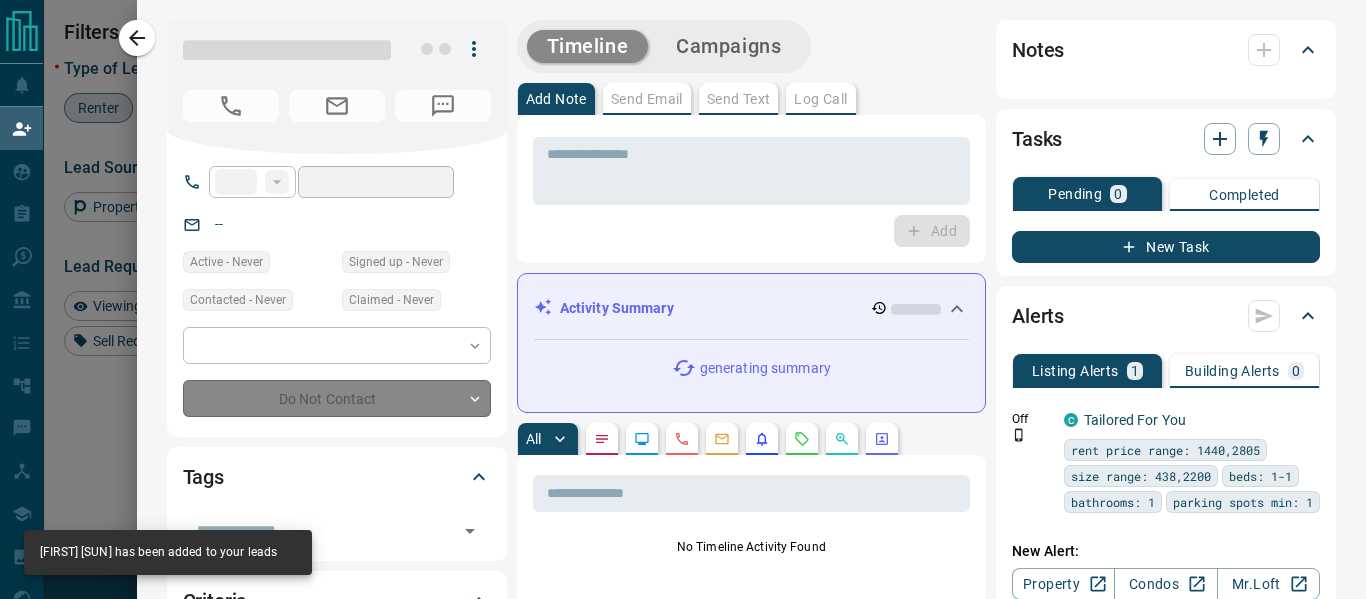 type on "**" 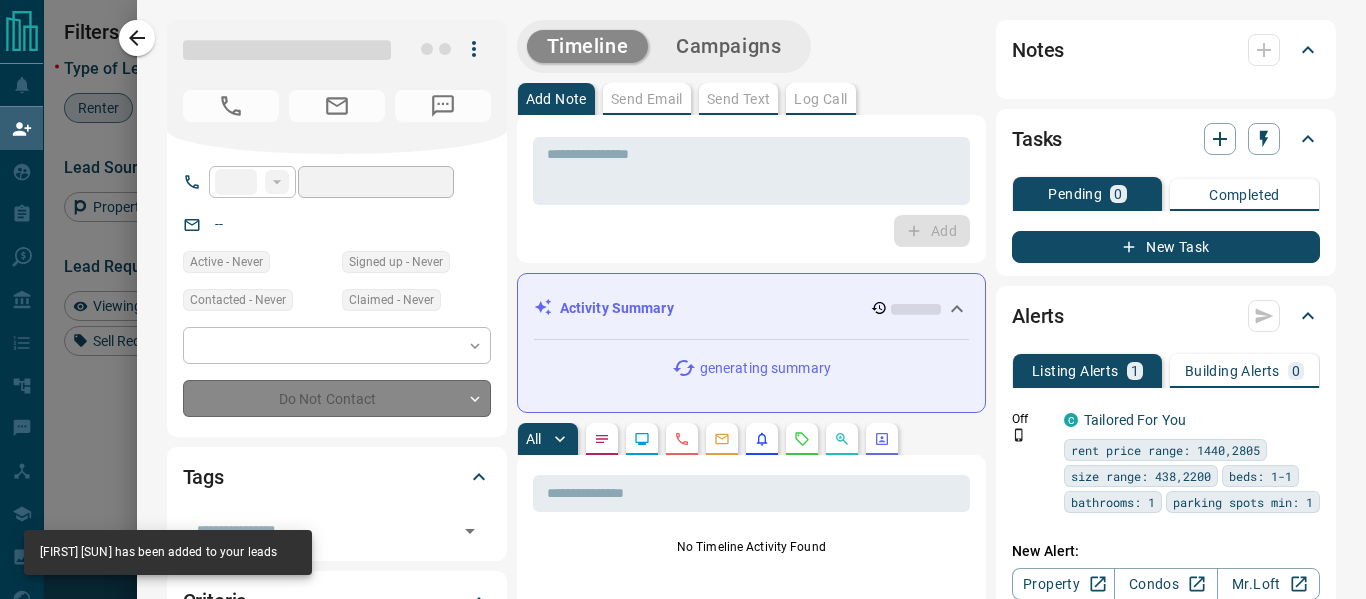 type on "**********" 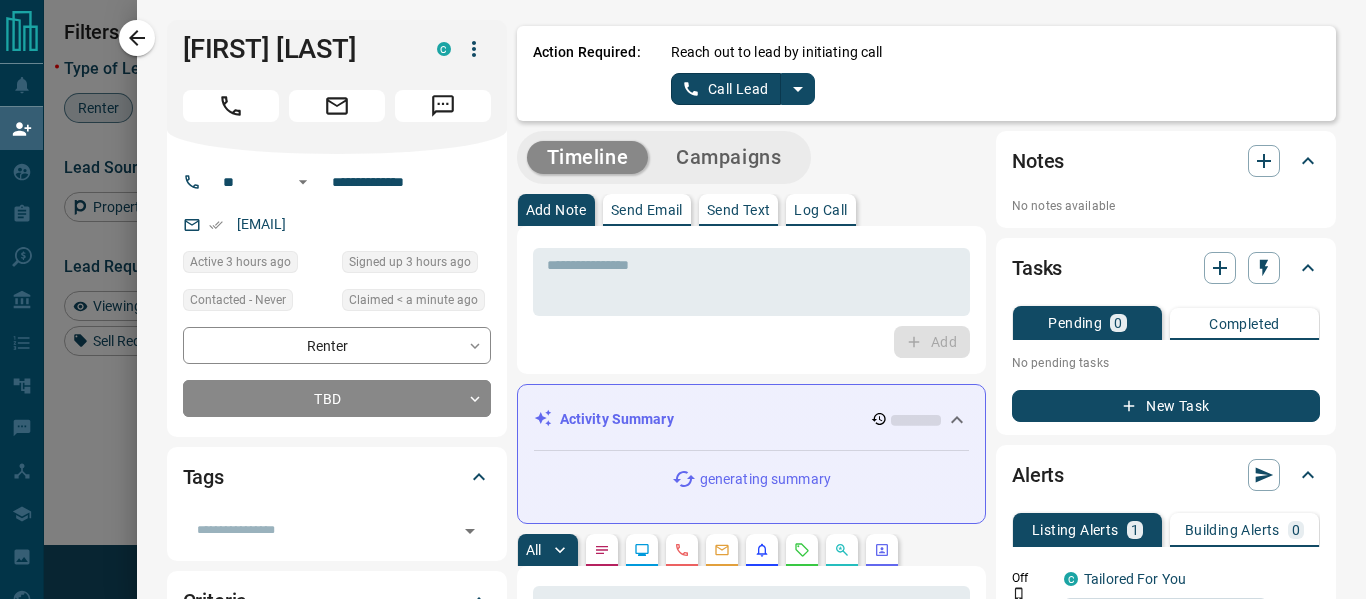 click on "Call Lead" at bounding box center (726, 89) 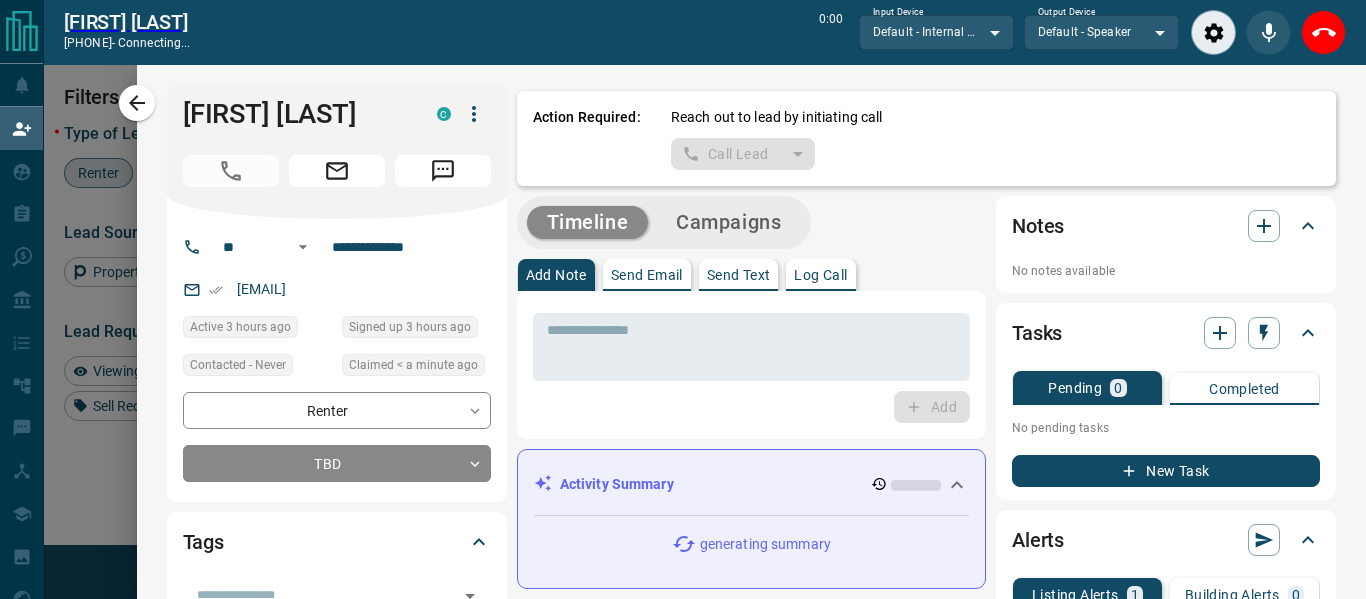 scroll, scrollTop: 75, scrollLeft: 0, axis: vertical 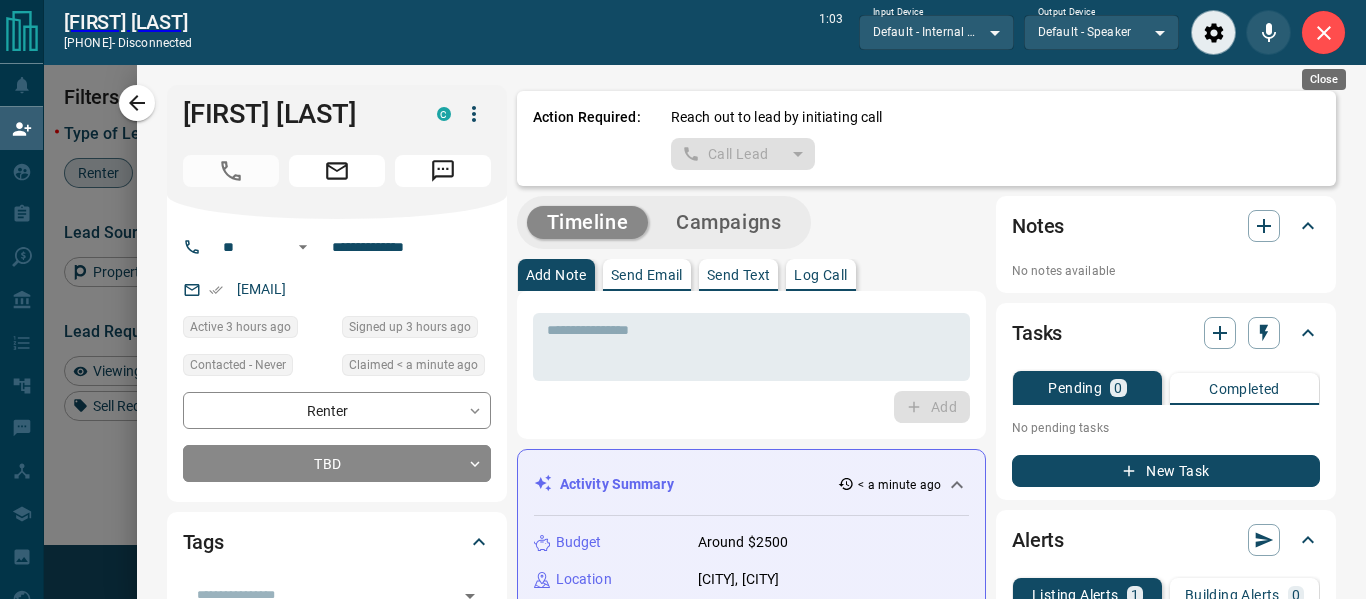 click 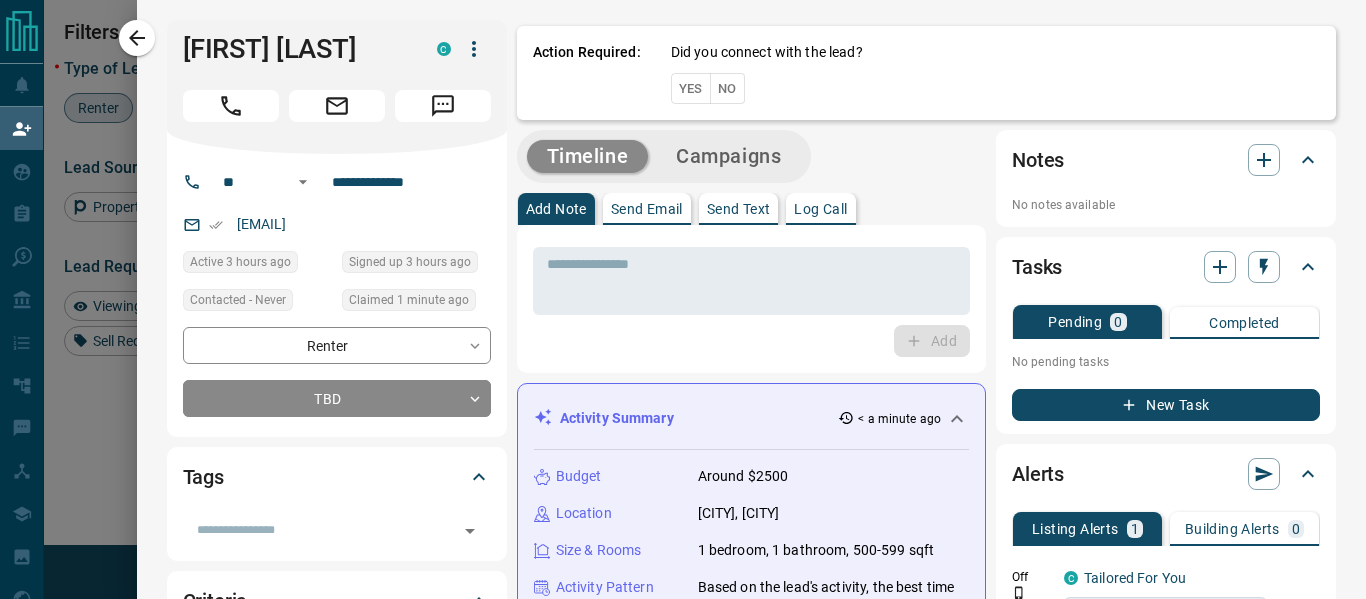 scroll, scrollTop: 10, scrollLeft: 0, axis: vertical 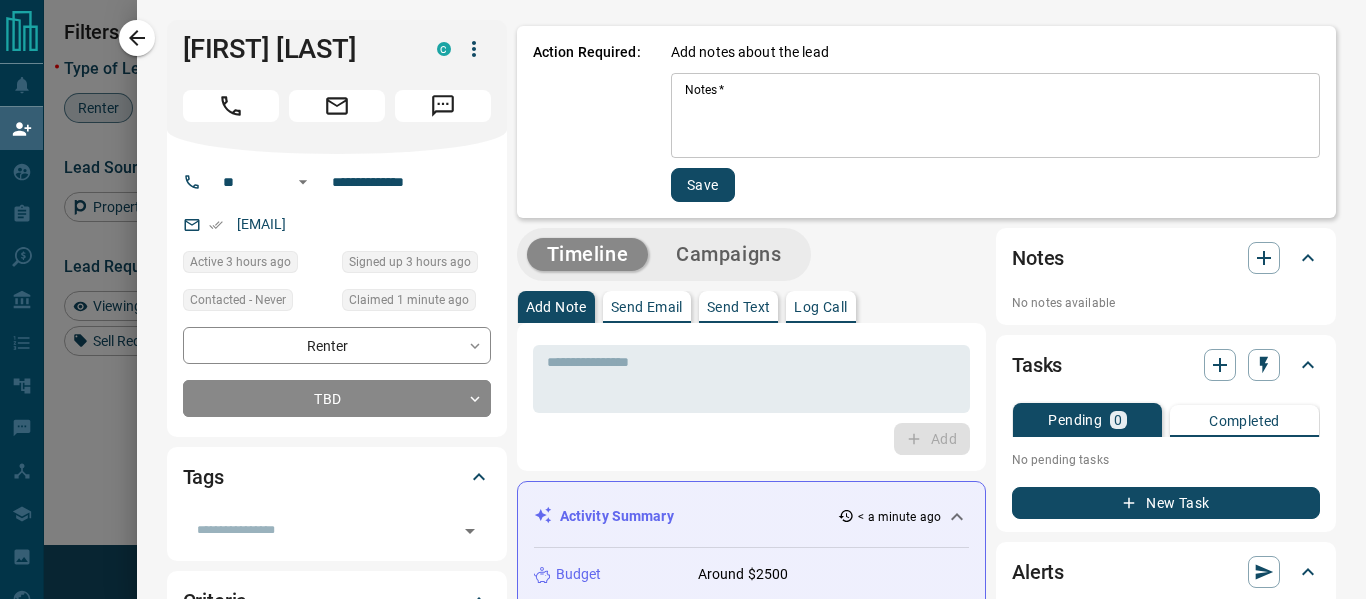 click on "Notes   *" at bounding box center (995, 116) 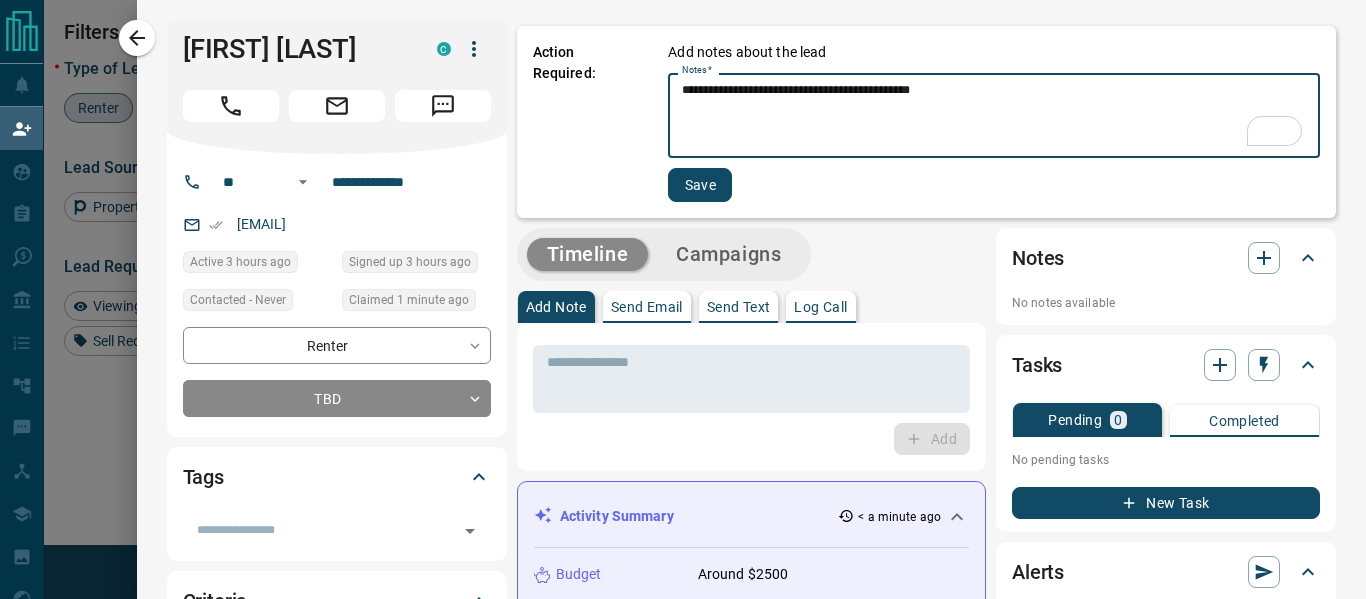 type on "**********" 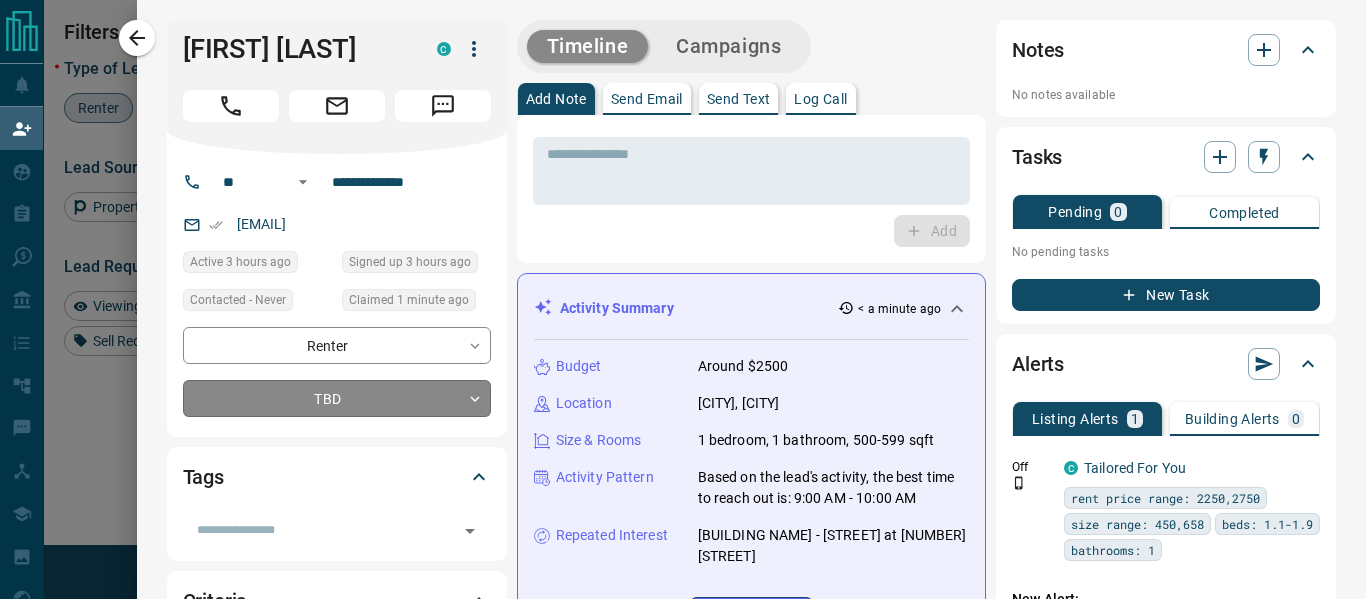 click on "Lead Transfers Claim Leads My Leads Tasks Opportunities Deals Campaigns Automations Messages Broker Bay Training Media Services Agent Resources Precon Worksheet Mobile Apps Disclosure Logout My Daily Quota Renter 4 / 5 Buyer 0 / 2 Precon 0 / 0 Filters 1 Lead Transfers 0 Refresh Name Contact Search   Search Range Location Requests AI Status Recent Opportunities (30d) Buyer Renter Colleen Kelly P colleenkellyxx@x +1- 70555974xx Toronto Renter Travis Scott C trxvisscottxx@x +1- 64746524xx Active $0 - $1K Toronto, Downtown High Interest Back to Site Renter Niranchandra Vunnam C P niranvxx@x +1- 43737478xx $0 - $16K Toronto, Scarborough, North York High Interest Requested a Viewing Favourite Back to Site Renter Emma Sun C emmafysxx@x +1- 77892755xx $3K - $3K Toronto, Downtown Renter Inderpal Singh C ipal91xx@x +1- 43744643xx $700 - $3K Toronto, Brampton, Downtown High Interest Renter Jayesh Penkar C jayesh.penkxx@x +91- 99670448xx $900 - $2K Toronto, Downtown Renter Faisal Saif C faisalsaxx@x +971- 5640080xx C C C" at bounding box center (683, 249) 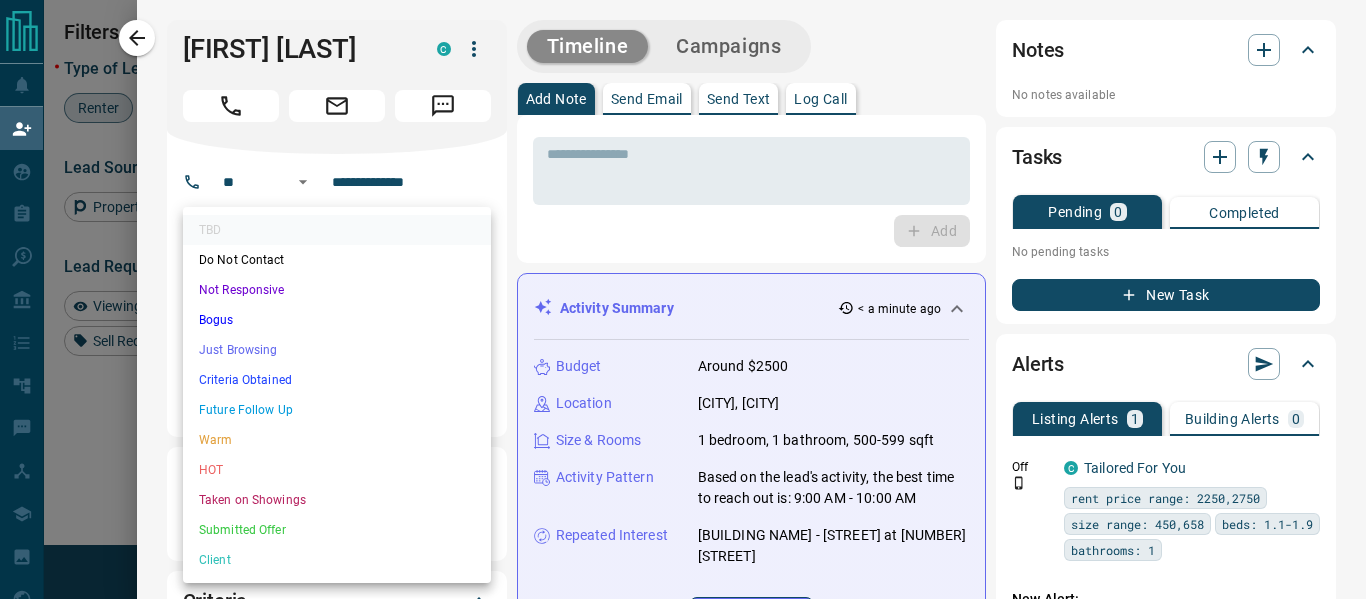 click on "Just Browsing" at bounding box center (337, 350) 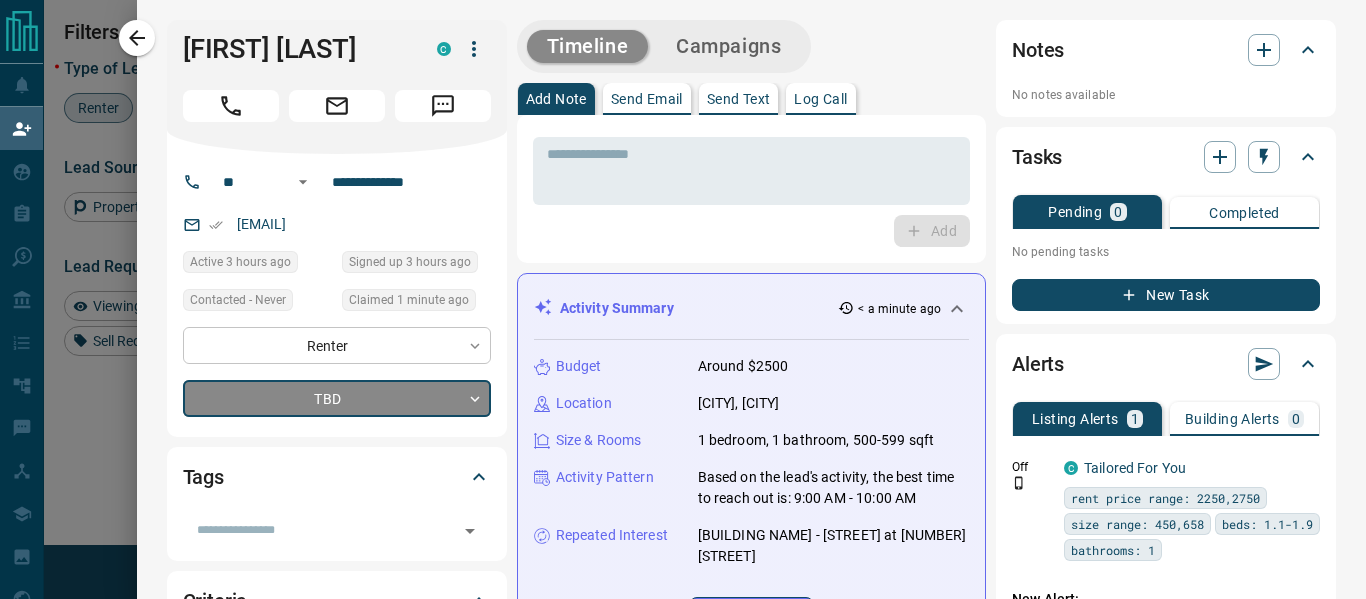 type on "*" 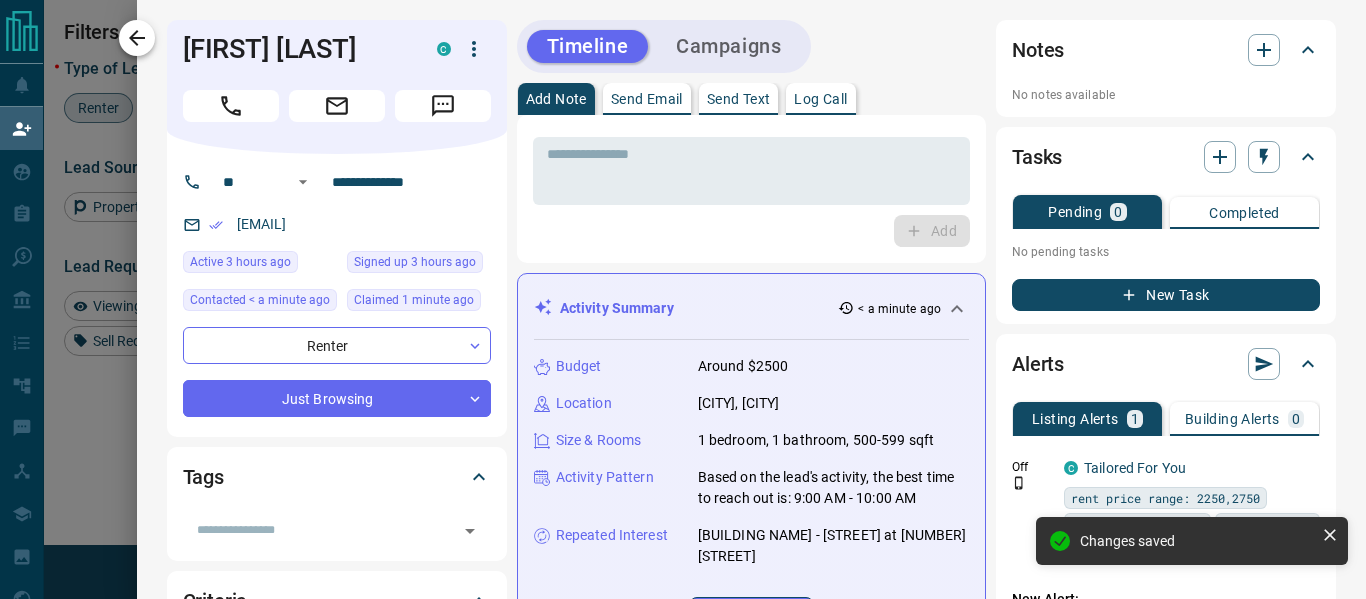 click 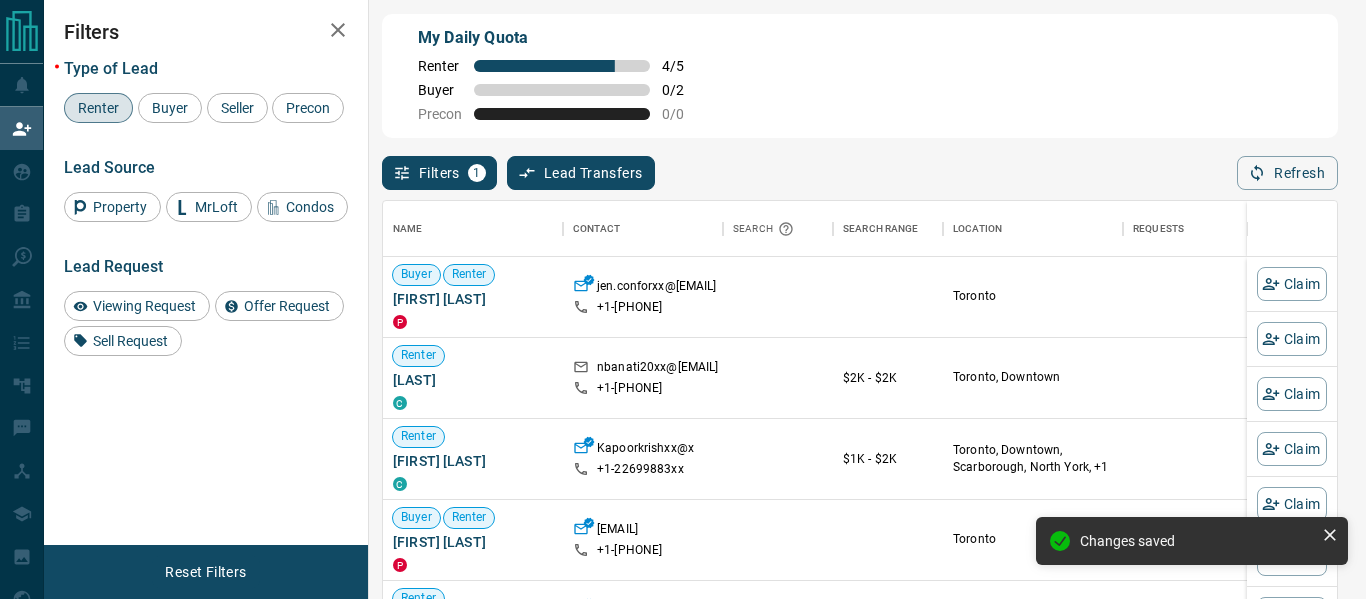 scroll, scrollTop: 1, scrollLeft: 1, axis: both 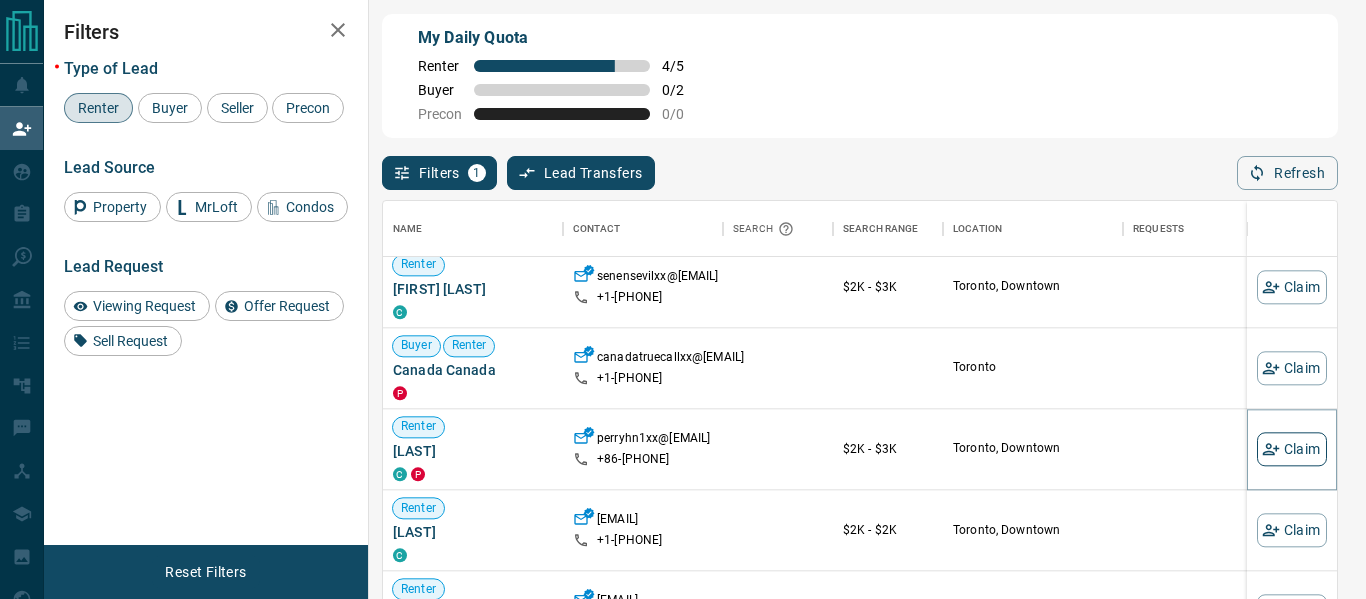 click on "Claim" at bounding box center [1292, 449] 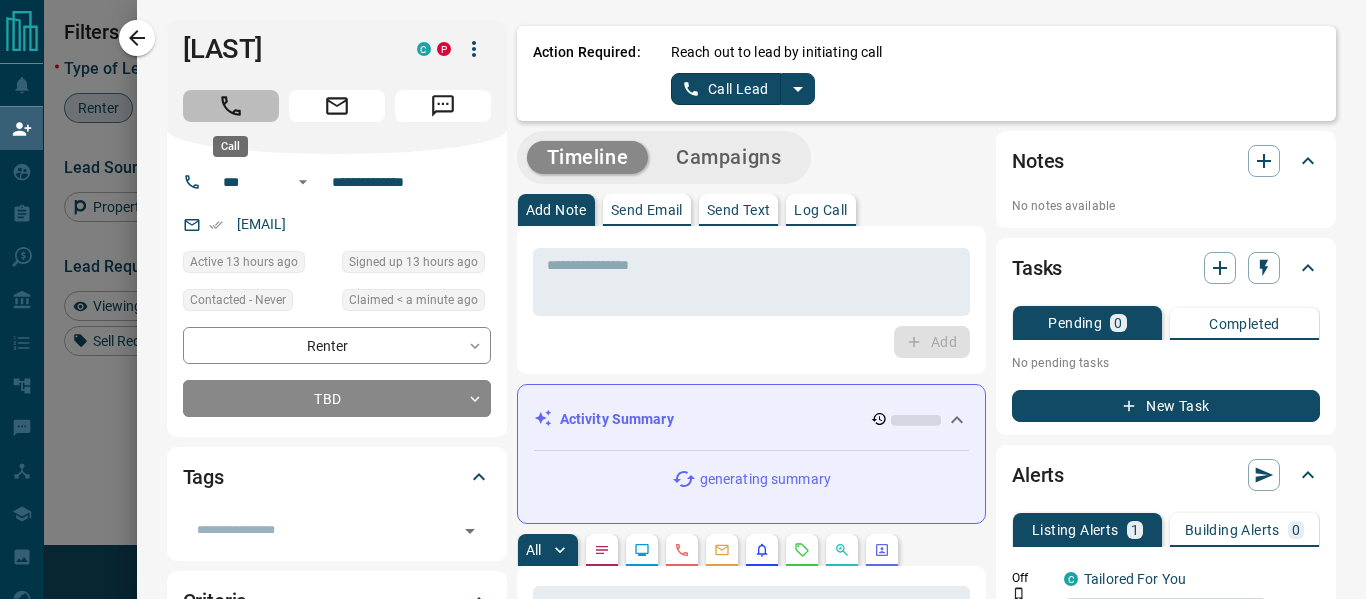 click 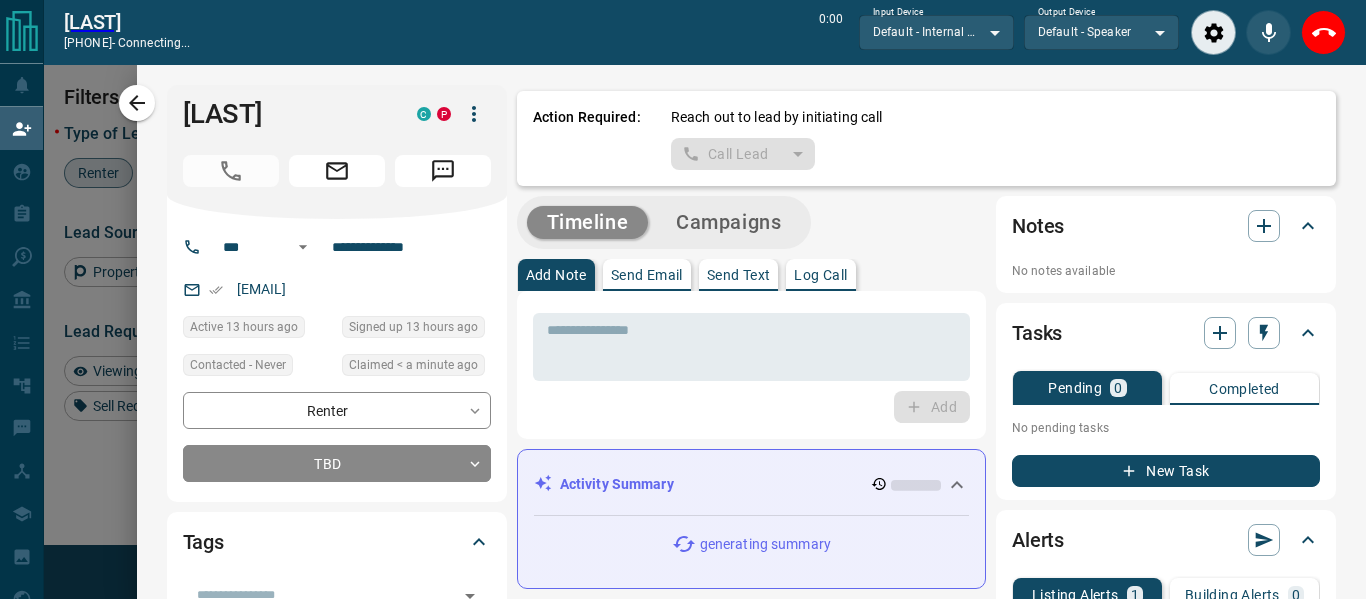 scroll, scrollTop: 397, scrollLeft: 954, axis: both 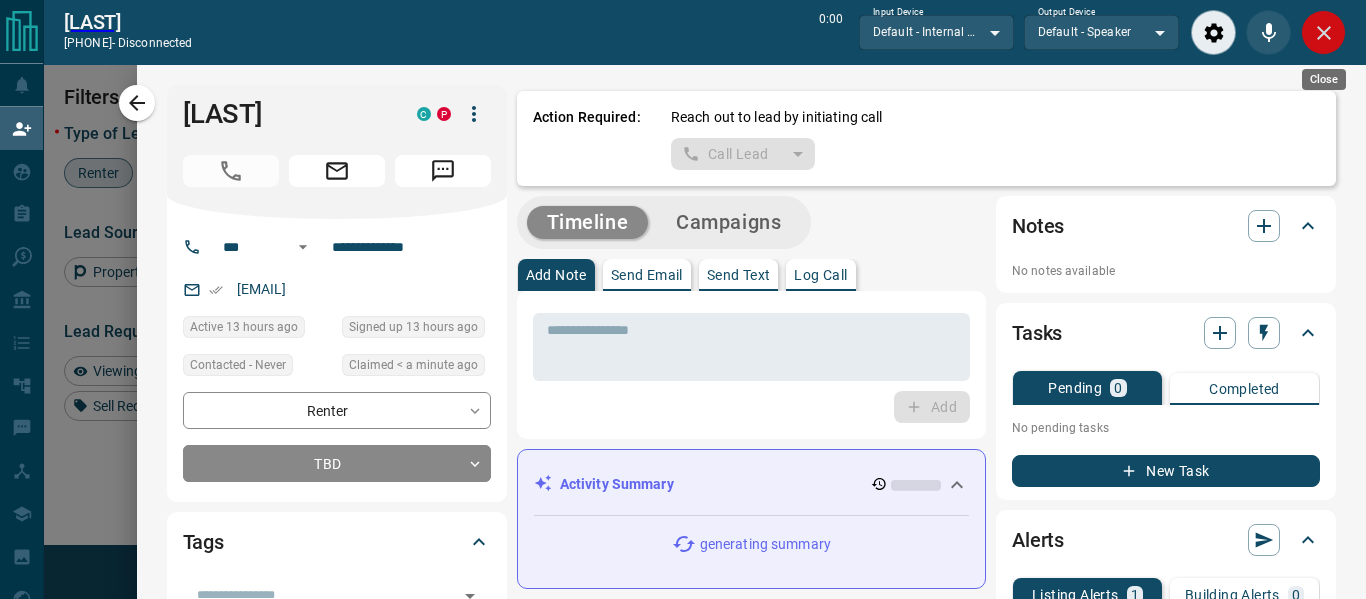 click at bounding box center (1323, 32) 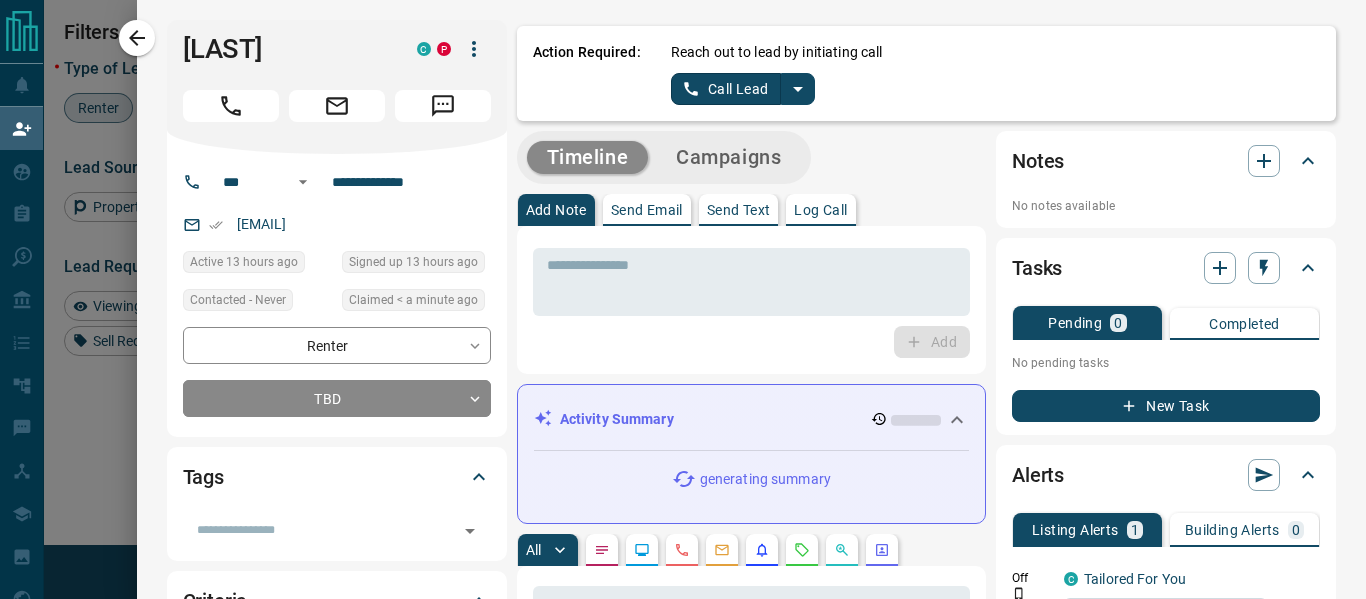 scroll, scrollTop: 0, scrollLeft: 0, axis: both 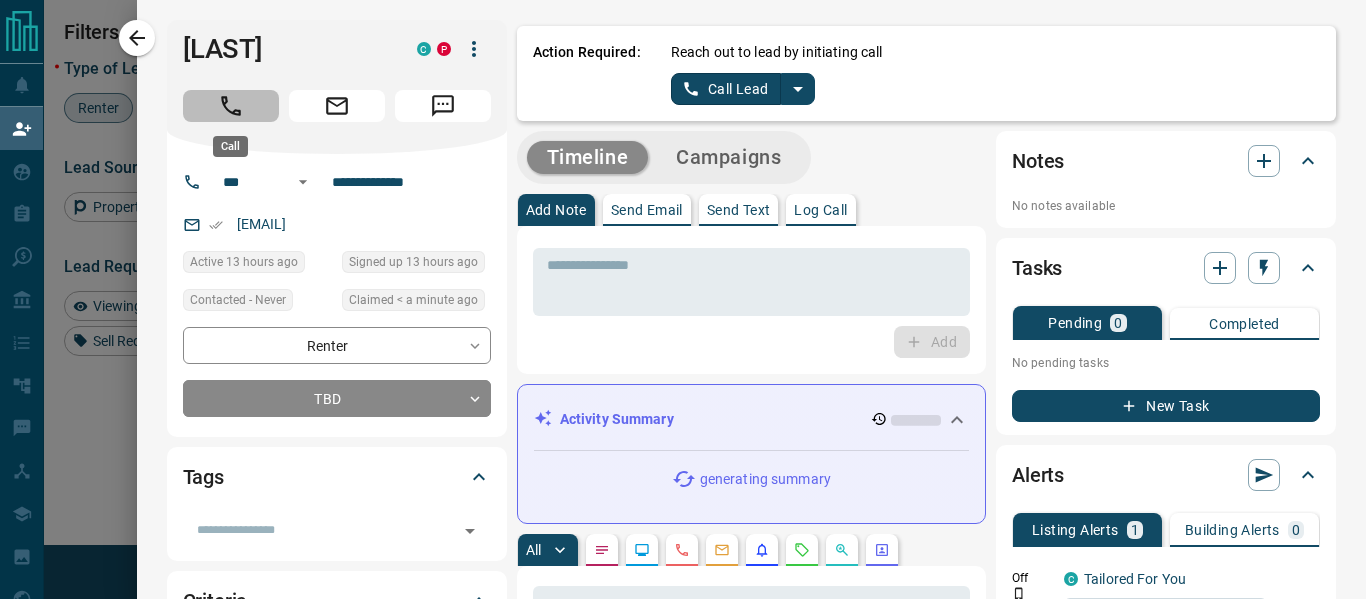click 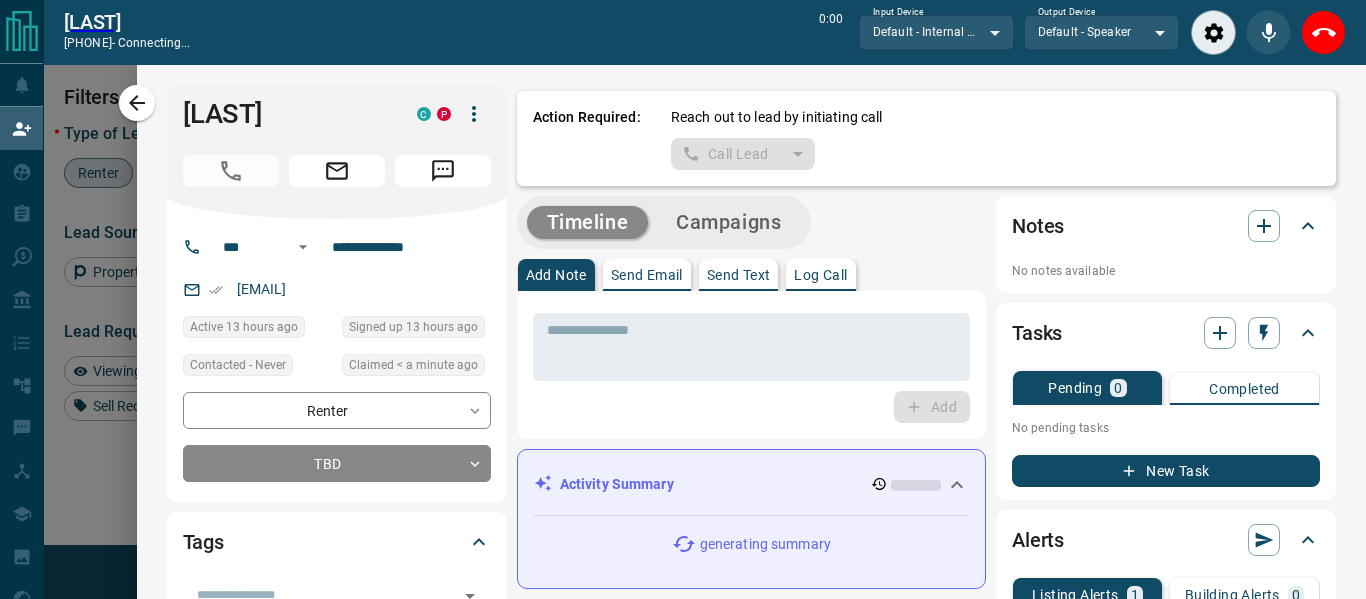 scroll, scrollTop: 397, scrollLeft: 954, axis: both 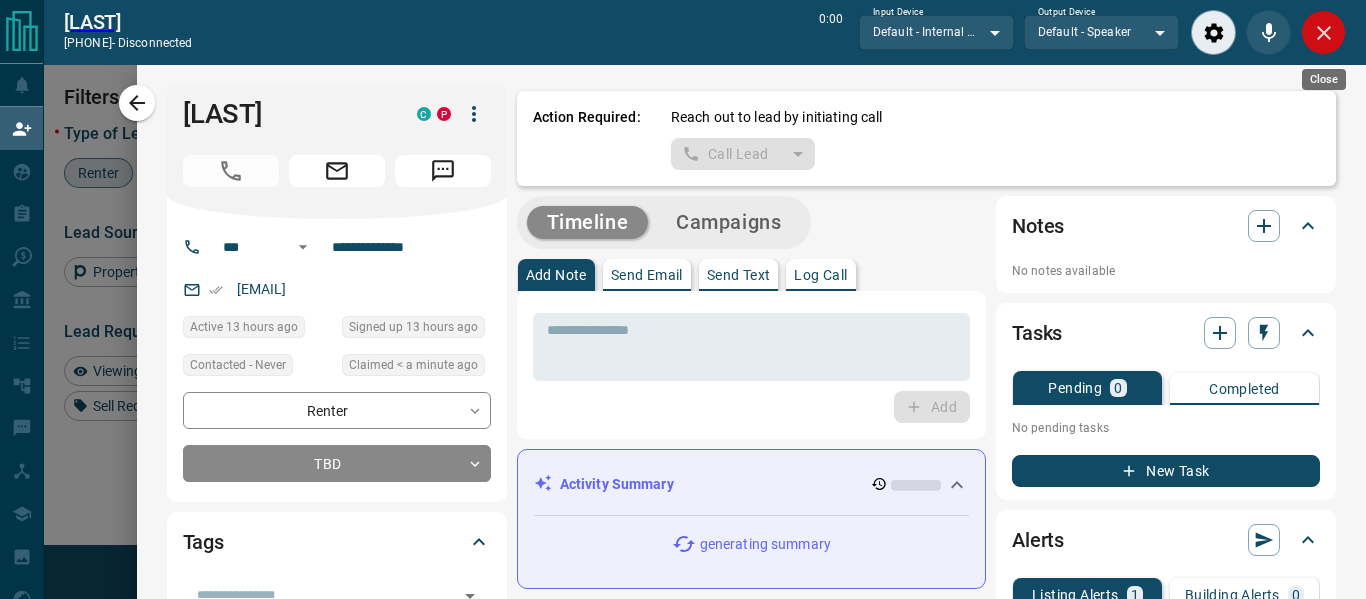 click 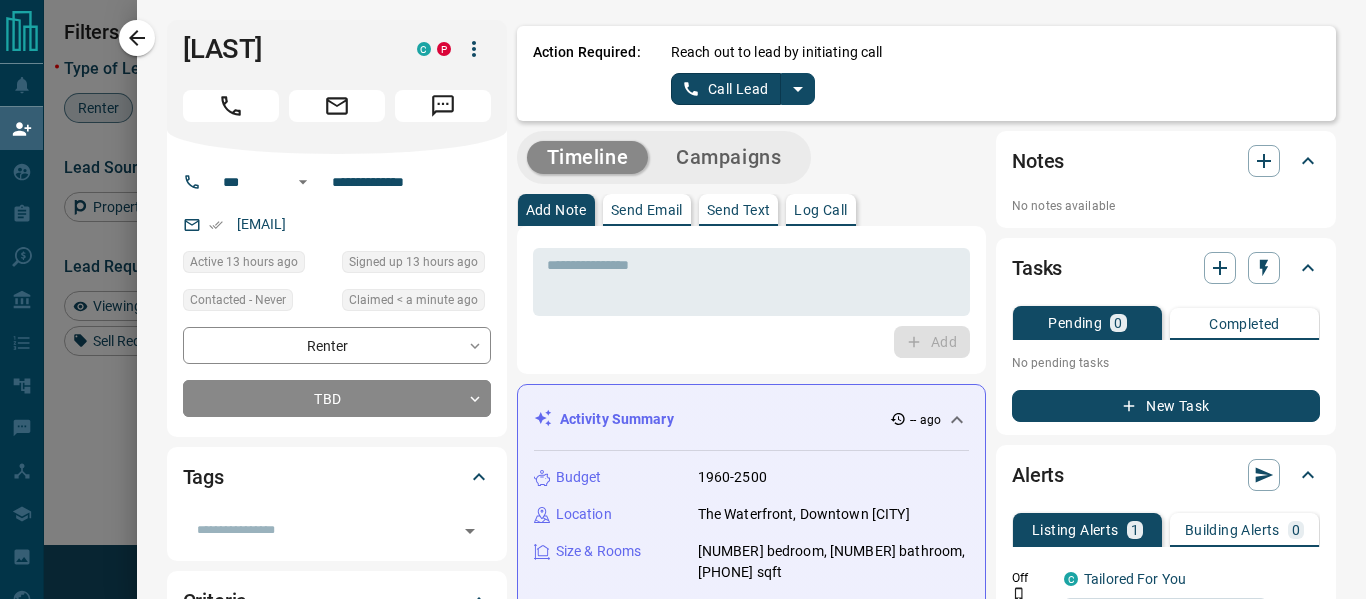 scroll, scrollTop: 1, scrollLeft: 1, axis: both 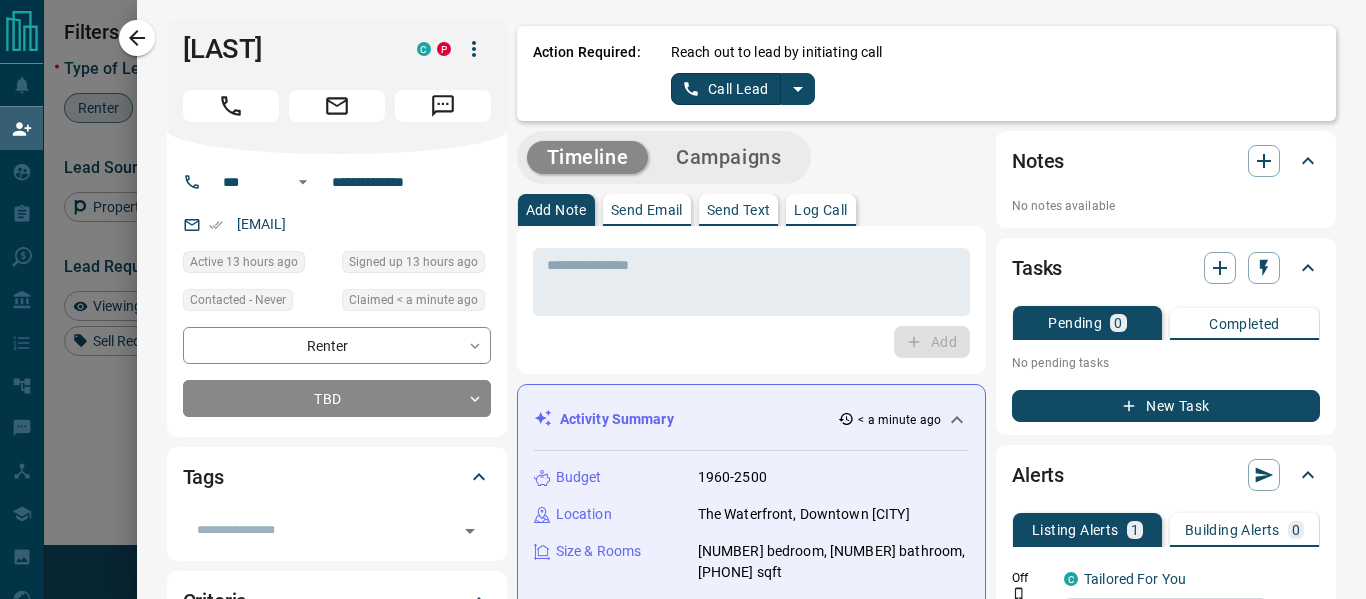 click 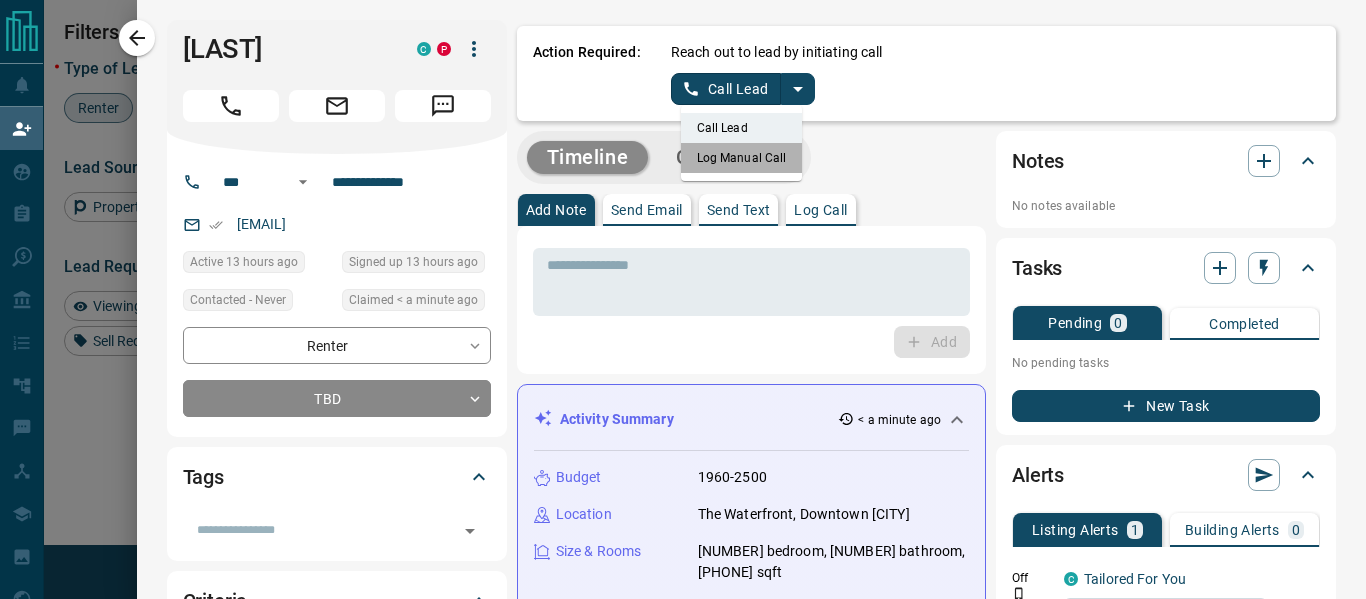 click on "Log Manual Call" at bounding box center [742, 158] 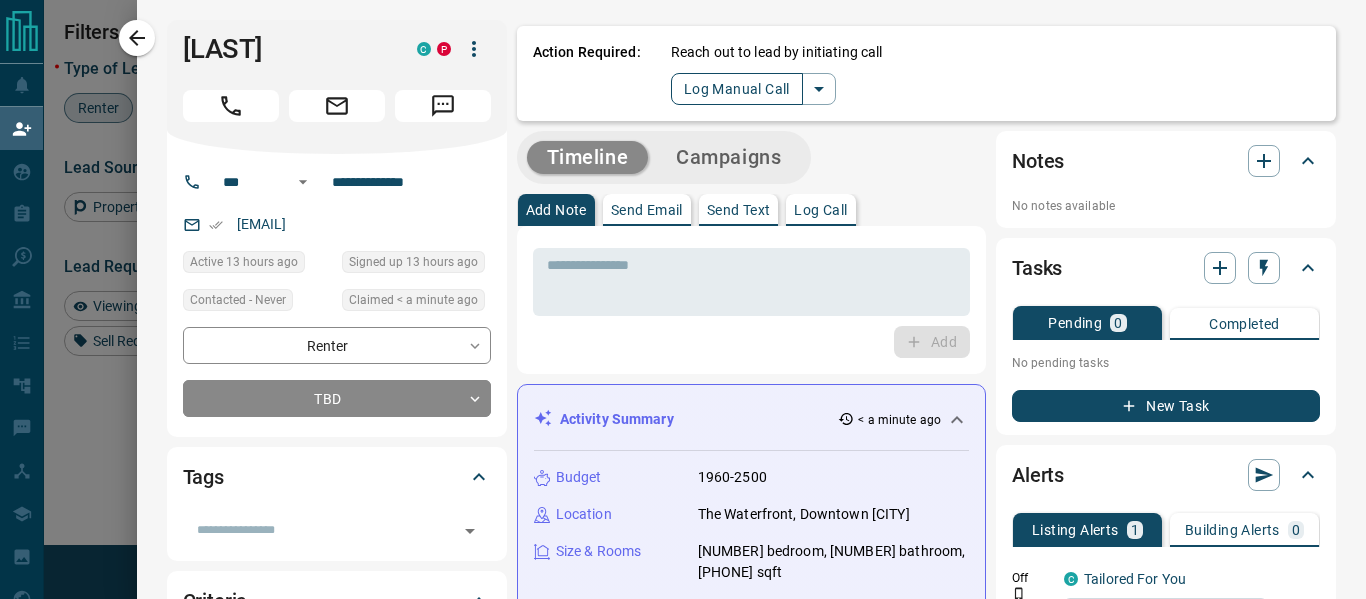 click on "Log Manual Call" at bounding box center (737, 89) 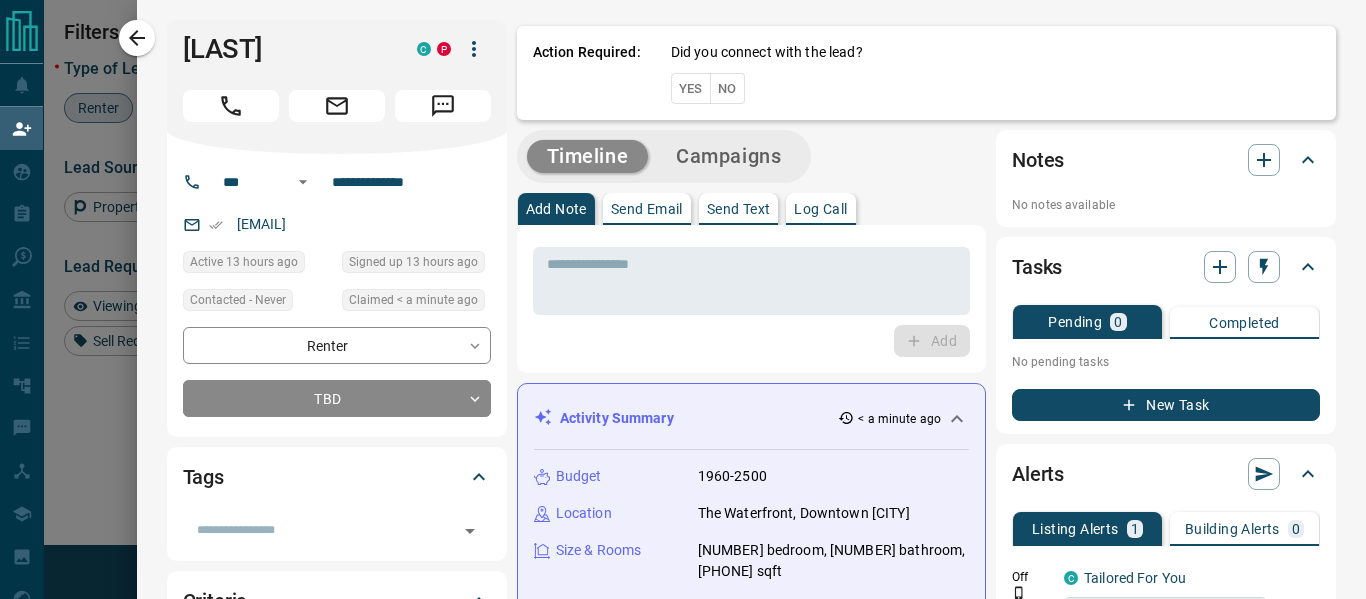 click on "No" at bounding box center [727, 88] 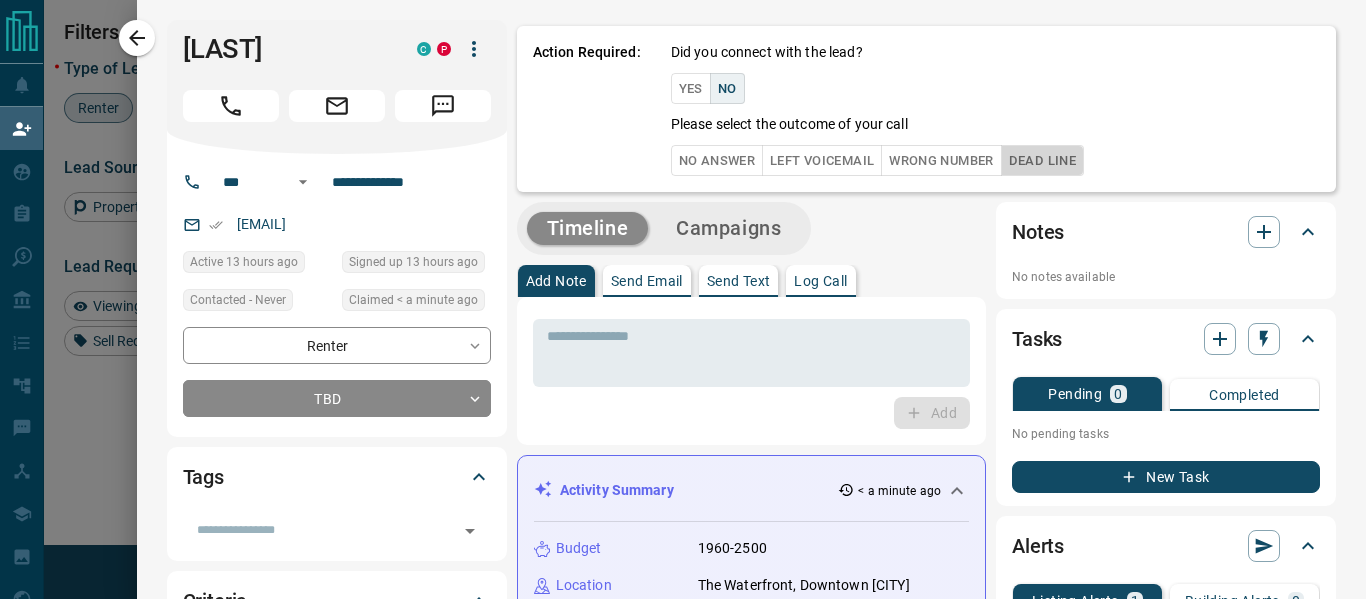 click on "Dead Line" at bounding box center (1042, 160) 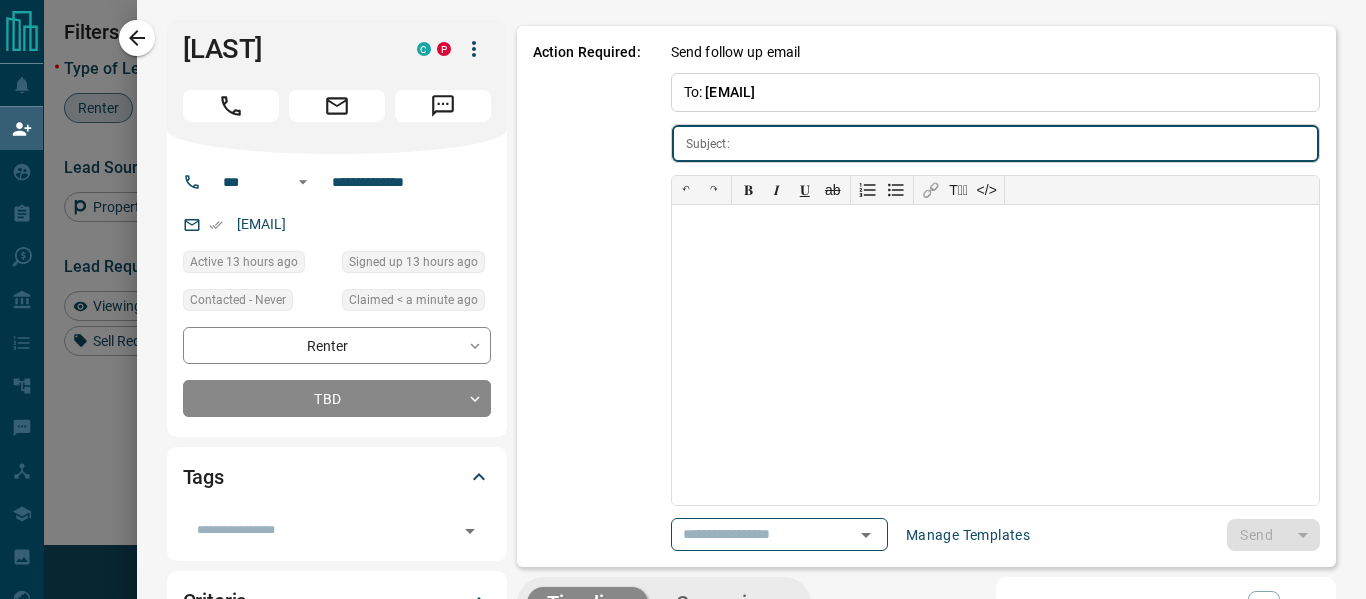 type on "**********" 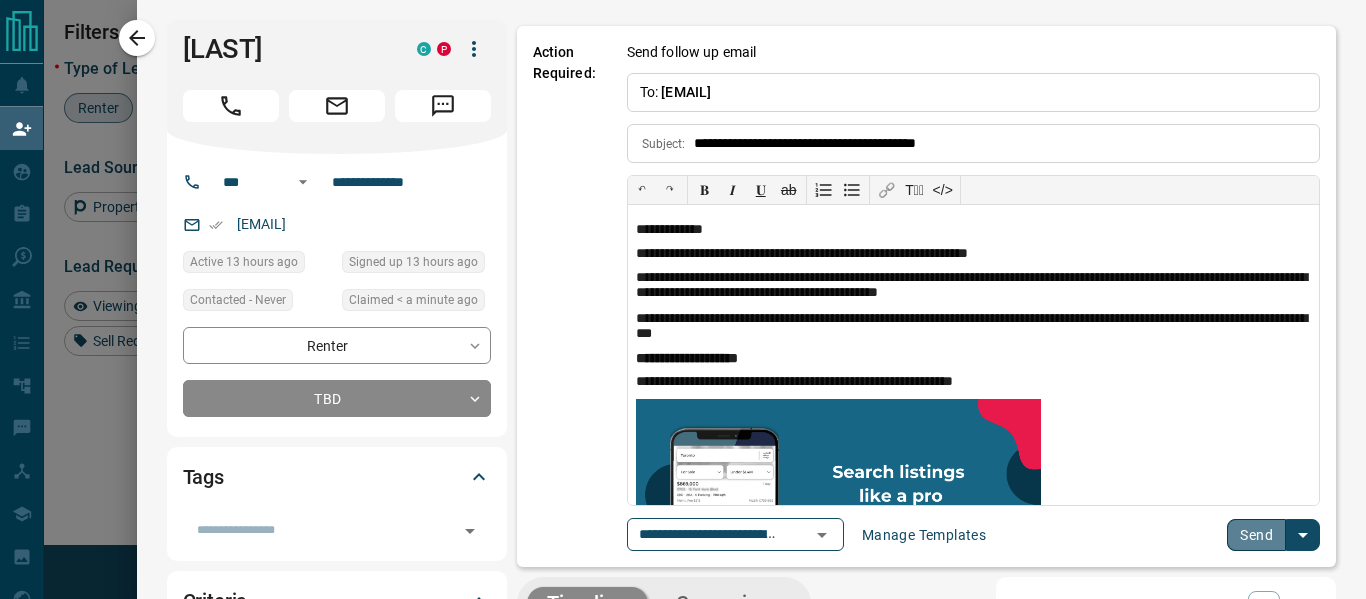 click on "Send" at bounding box center (1256, 535) 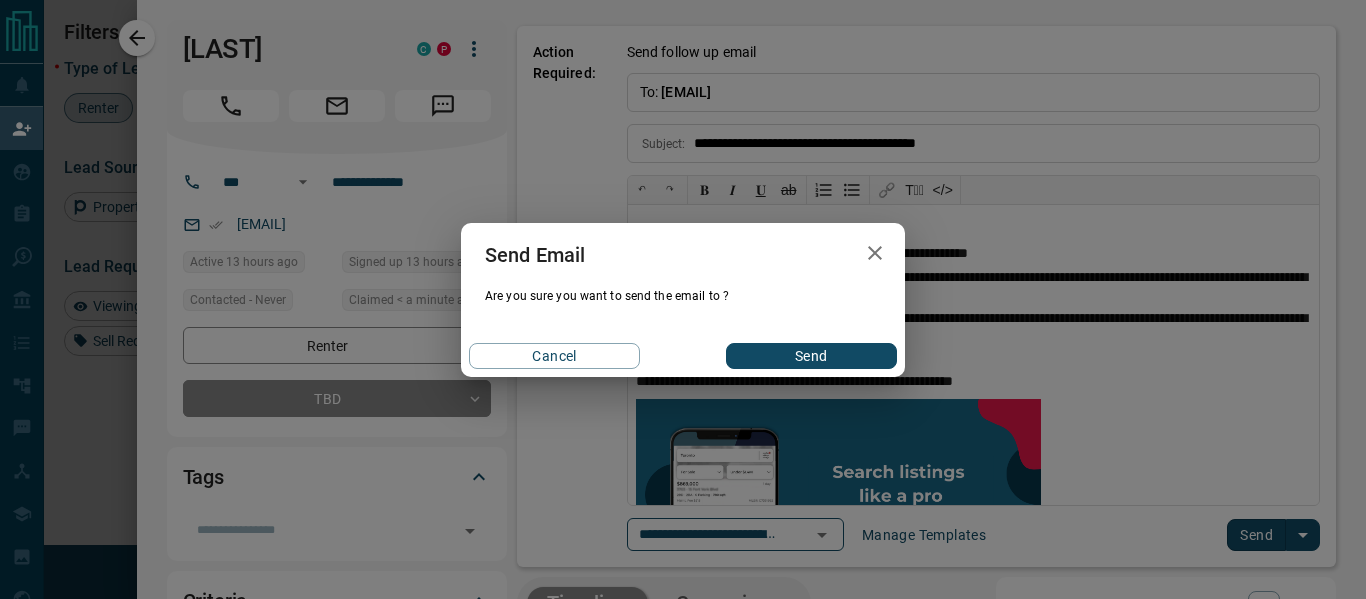 click on "Send" at bounding box center [811, 356] 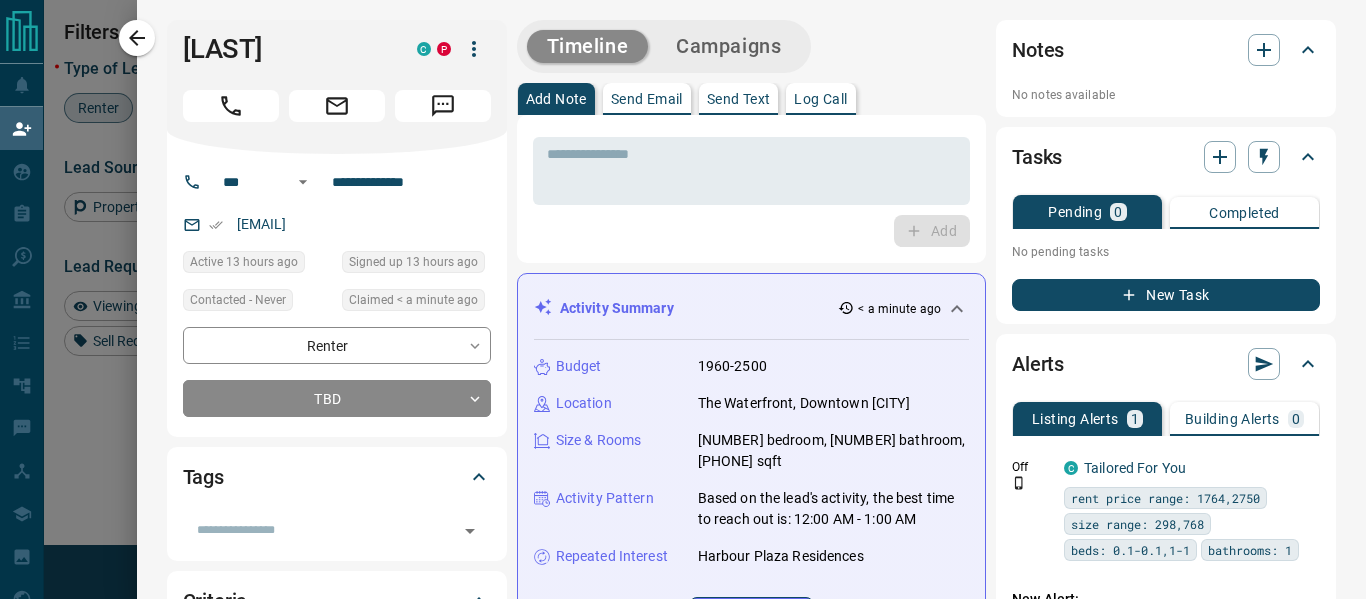 scroll, scrollTop: 525, scrollLeft: 0, axis: vertical 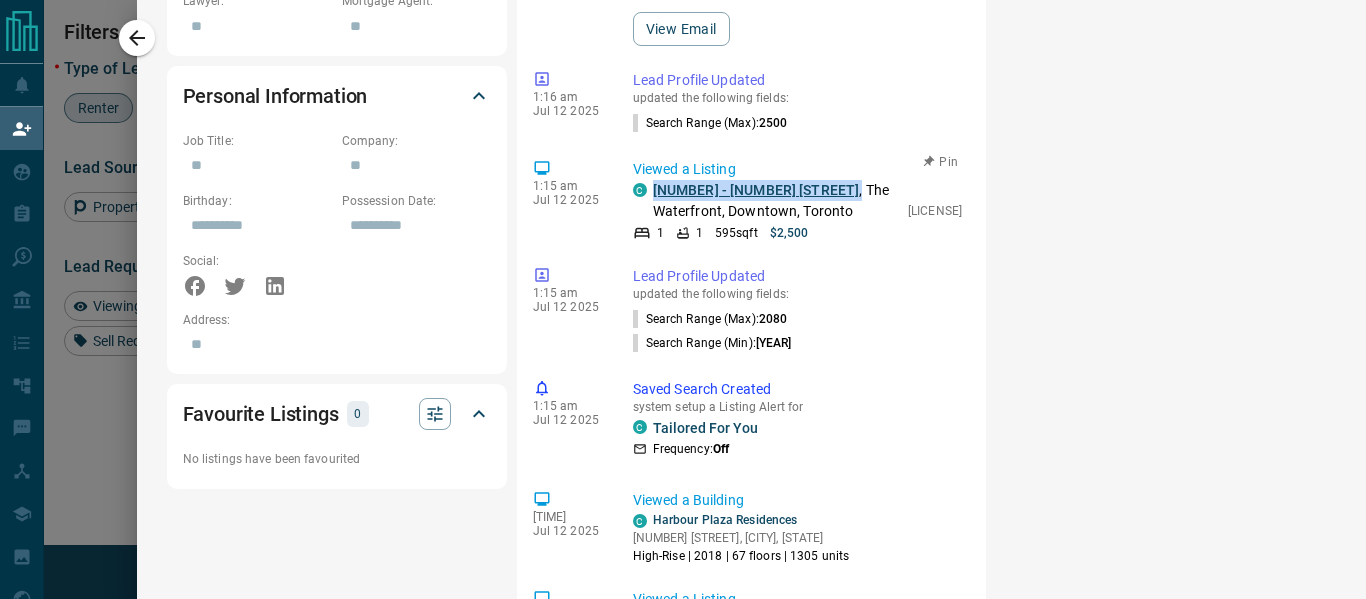 drag, startPoint x: 814, startPoint y: 171, endPoint x: 654, endPoint y: 168, distance: 160.02812 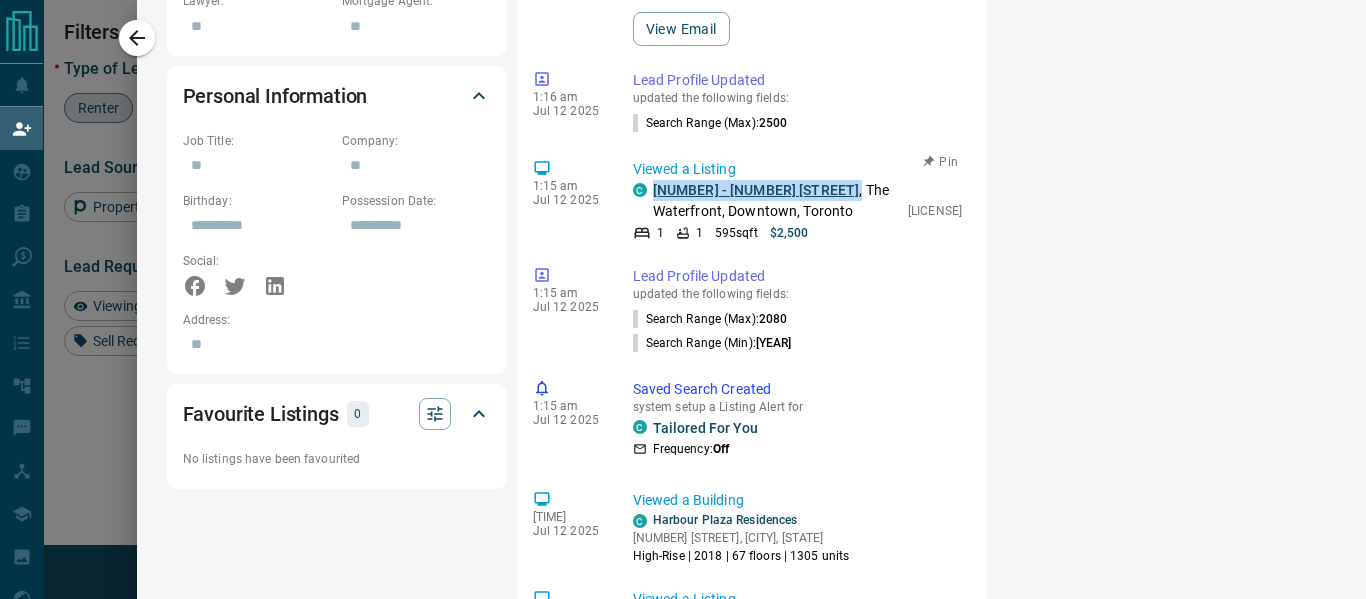 click on "2405 - 88 Harbour Street , The Waterfront, Downtown, Toronto" at bounding box center (775, 201) 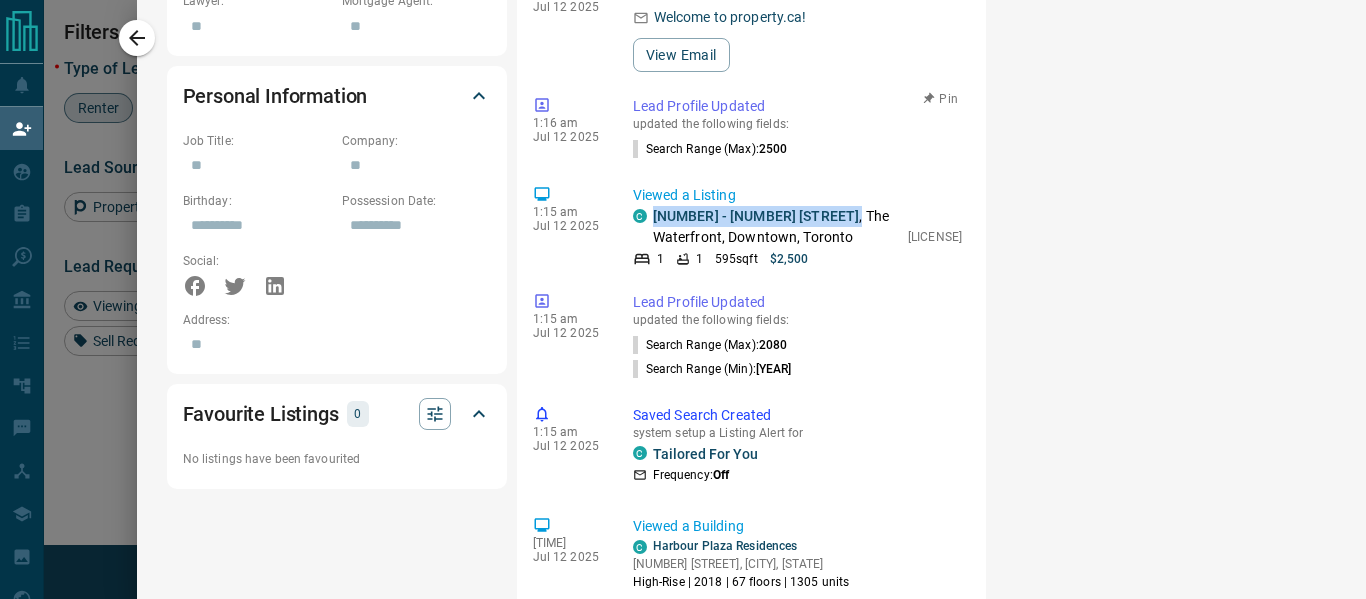 scroll, scrollTop: 0, scrollLeft: 0, axis: both 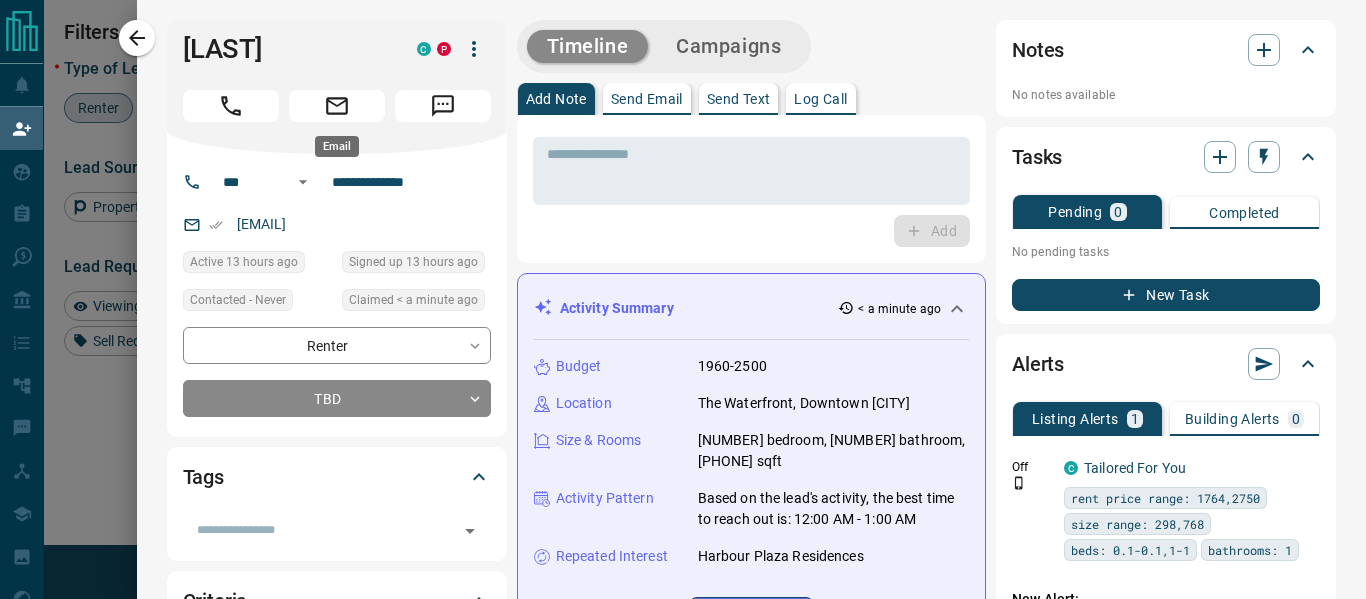 click 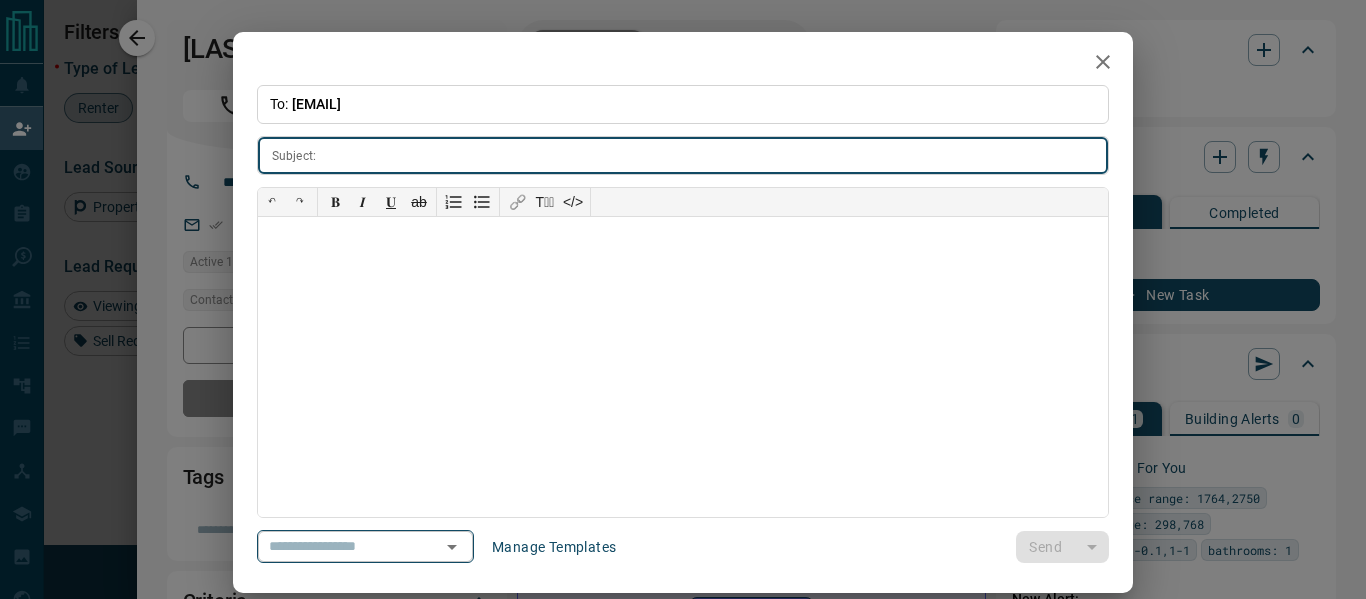 click 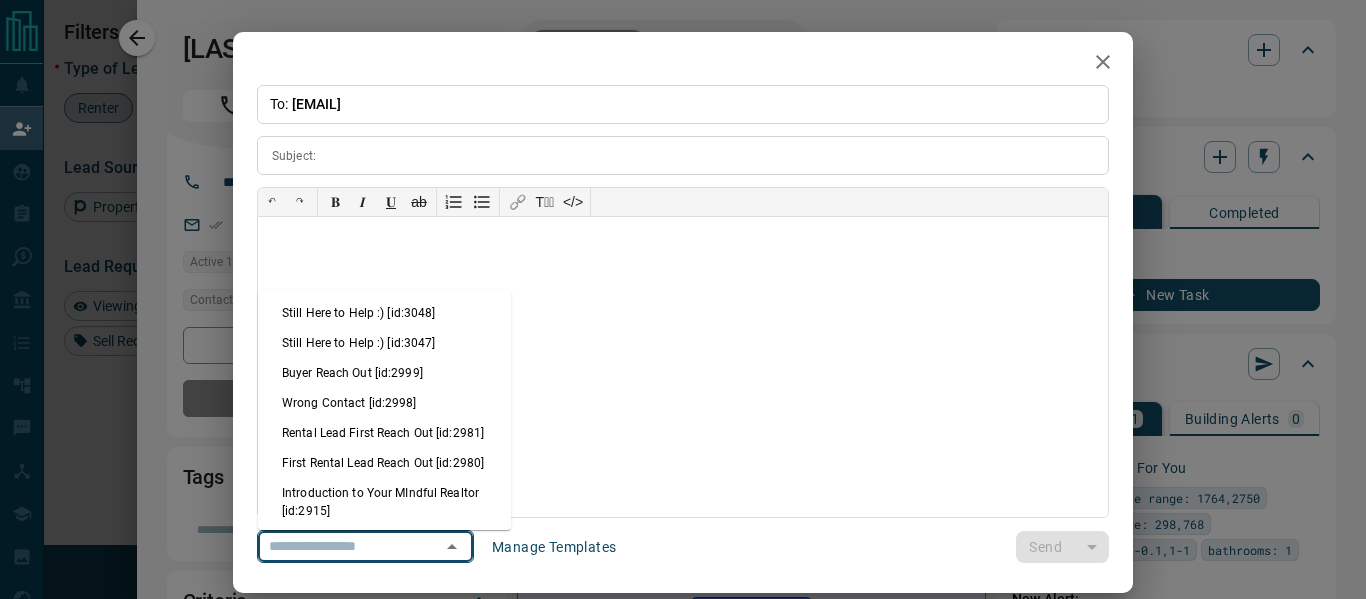 click on "Rental Lead First Reach Out [id:2981]" at bounding box center (384, 433) 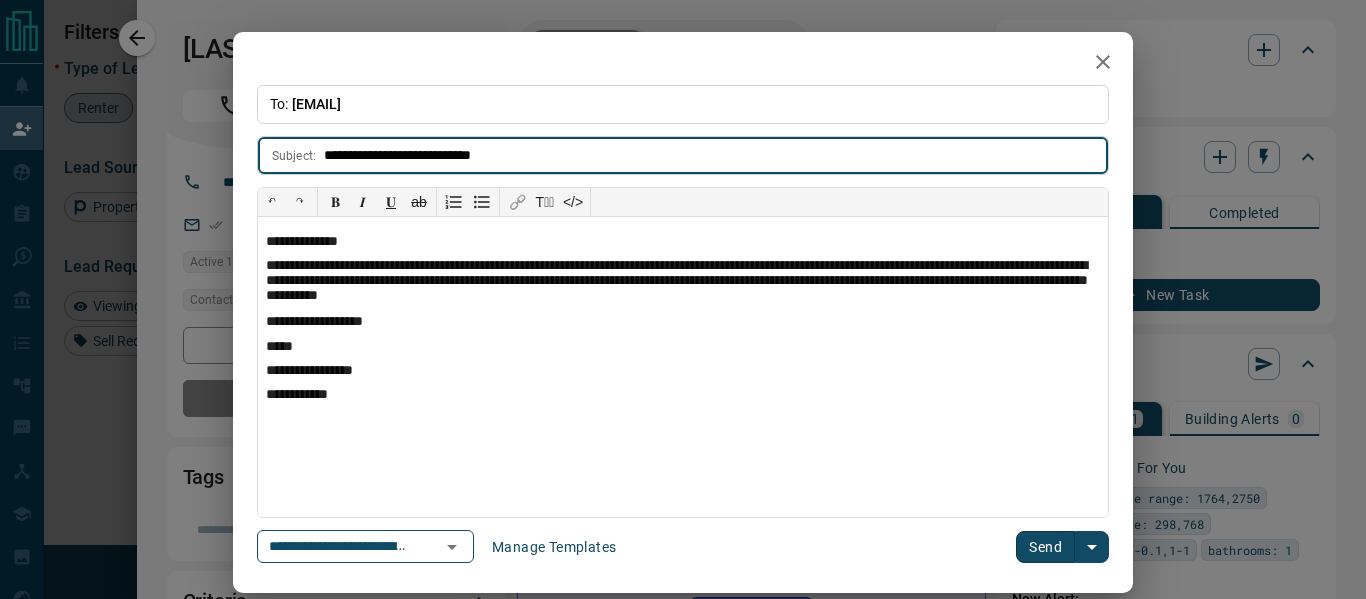 click on "**********" at bounding box center (716, 155) 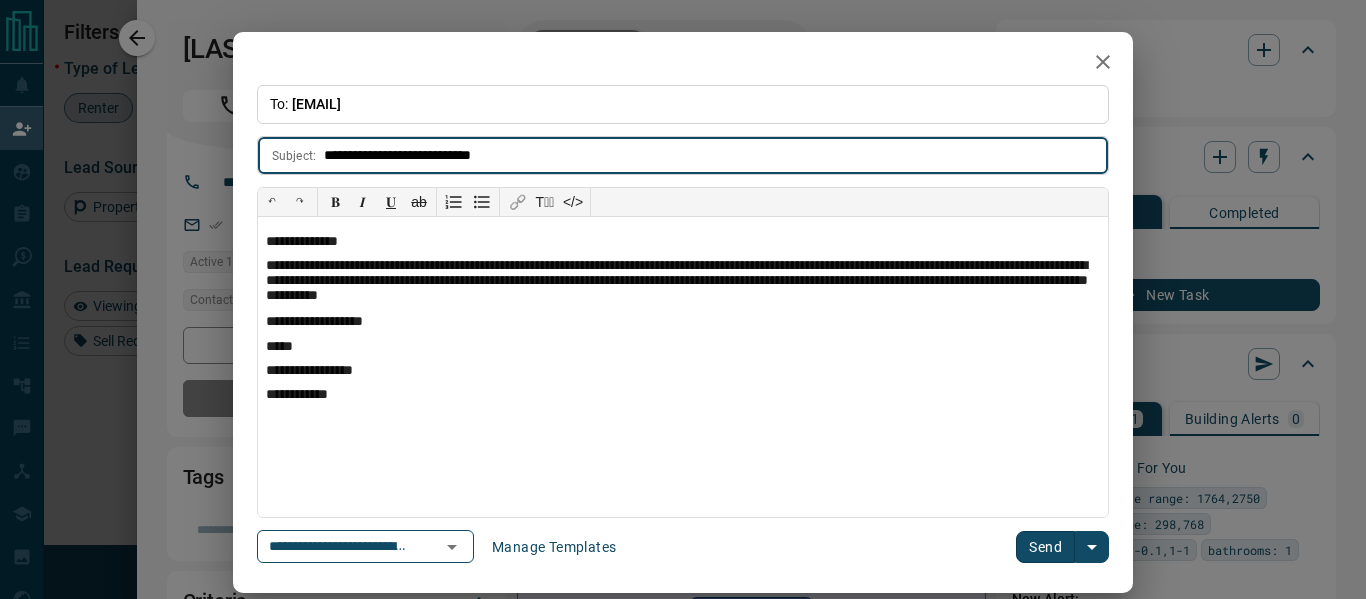 paste 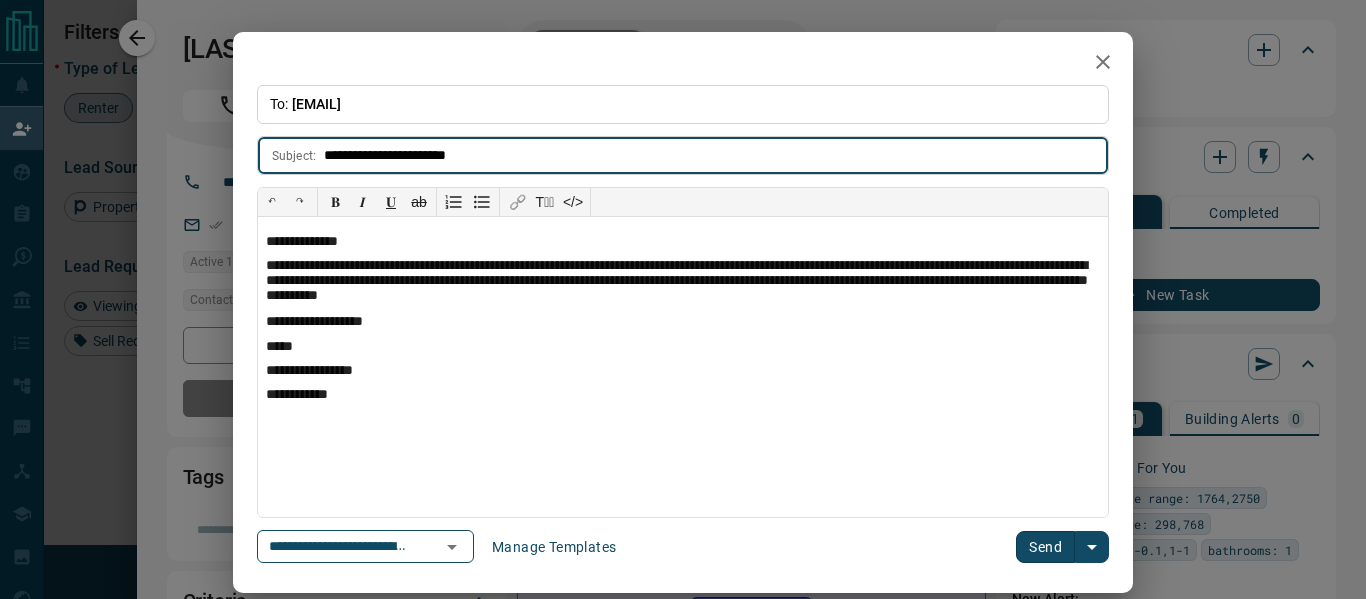 type on "**********" 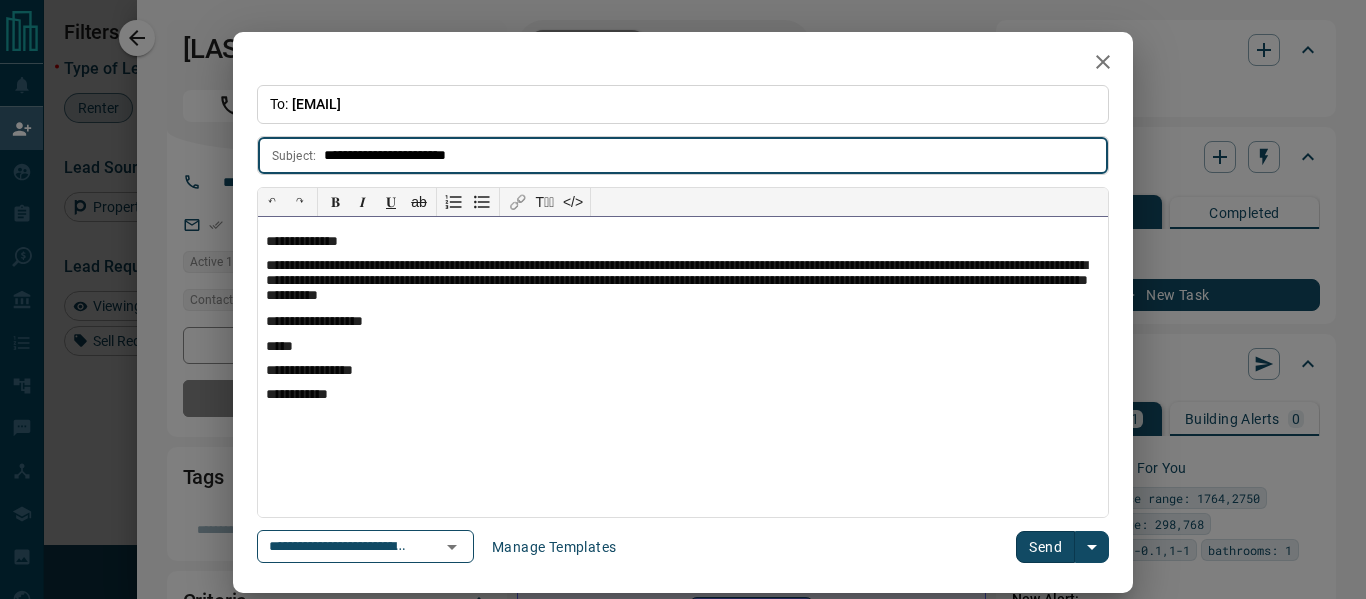 click on "**********" at bounding box center [683, 242] 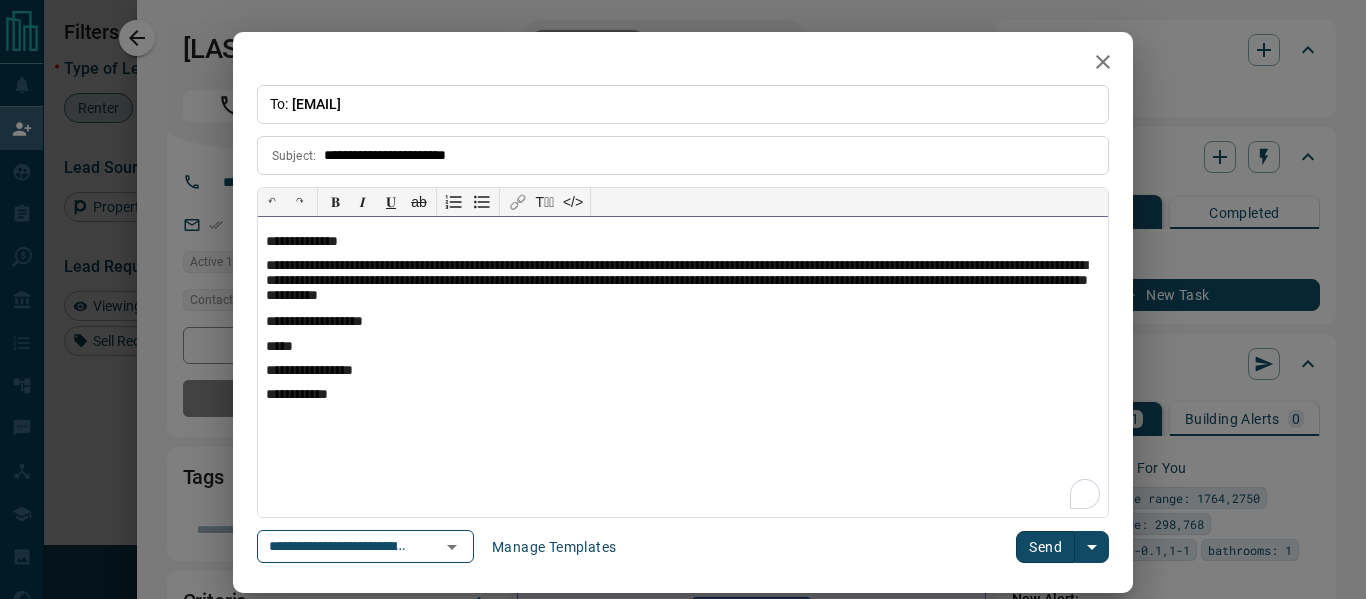 click on "**********" at bounding box center [683, 242] 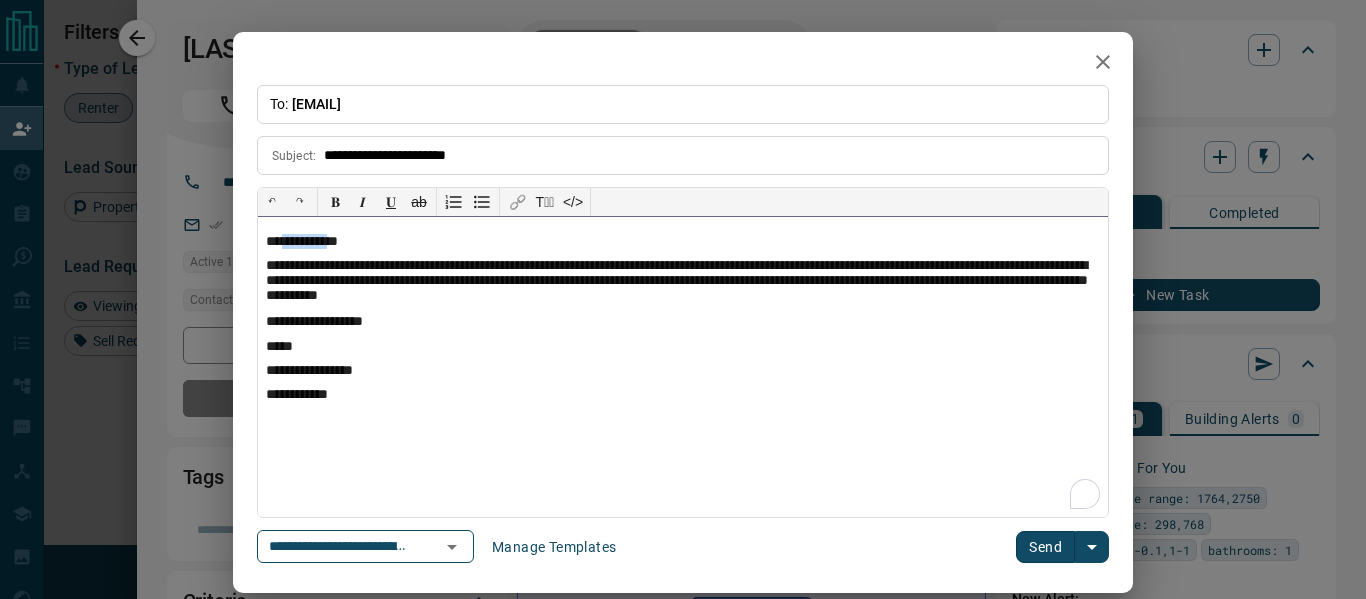 type 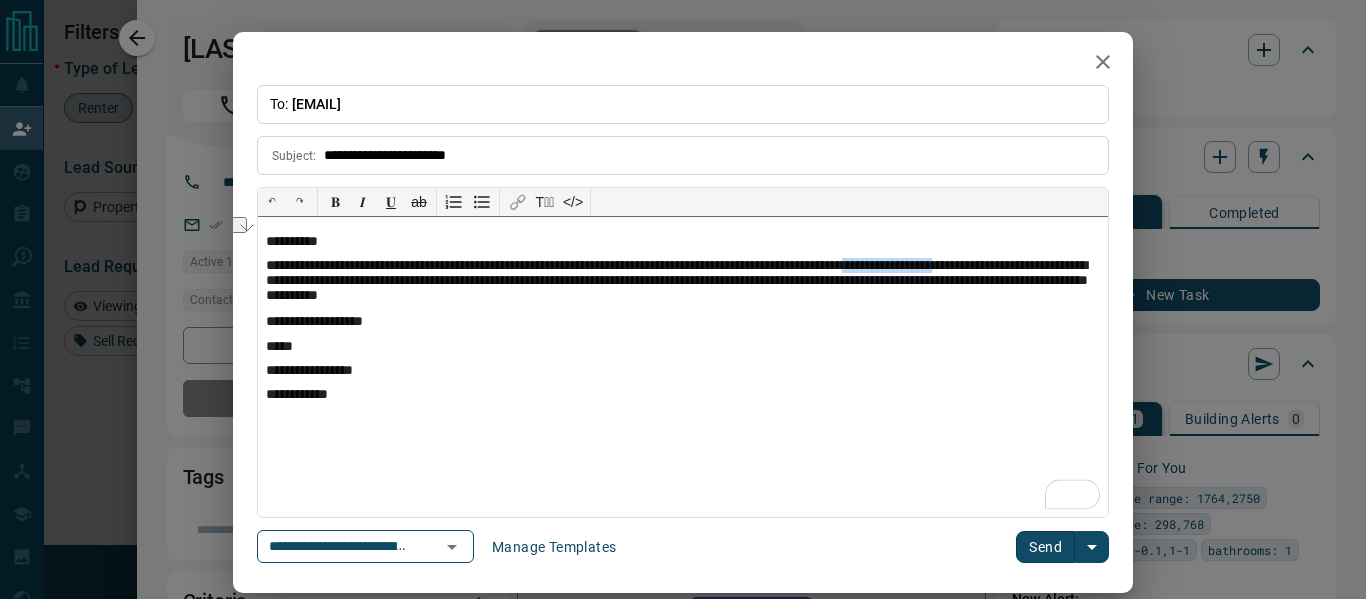 drag, startPoint x: 968, startPoint y: 264, endPoint x: 1074, endPoint y: 264, distance: 106 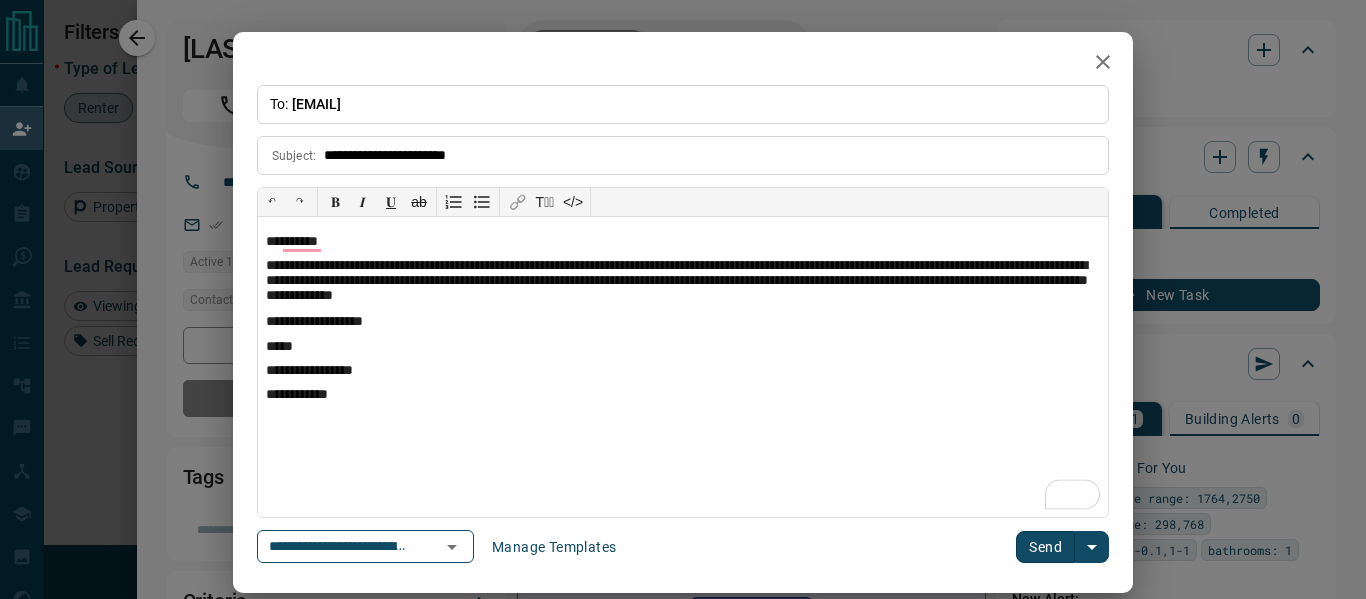 click on "Send" at bounding box center (1045, 547) 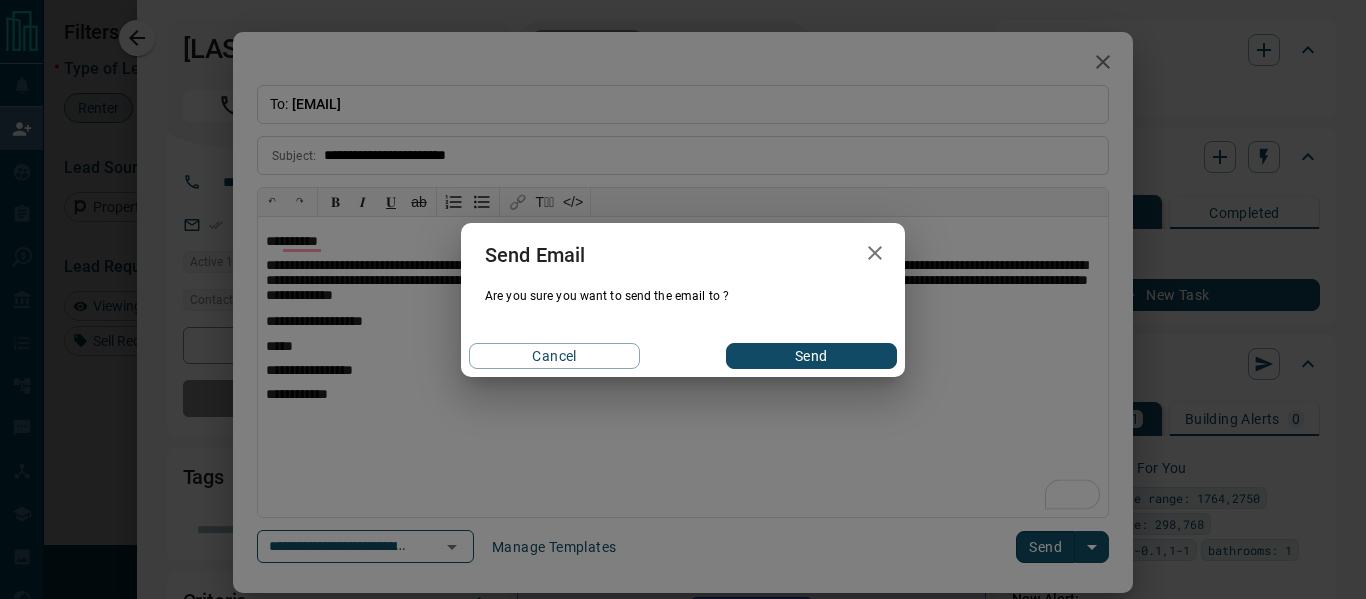click on "Send" at bounding box center (811, 356) 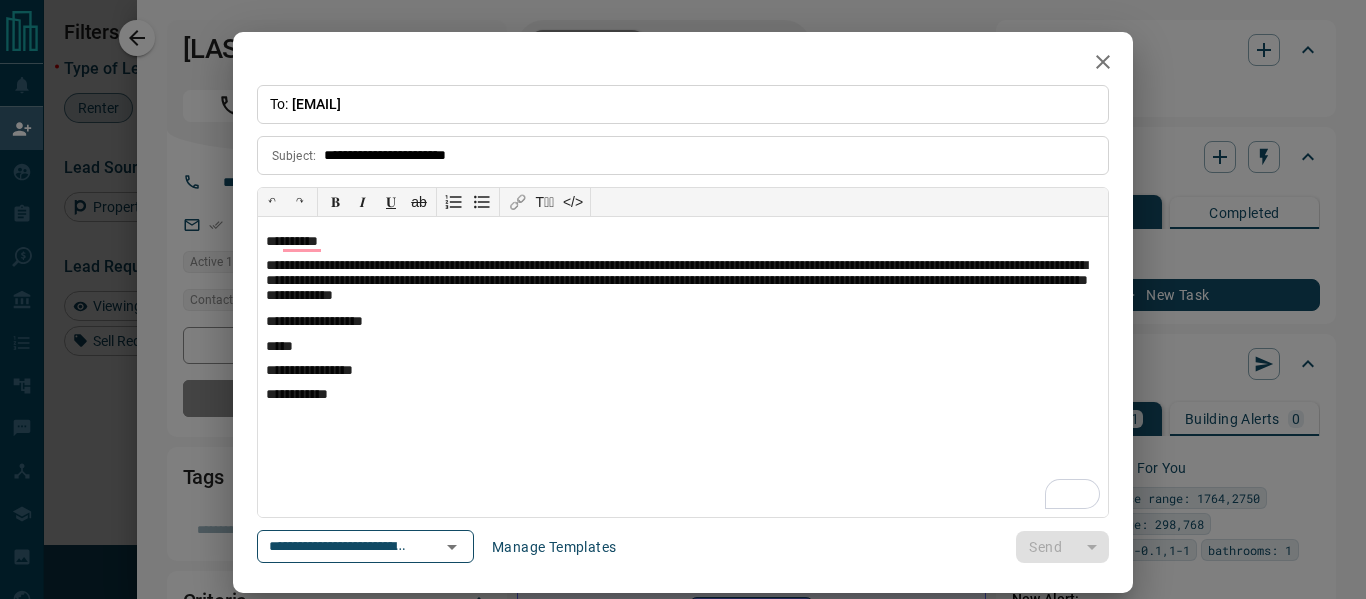 type 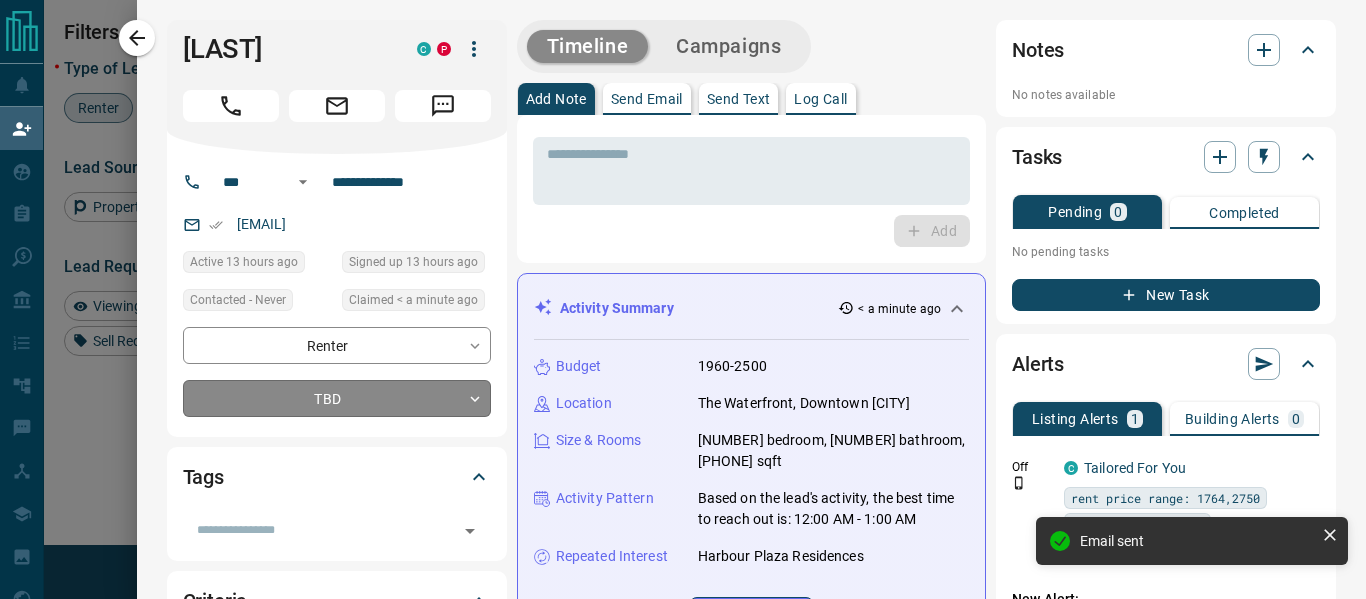 click on "Lead Transfers Claim Leads My Leads Tasks Opportunities Deals Campaigns Automations Messages Broker Bay Training Media Services Agent Resources Precon Worksheet Mobile Apps Disclosure Logout My Daily Quota Renter 5 / 5 Buyer 0 / 2 Precon 0 / 0 Filters 1 Lead Transfers 0 Refresh Name Contact Search   Search Range Location Requests AI Status Recent Opportunities (30d) Renter Disha Bhat C dishabhatxx@x +1- 64729285xx $2K - $2K Toronto, Downtown Back to Site Renter Oleksii Nakhod C alexey.nakhxx@x +380- 06676363xx $2K - $2K Toronto, Downtown Renter Sjsjs Sjajaj C senensevilxx@x +1- 56235297xx $2K - $3K Toronto, Downtown Buyer Renter Canada Canada P canadatruecallxx@x +1- 22688320xx Toronto Renter  Perry C P perryhn1xx@x +86- 151666438xx $2K - $3K Toronto, Downtown Renter  Bhatt C brishabh7xx@x +1- 437984xx $2K - $2K Toronto, Downtown Back to Site Renter Mimi Hou C mimihxx@x +1- 91484459xx $0 - $2K Toronto, Downtown Back to Site High Interest Renter A B C bowen03xx@x +1- 77855803xx $2K - $11K High Interest Buyer P" at bounding box center [683, 259] 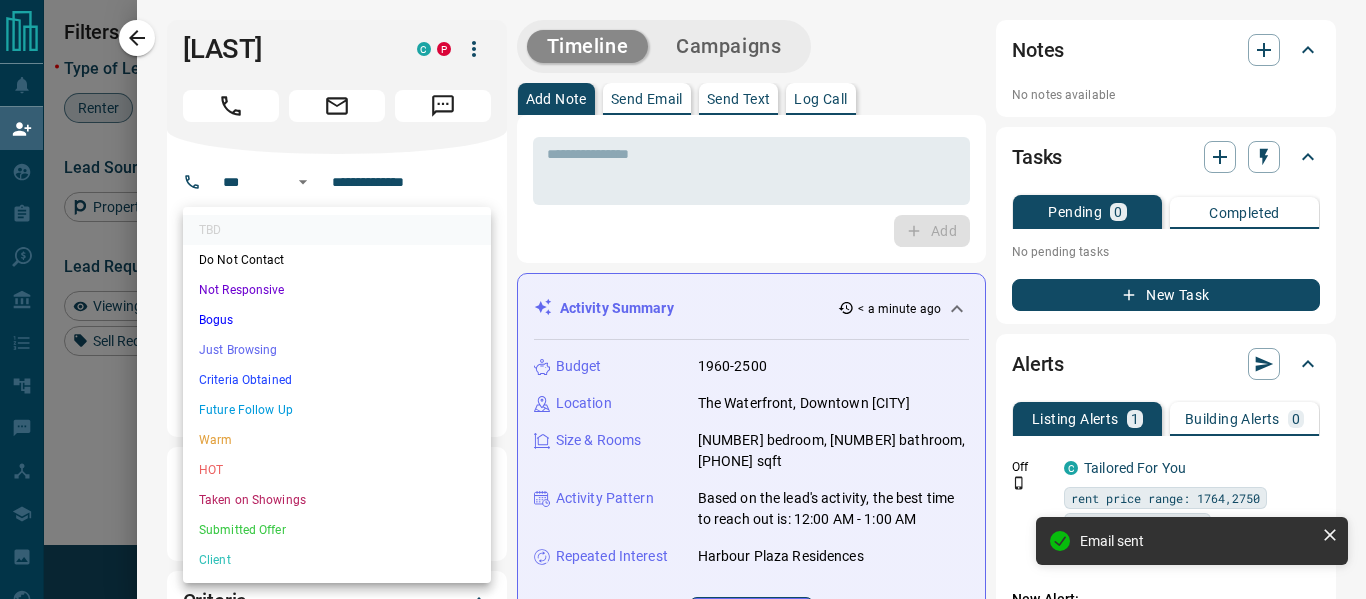 click on "Just Browsing" at bounding box center [337, 350] 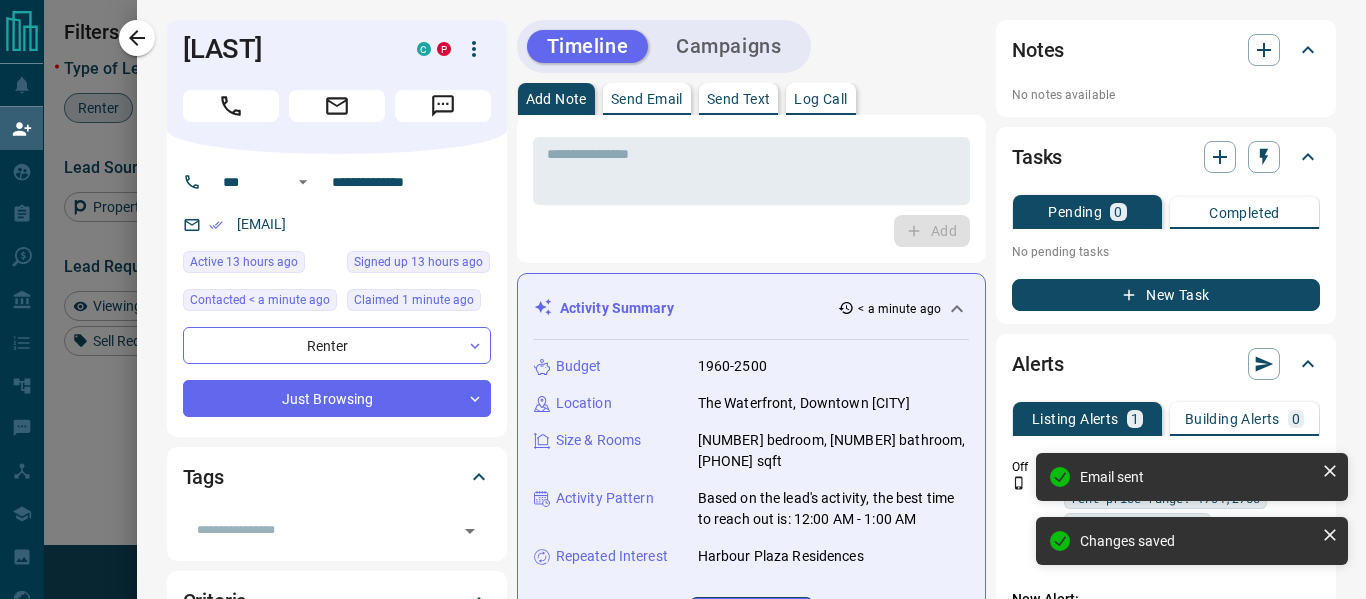 type on "*" 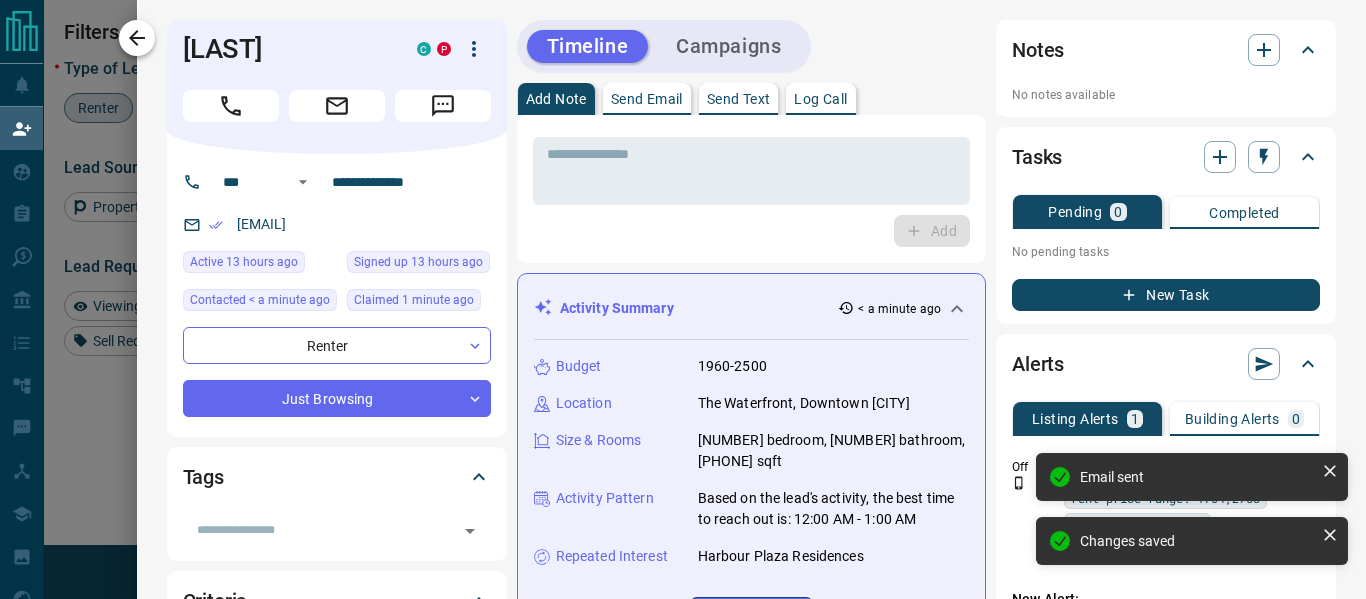 click 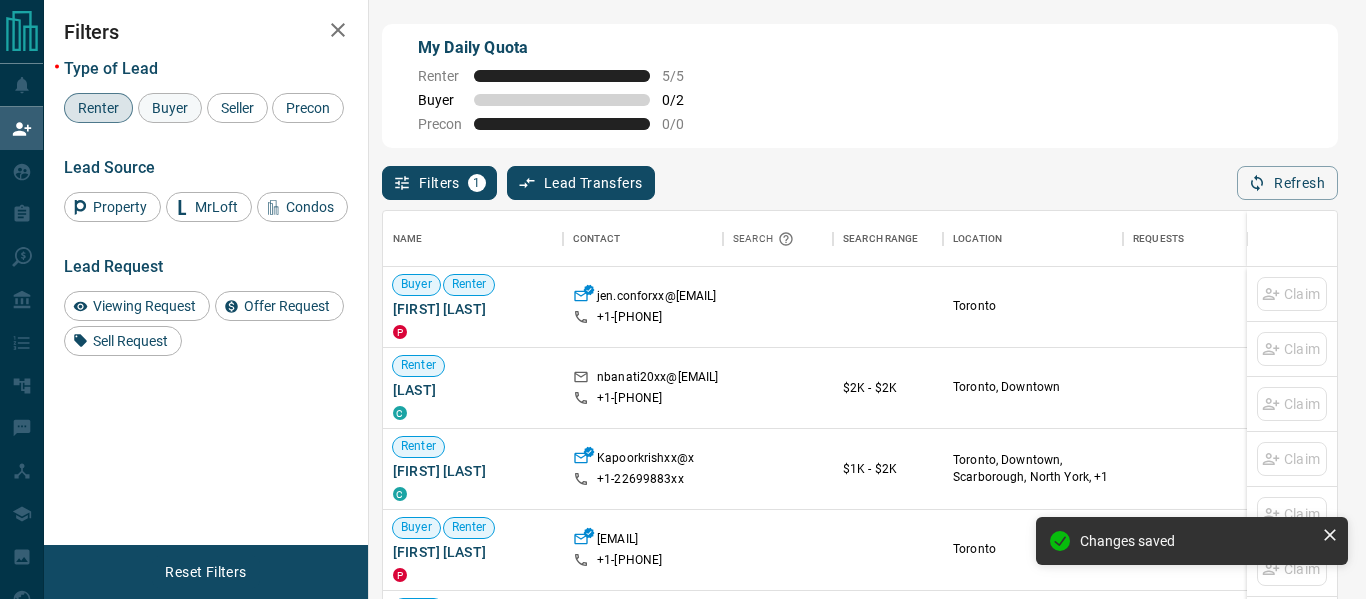 scroll, scrollTop: 1, scrollLeft: 1, axis: both 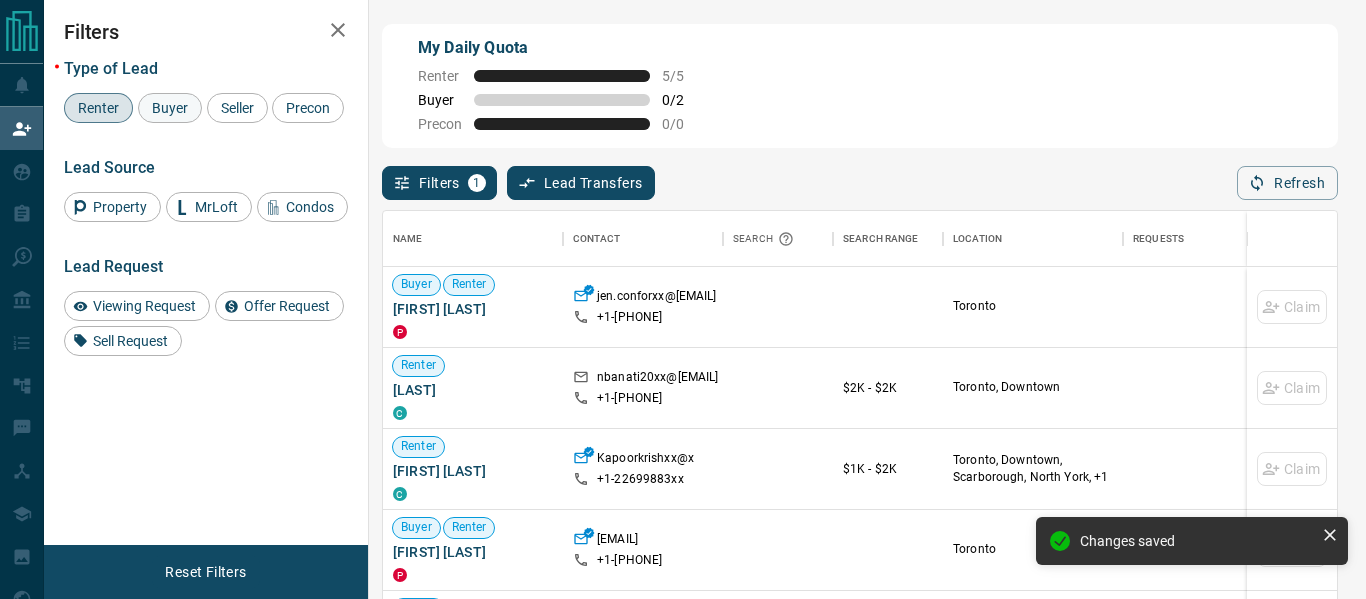 click on "Buyer" at bounding box center [170, 108] 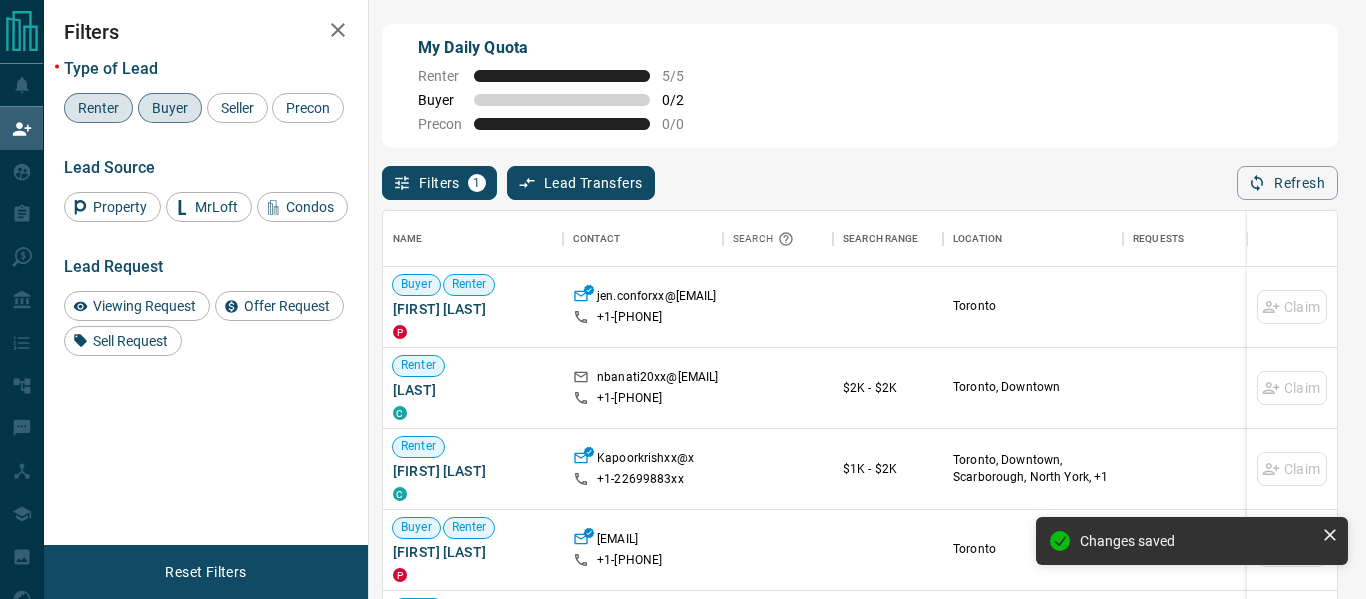 click on "Renter" at bounding box center (98, 108) 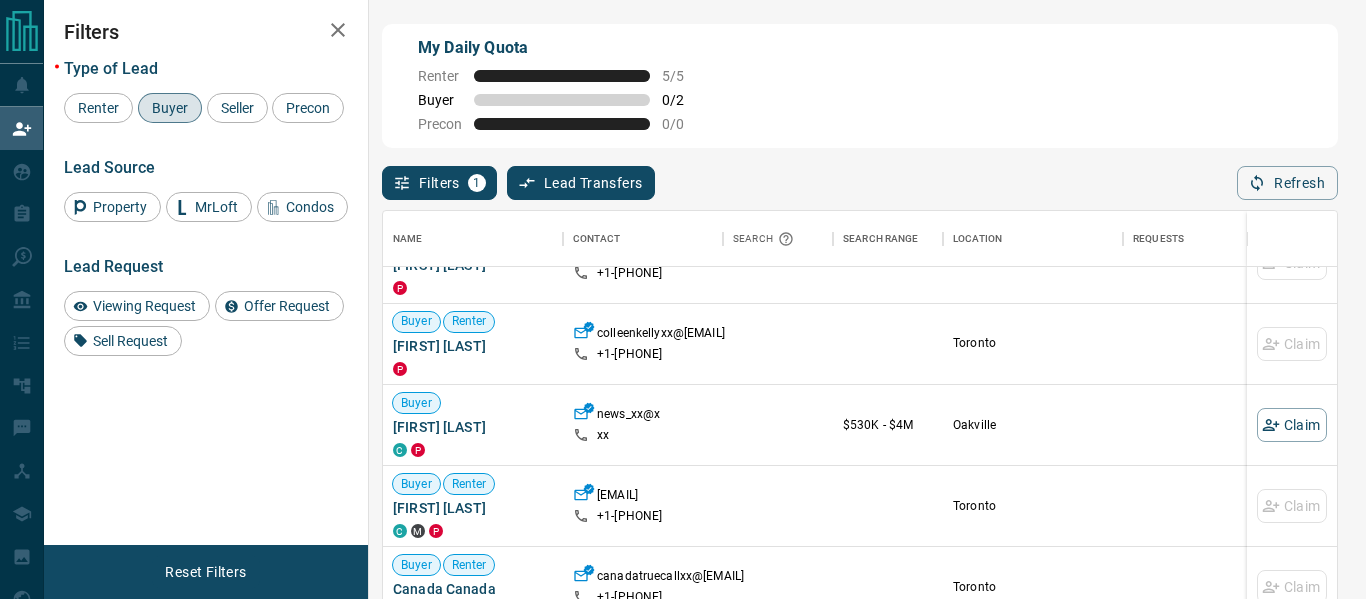 scroll, scrollTop: 288, scrollLeft: 0, axis: vertical 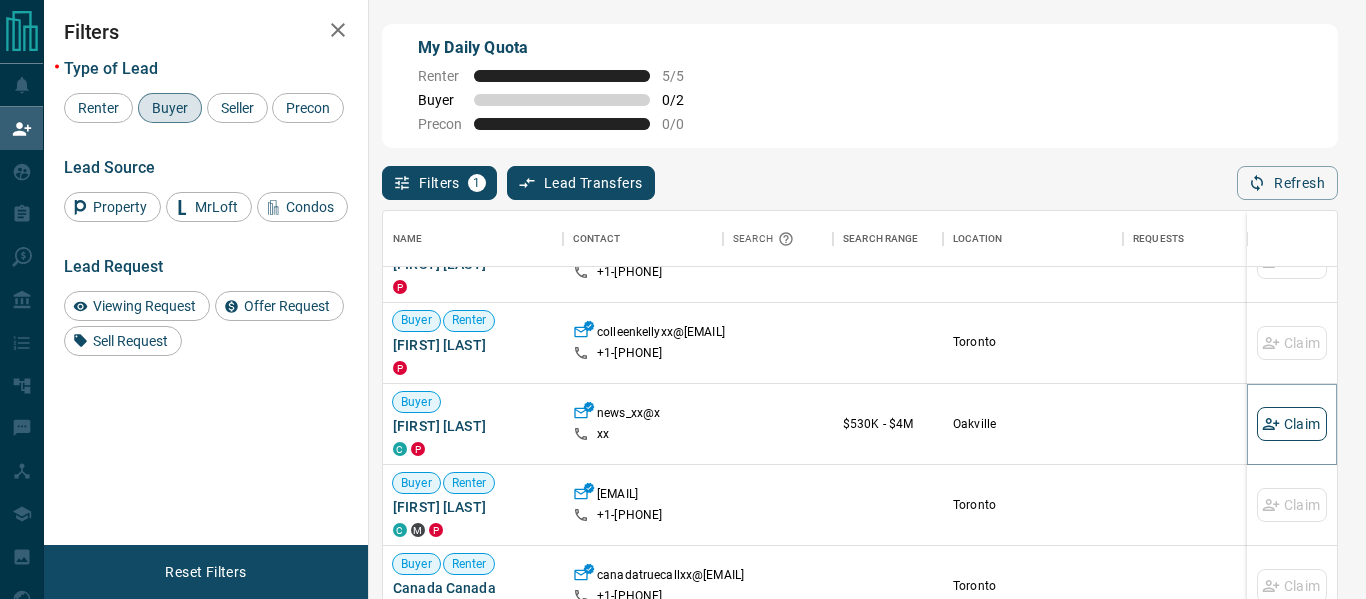 click on "Claim" at bounding box center [1292, 424] 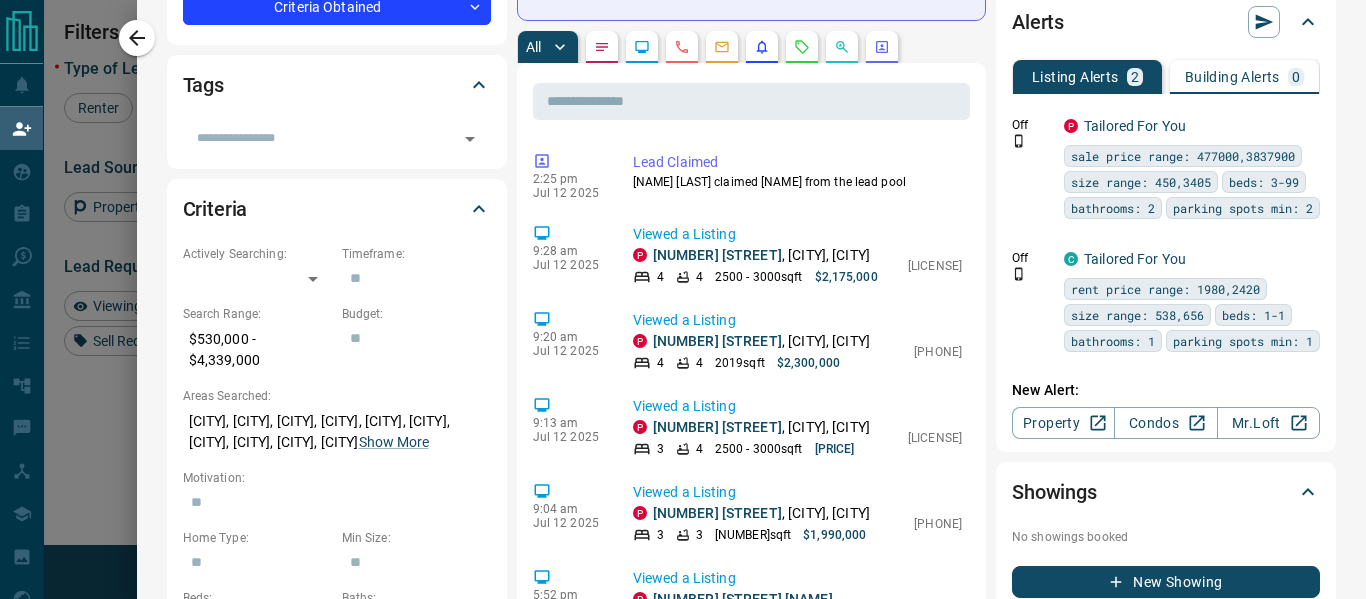 scroll, scrollTop: 419, scrollLeft: 0, axis: vertical 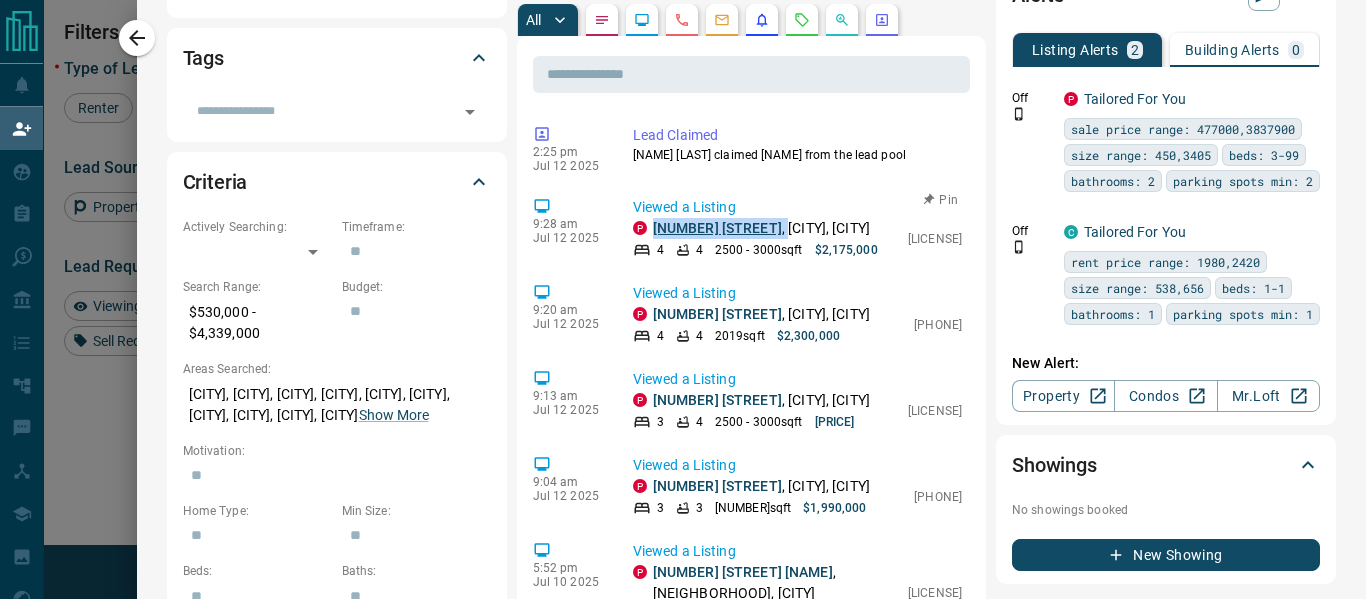 drag, startPoint x: 823, startPoint y: 229, endPoint x: 651, endPoint y: 231, distance: 172.01163 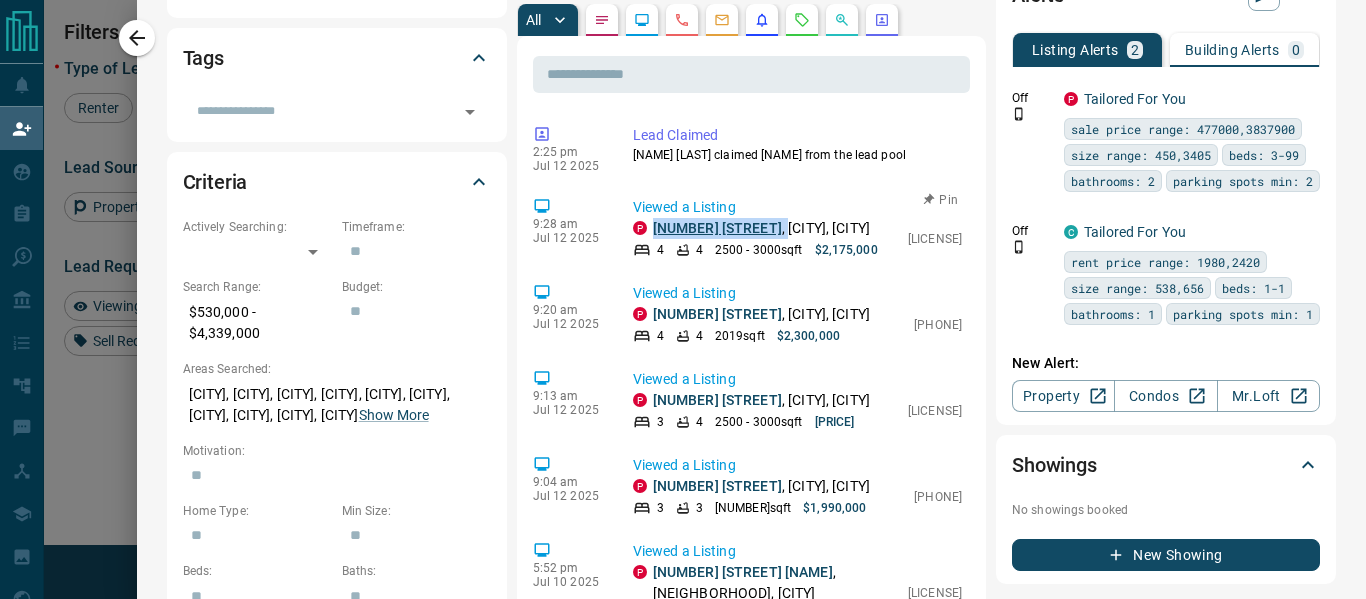 click on "378 ASPEN FOREST Drive , Eastlake, Oakville" at bounding box center (761, 228) 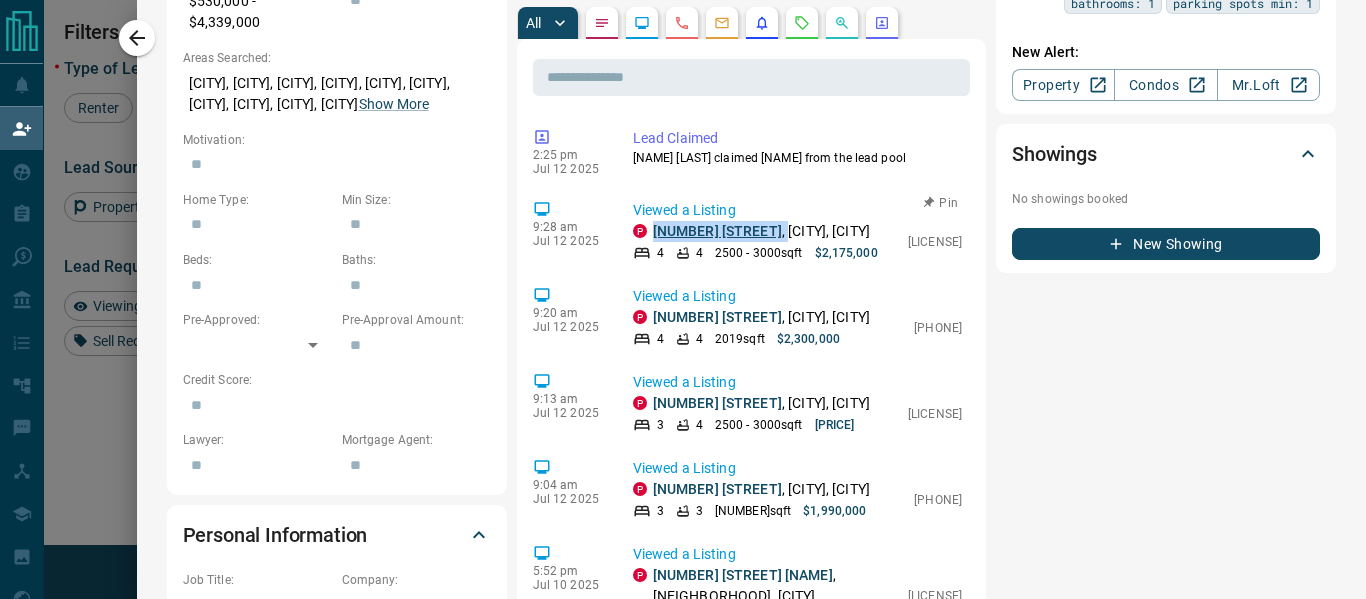 scroll, scrollTop: 0, scrollLeft: 0, axis: both 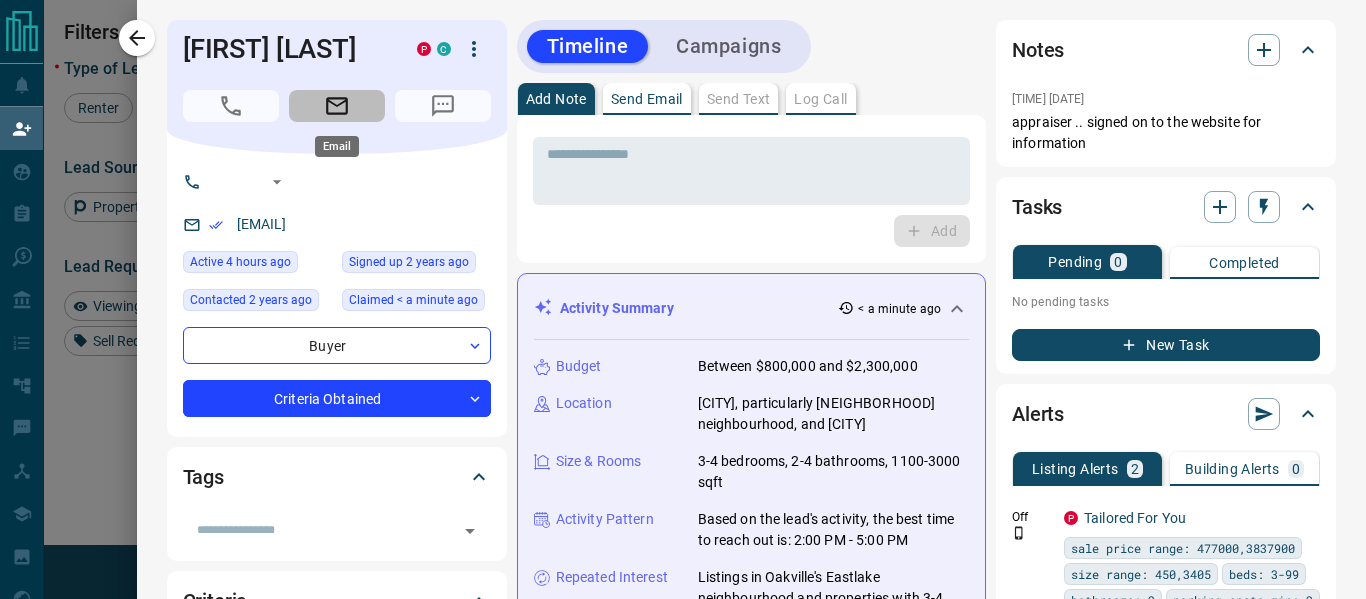 click 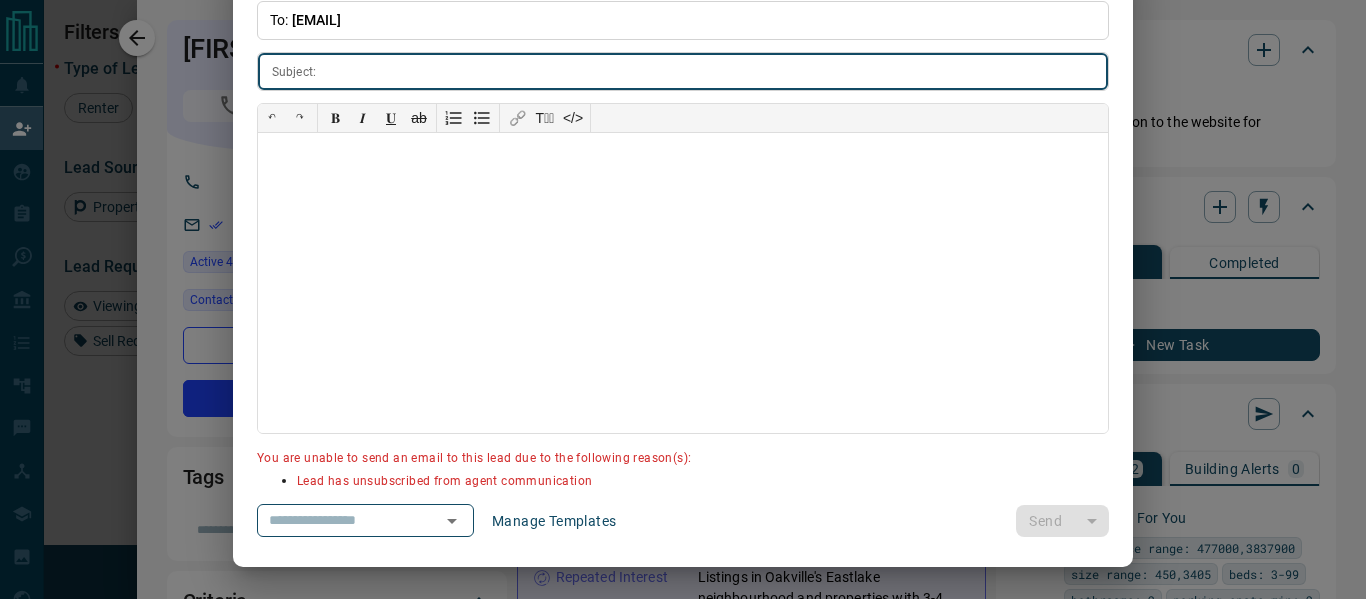 scroll, scrollTop: 0, scrollLeft: 0, axis: both 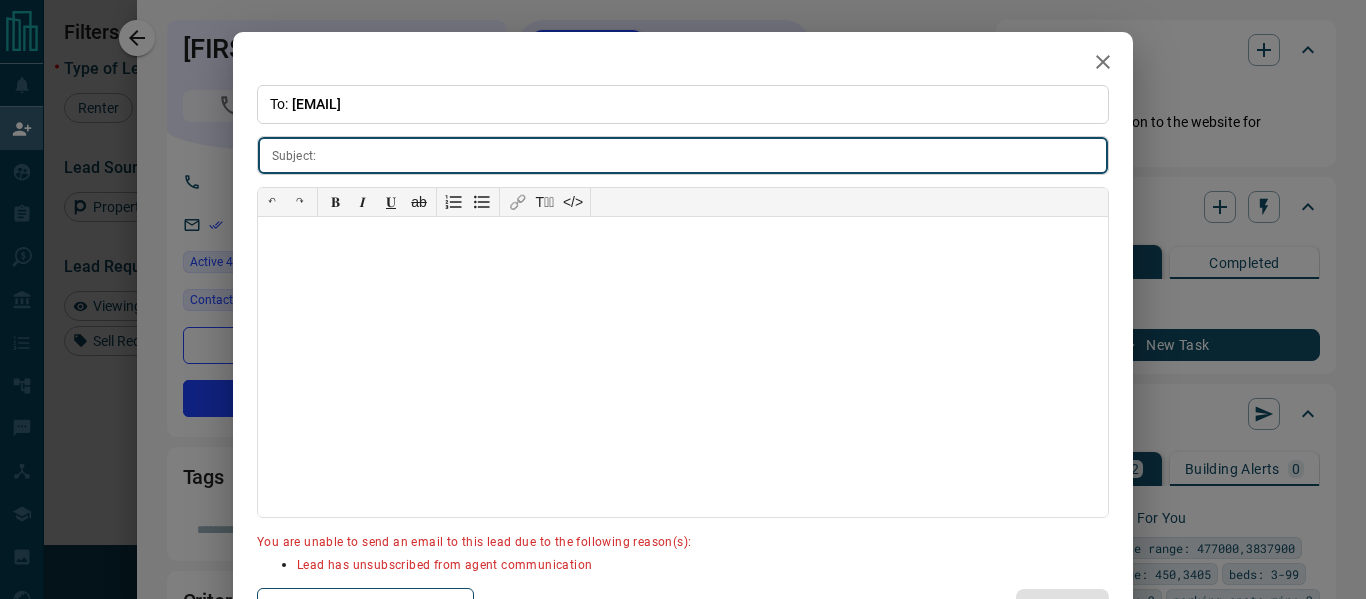 click 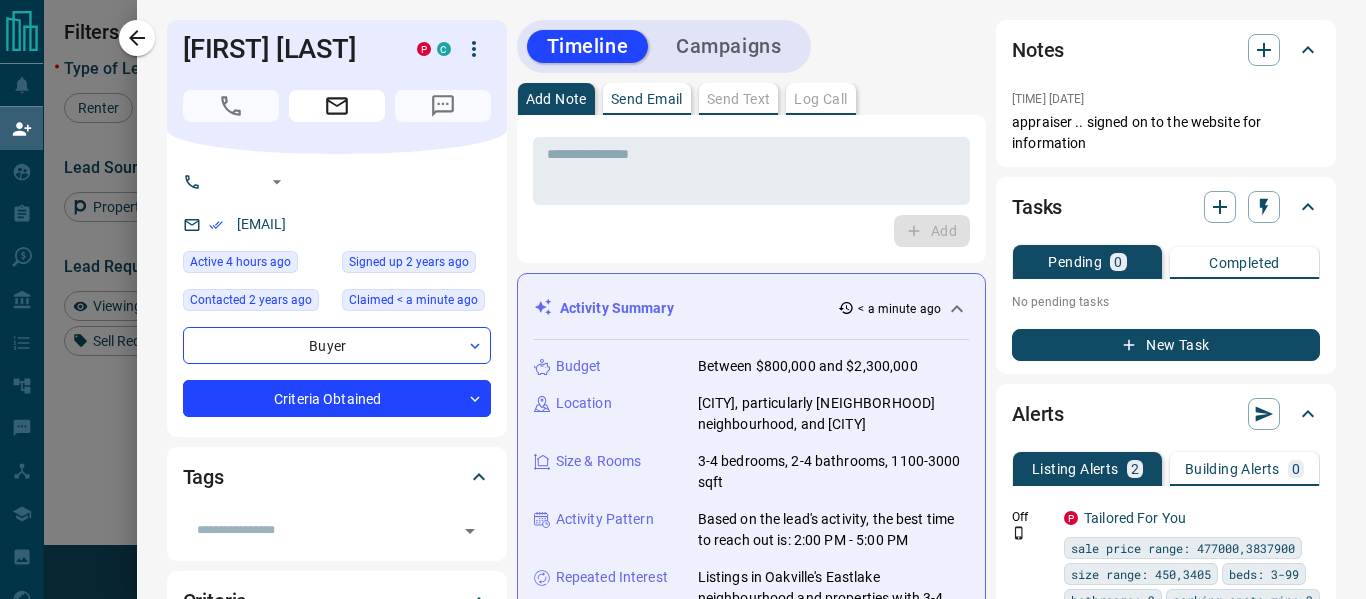 click 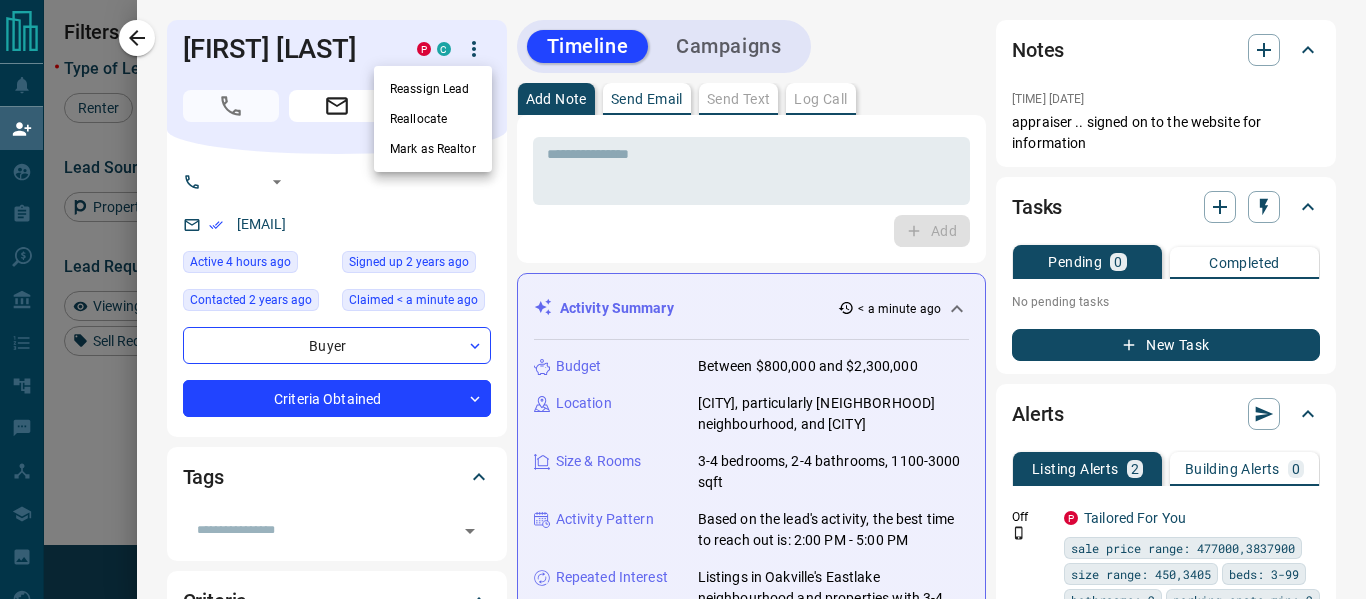 click at bounding box center [683, 299] 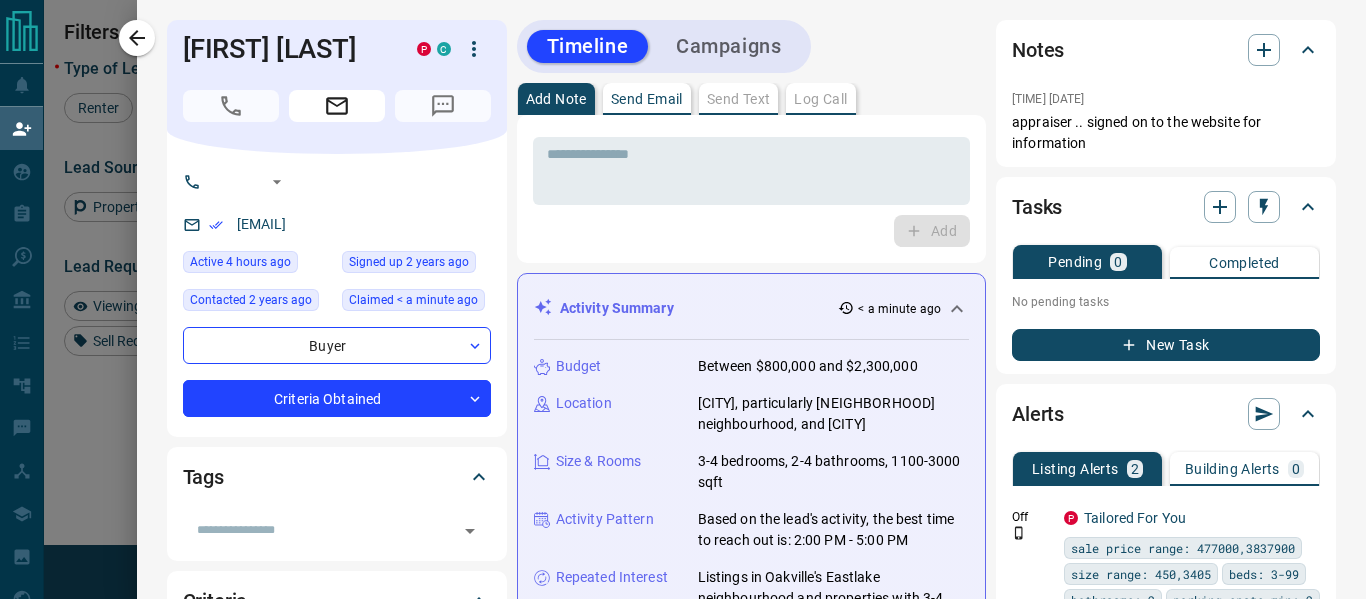 click at bounding box center (751, 171) 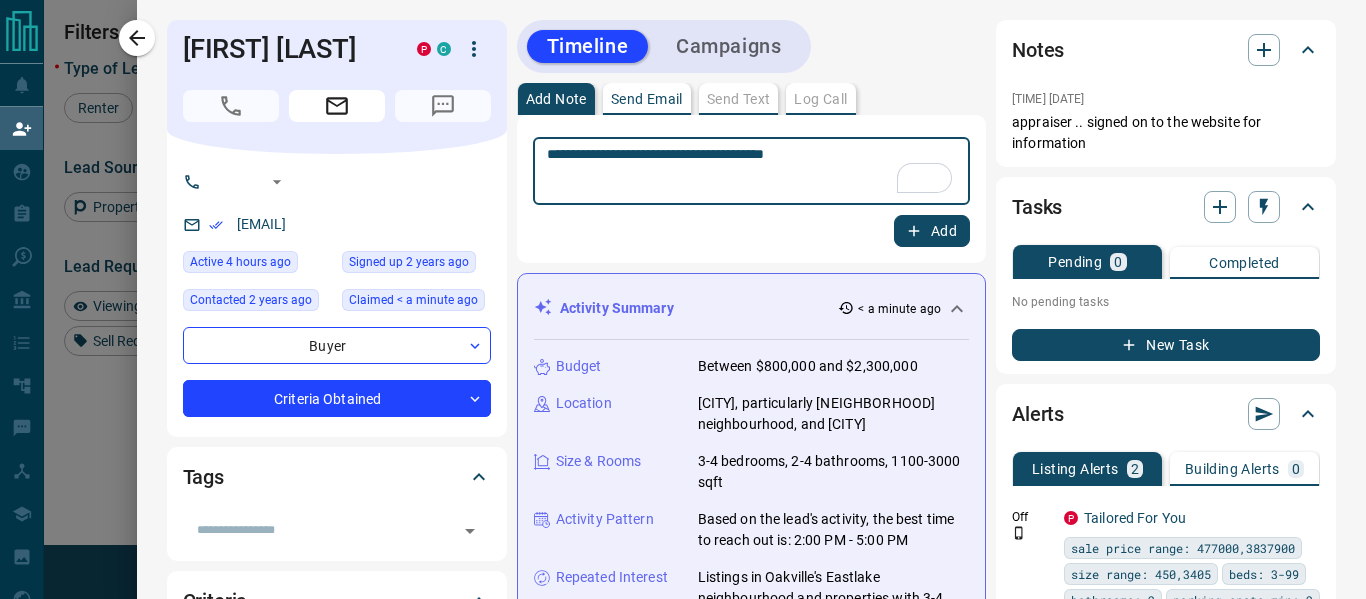type on "**********" 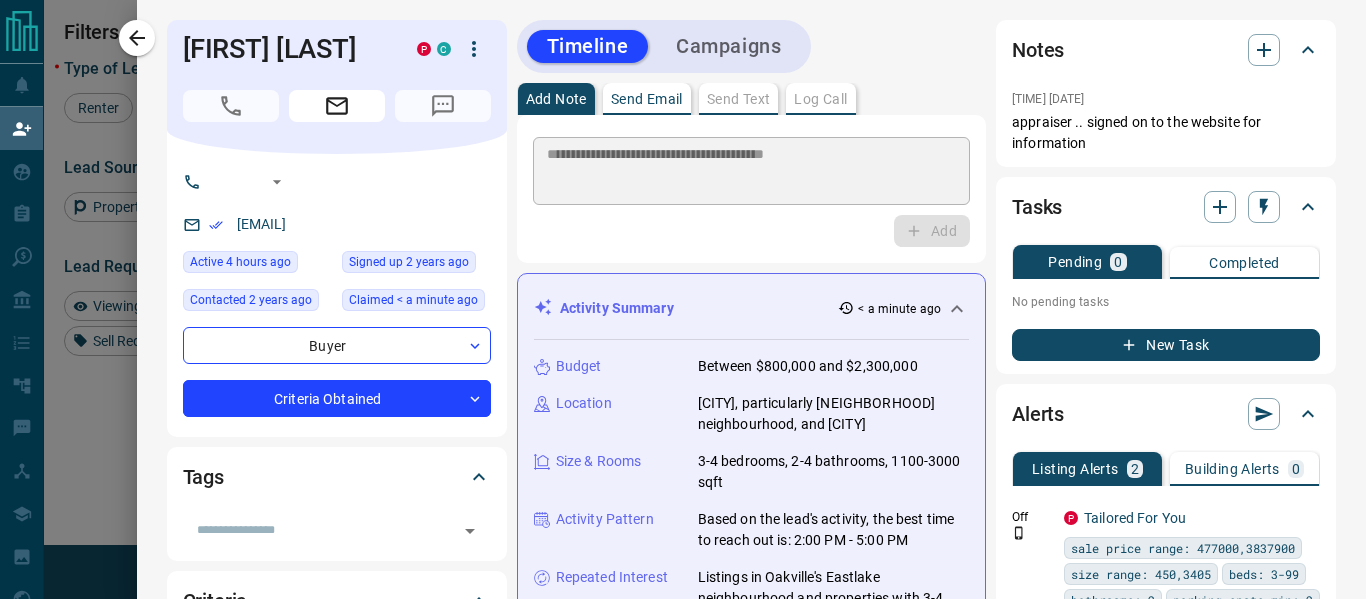 type 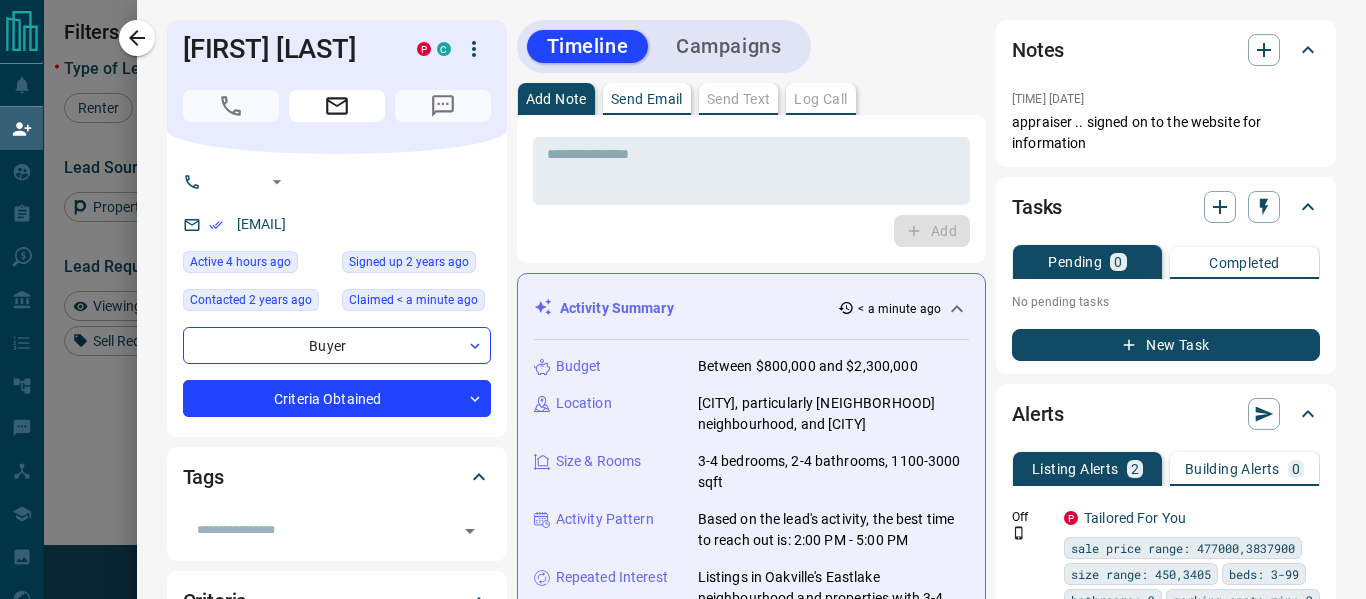 click 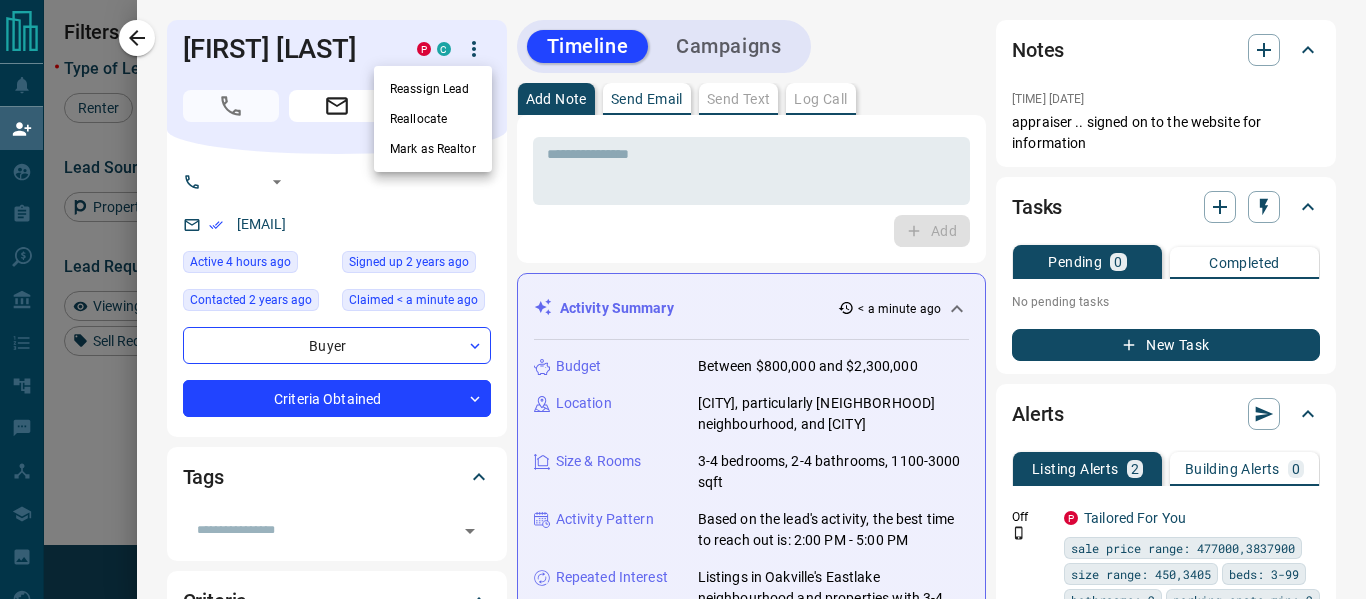 click on "Reallocate" at bounding box center [433, 119] 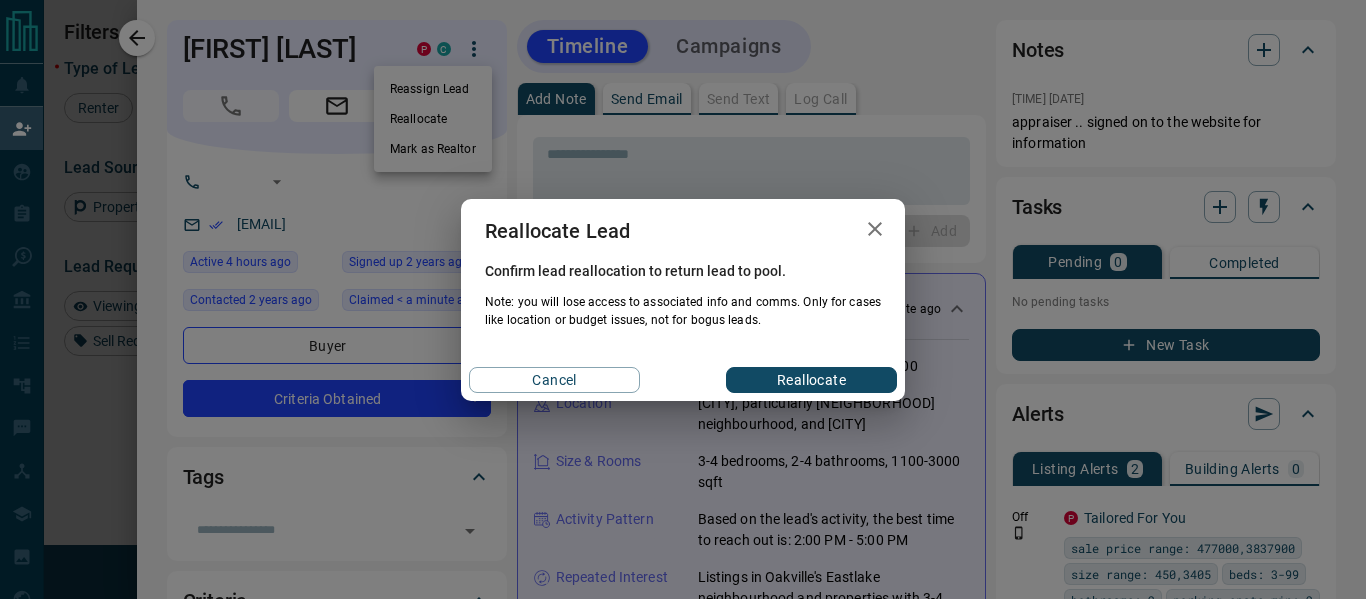 click on "Reallocate" at bounding box center (811, 380) 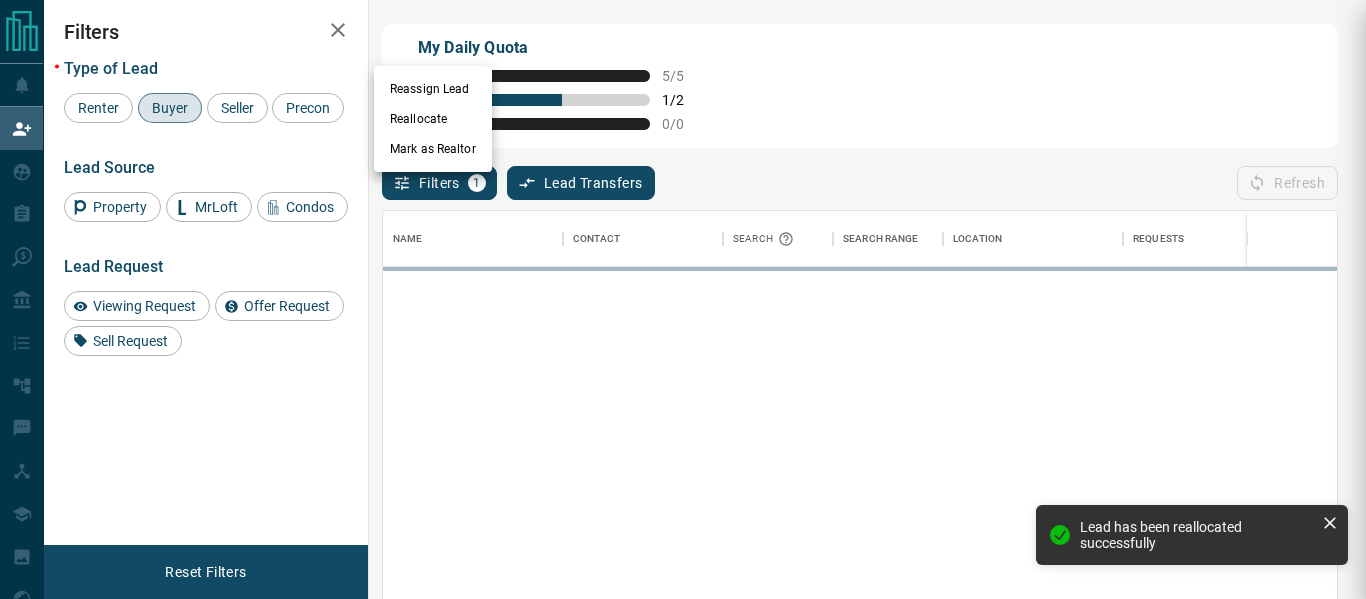 scroll, scrollTop: 1, scrollLeft: 1, axis: both 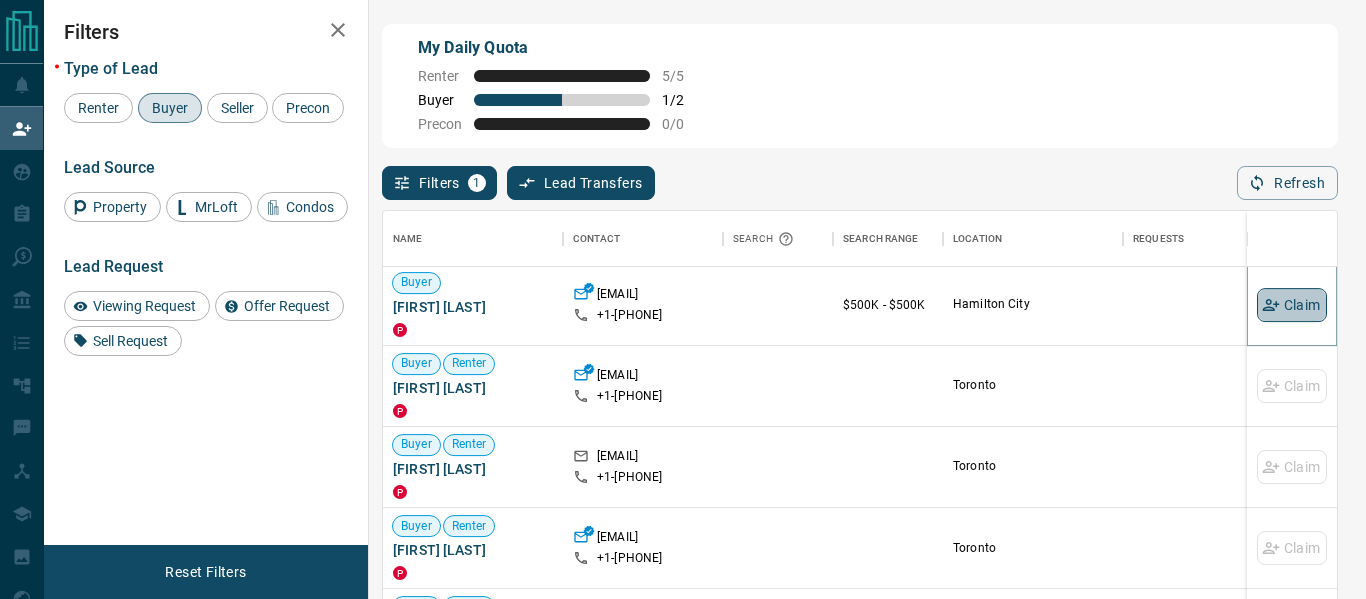 click on "Claim" at bounding box center (1292, 305) 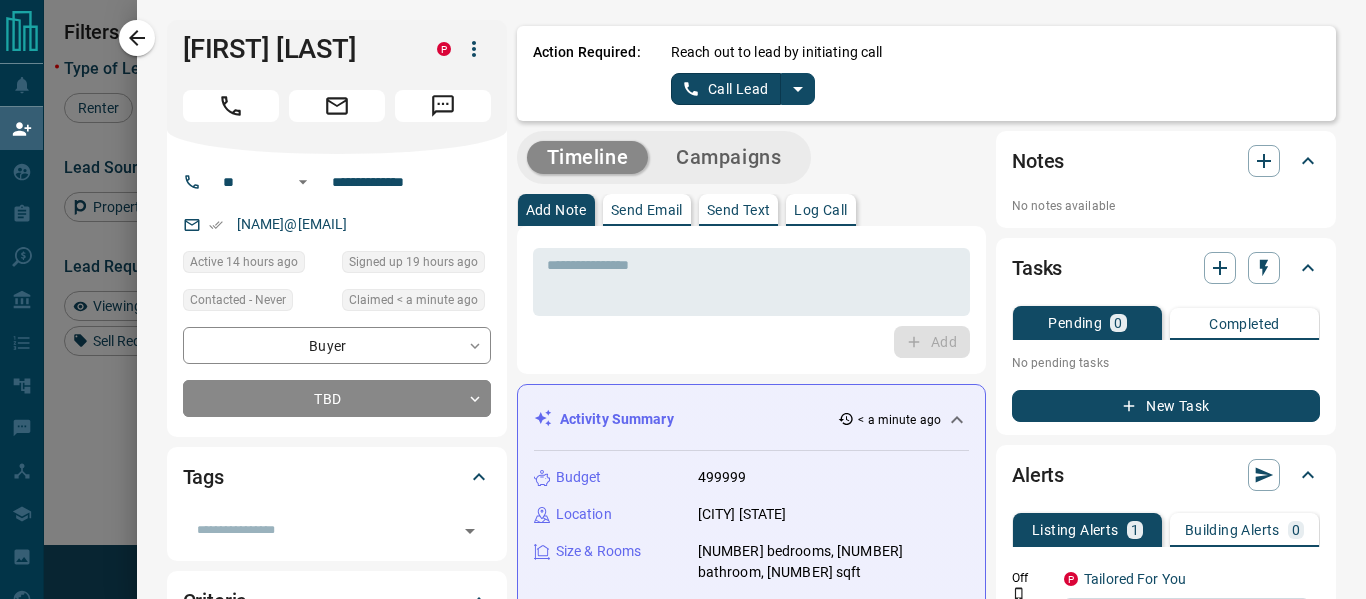 click on "Call Lead" at bounding box center (726, 89) 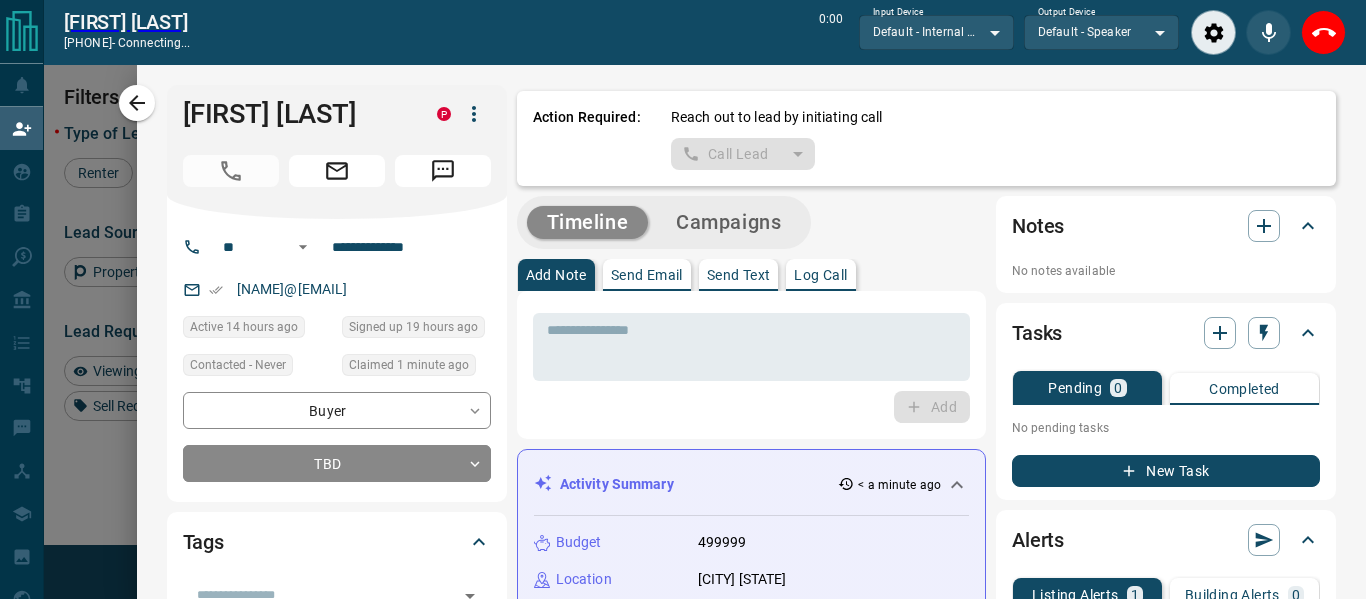 scroll, scrollTop: 397, scrollLeft: 954, axis: both 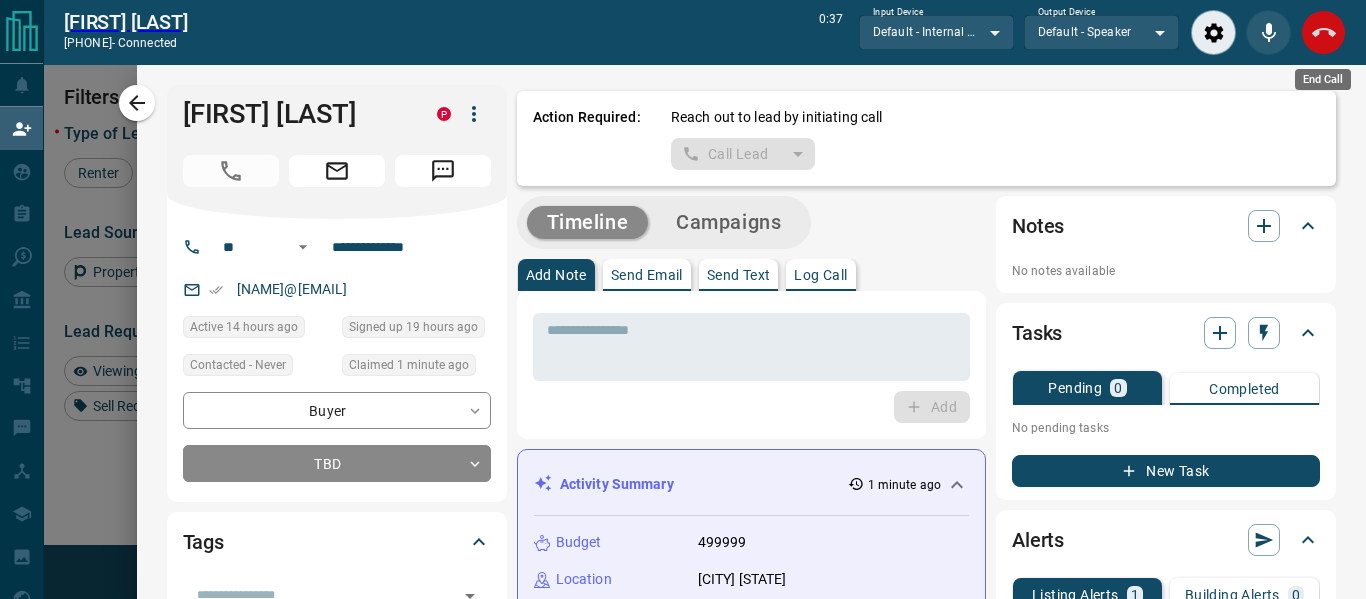 click 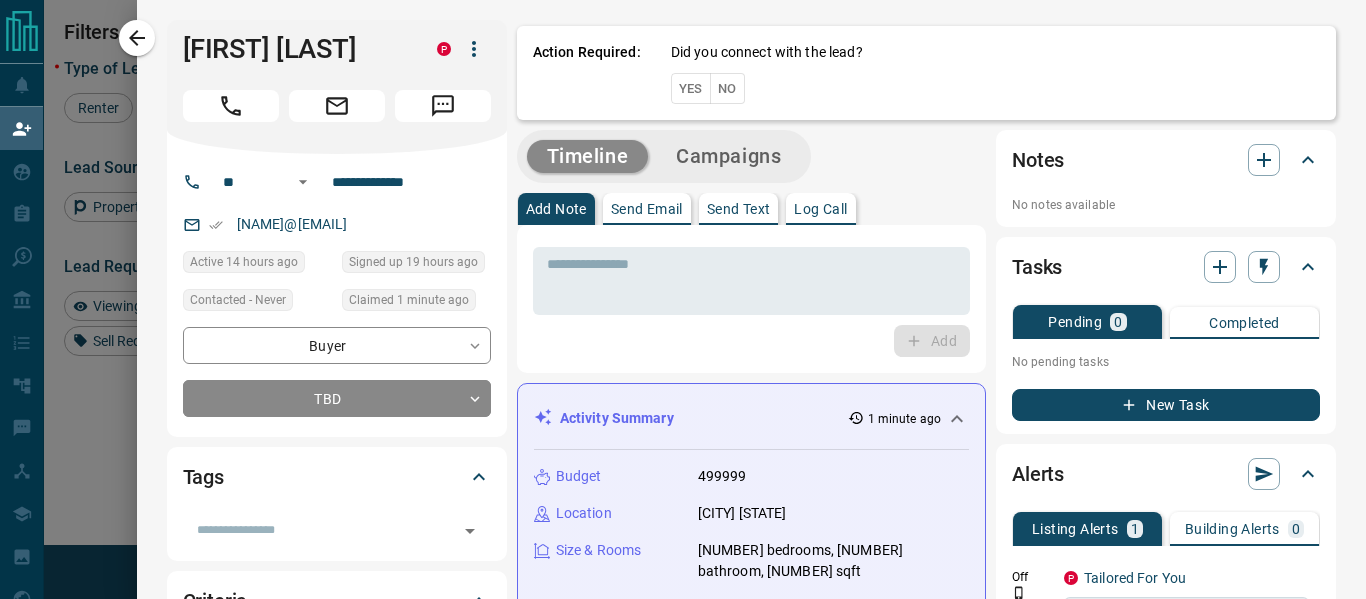 scroll, scrollTop: 1, scrollLeft: 1, axis: both 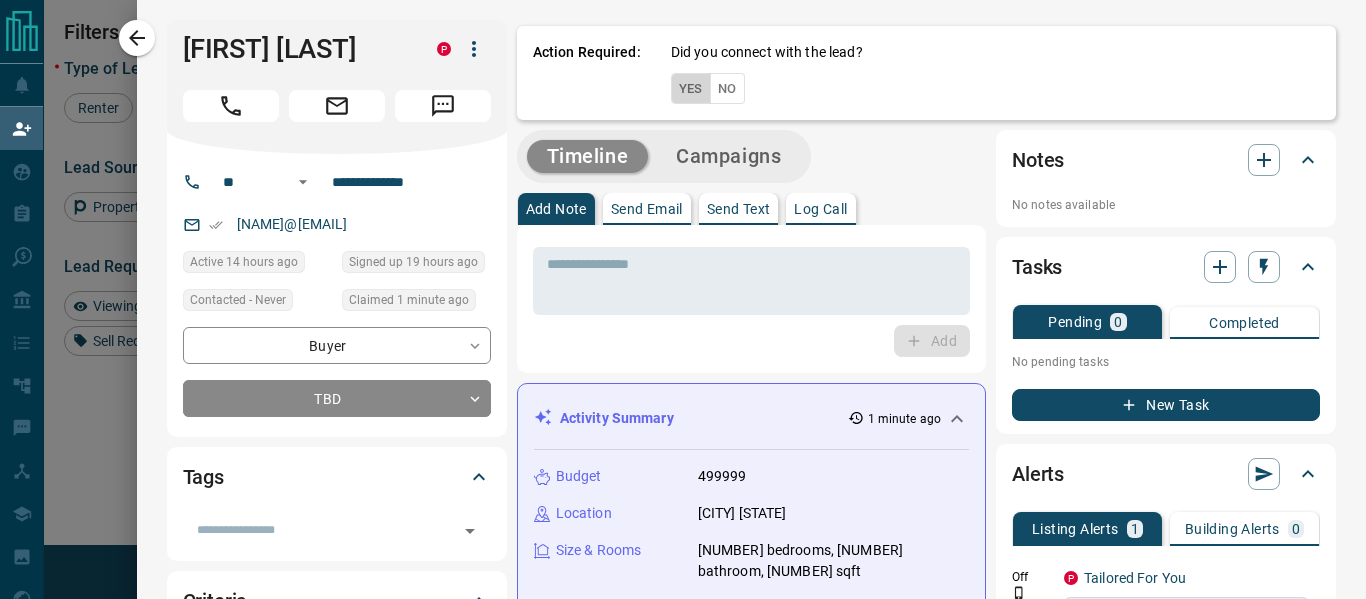 click on "Yes" at bounding box center (691, 88) 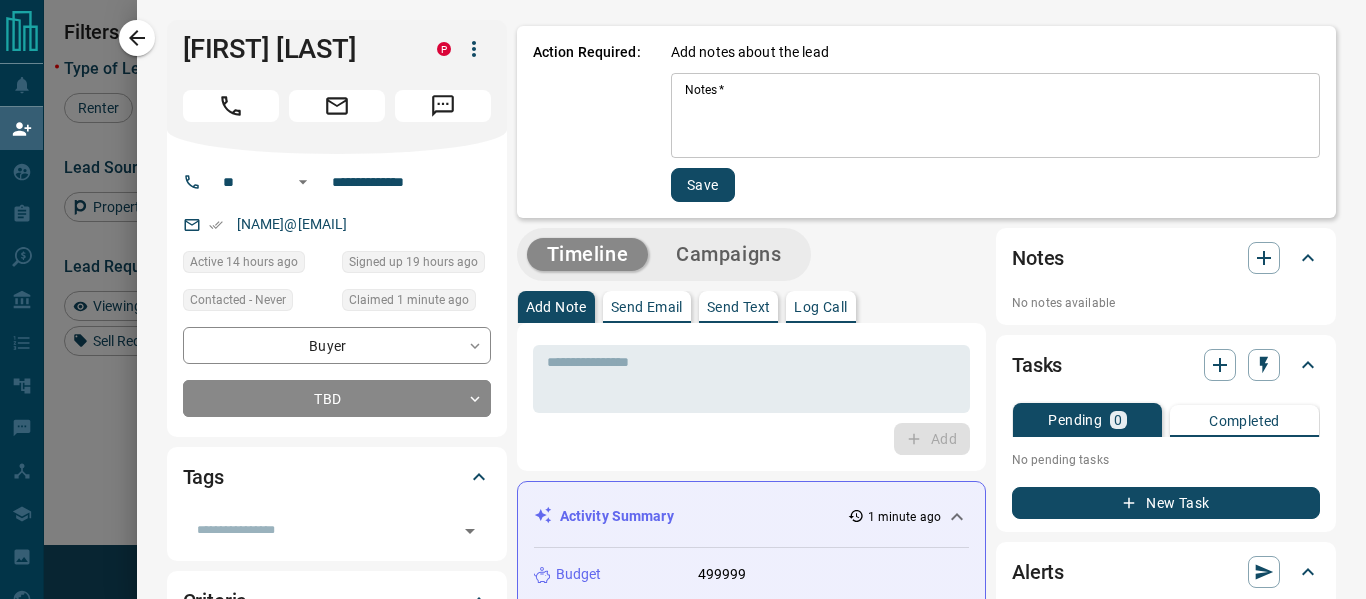 click on "Notes   *" at bounding box center [995, 116] 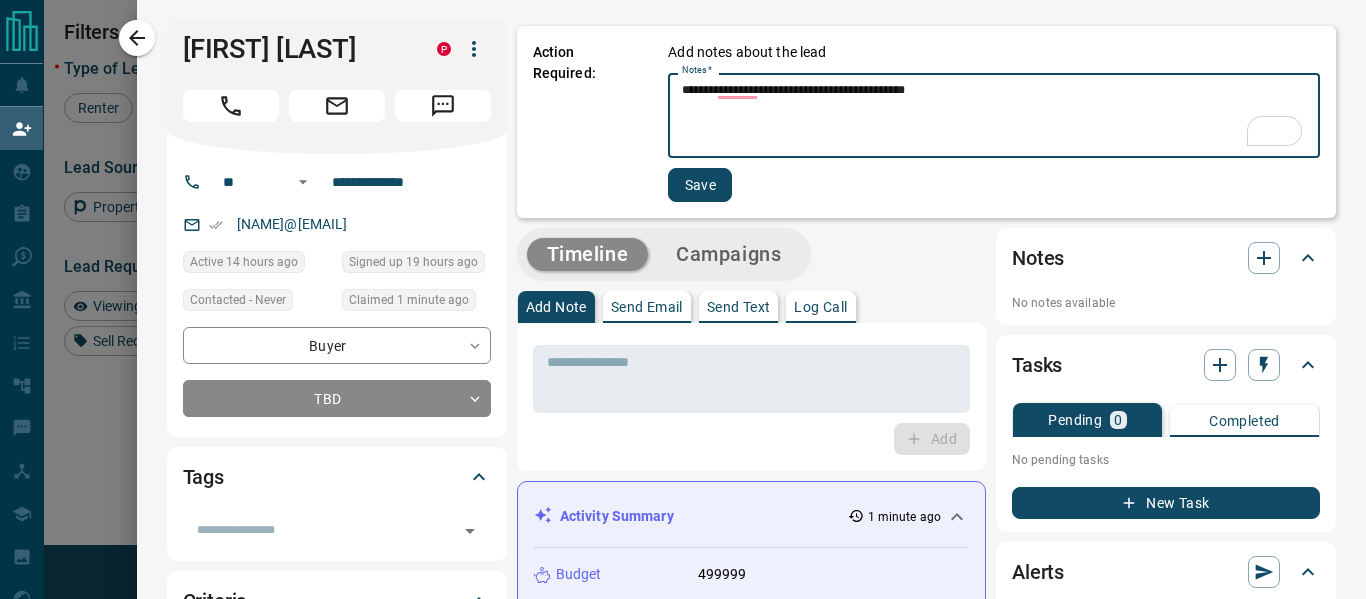type on "**********" 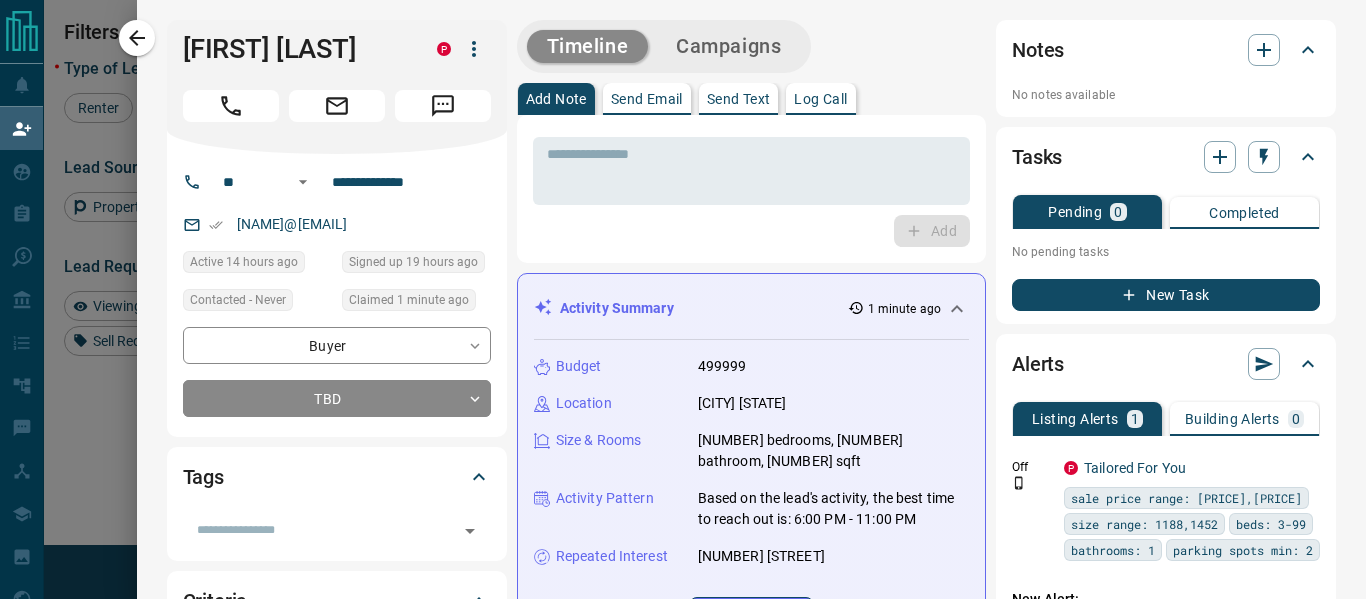 click 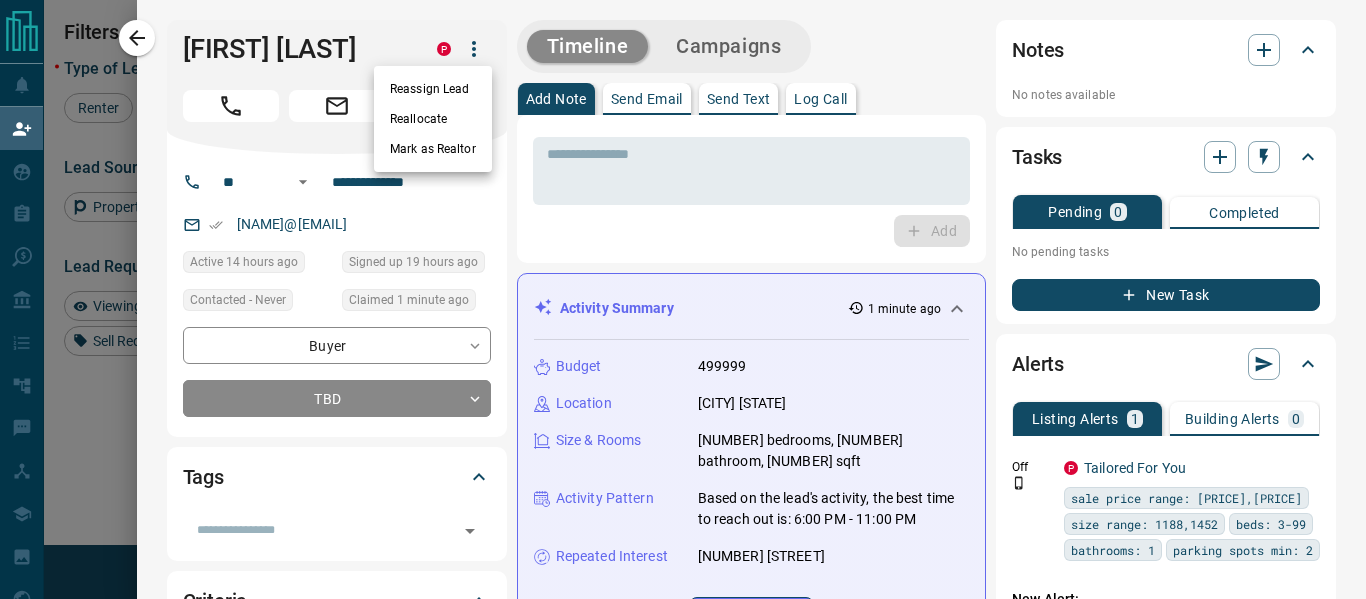 click on "Mark as Realtor" at bounding box center (433, 149) 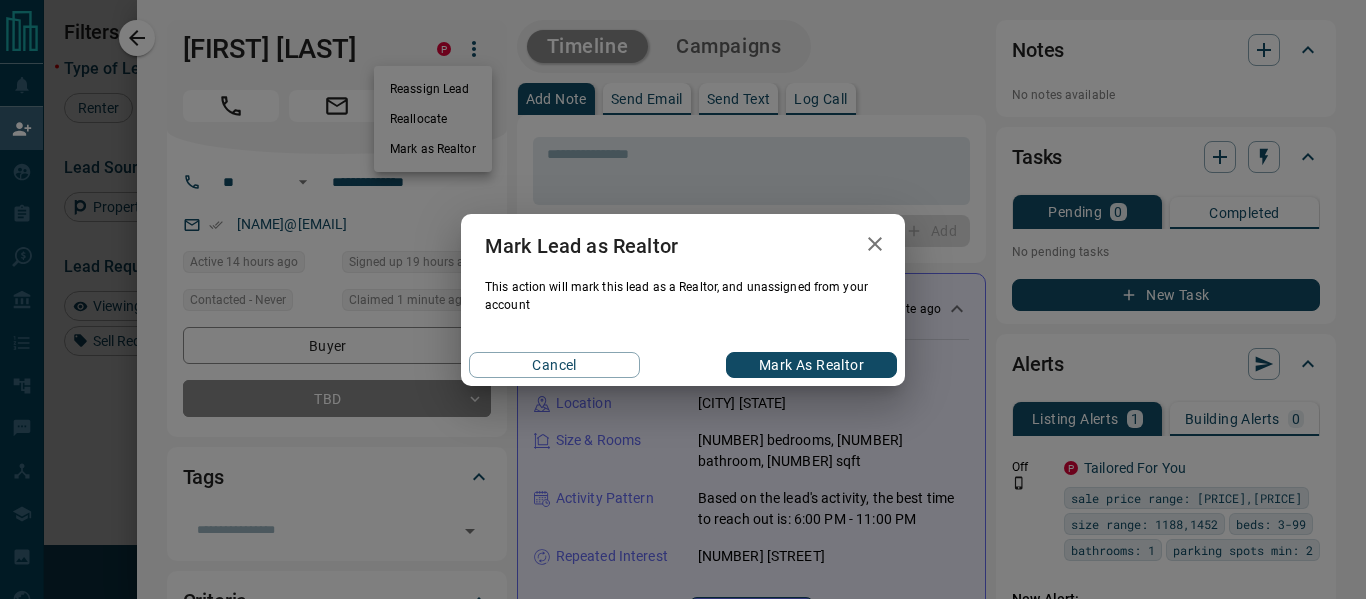 click on "Mark as Realtor" at bounding box center (811, 365) 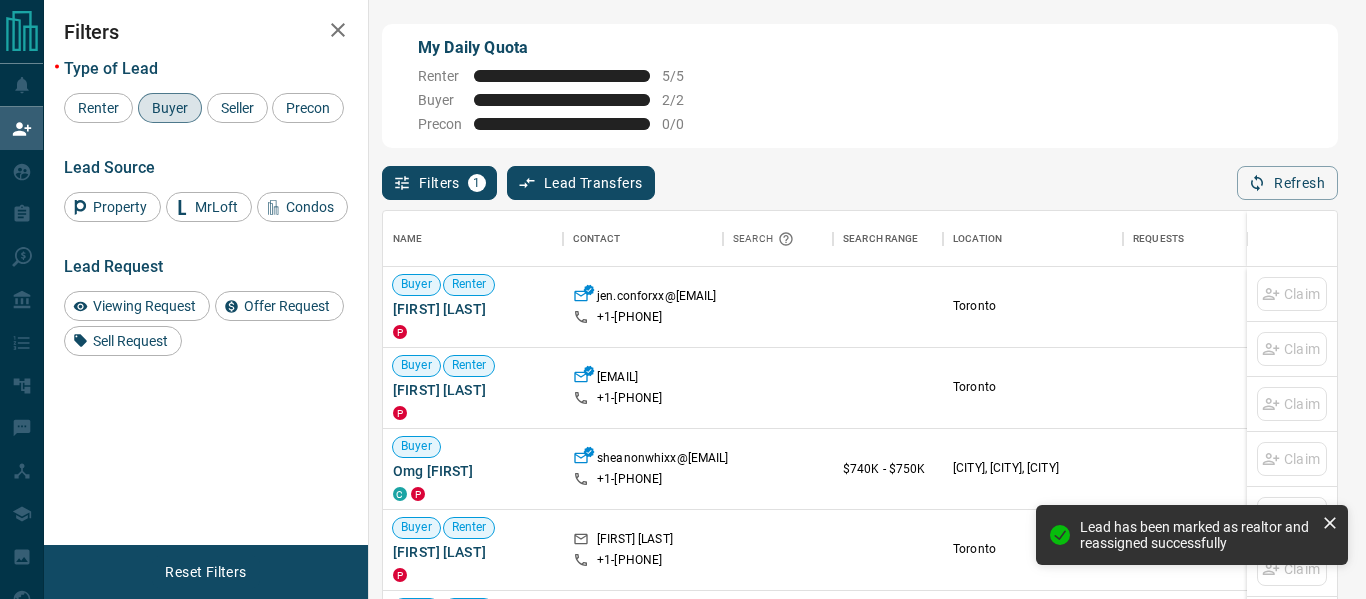 scroll, scrollTop: 1, scrollLeft: 1, axis: both 